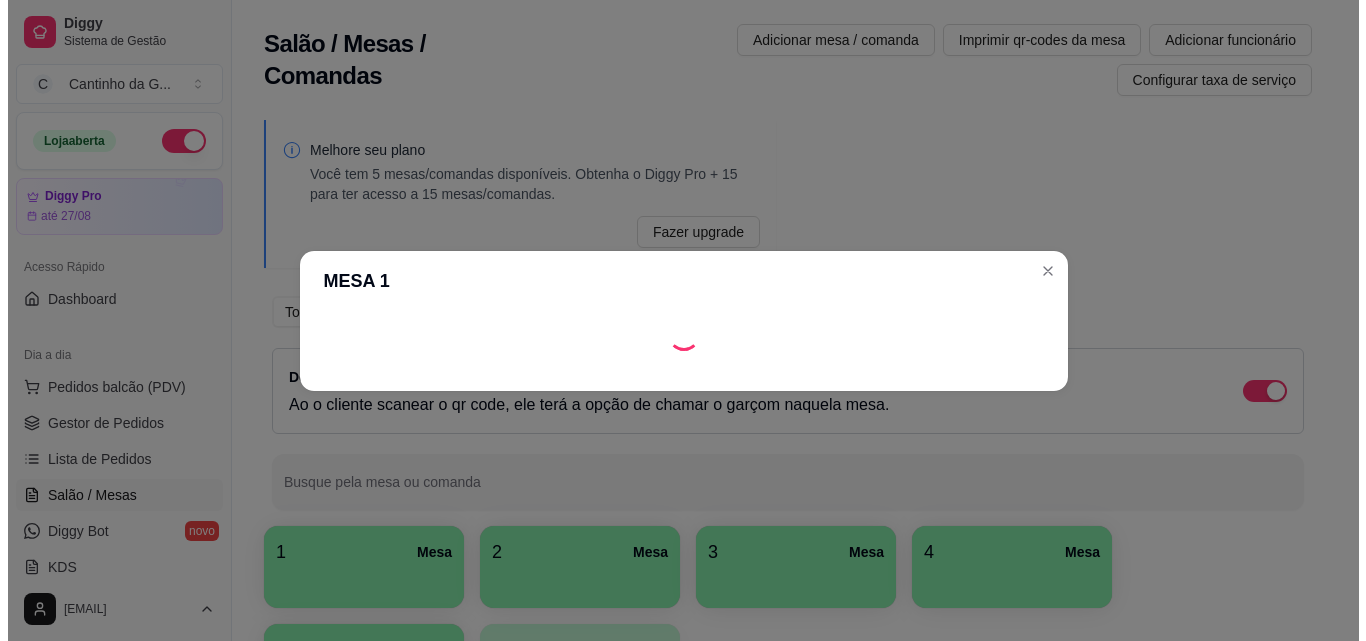 scroll, scrollTop: 0, scrollLeft: 0, axis: both 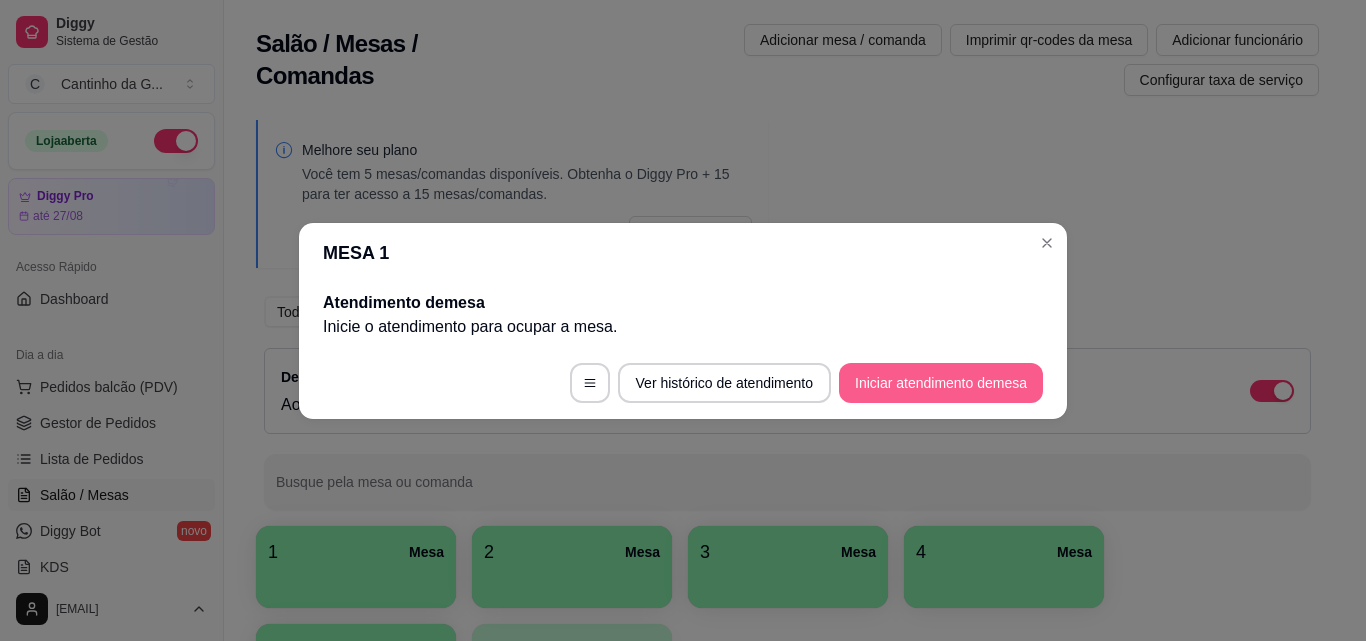 click on "Iniciar atendimento de  mesa" at bounding box center (941, 383) 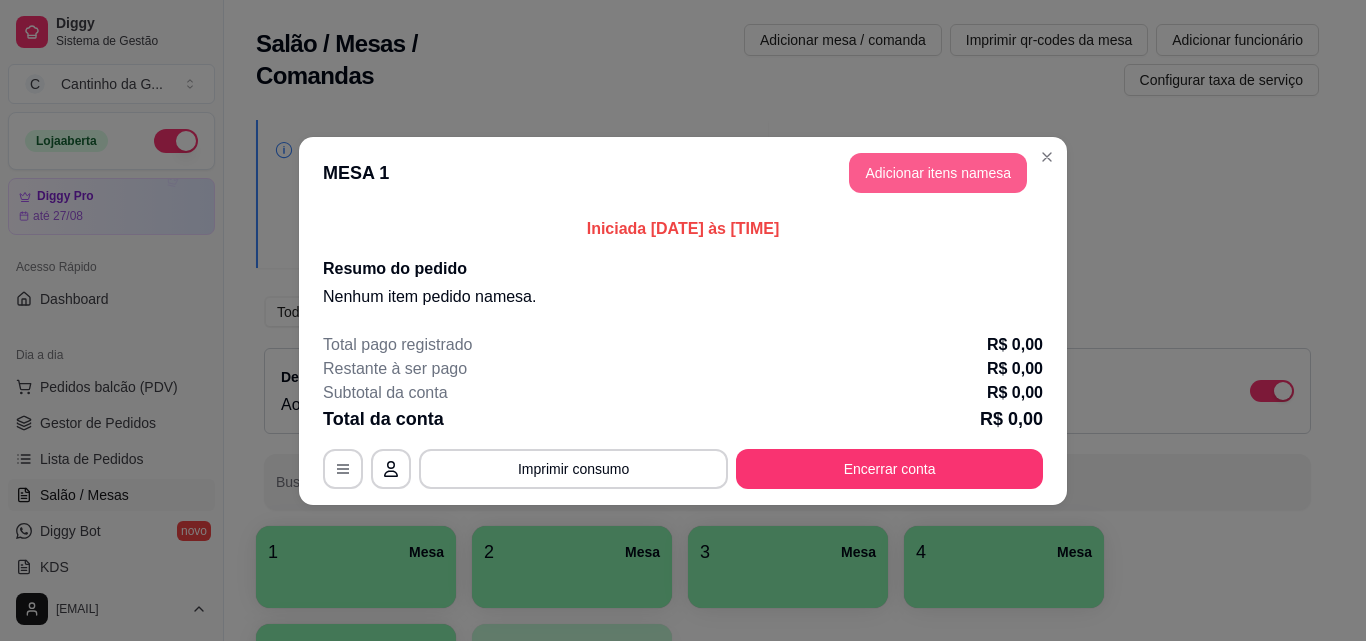 click on "Adicionar itens na  mesa" at bounding box center [938, 173] 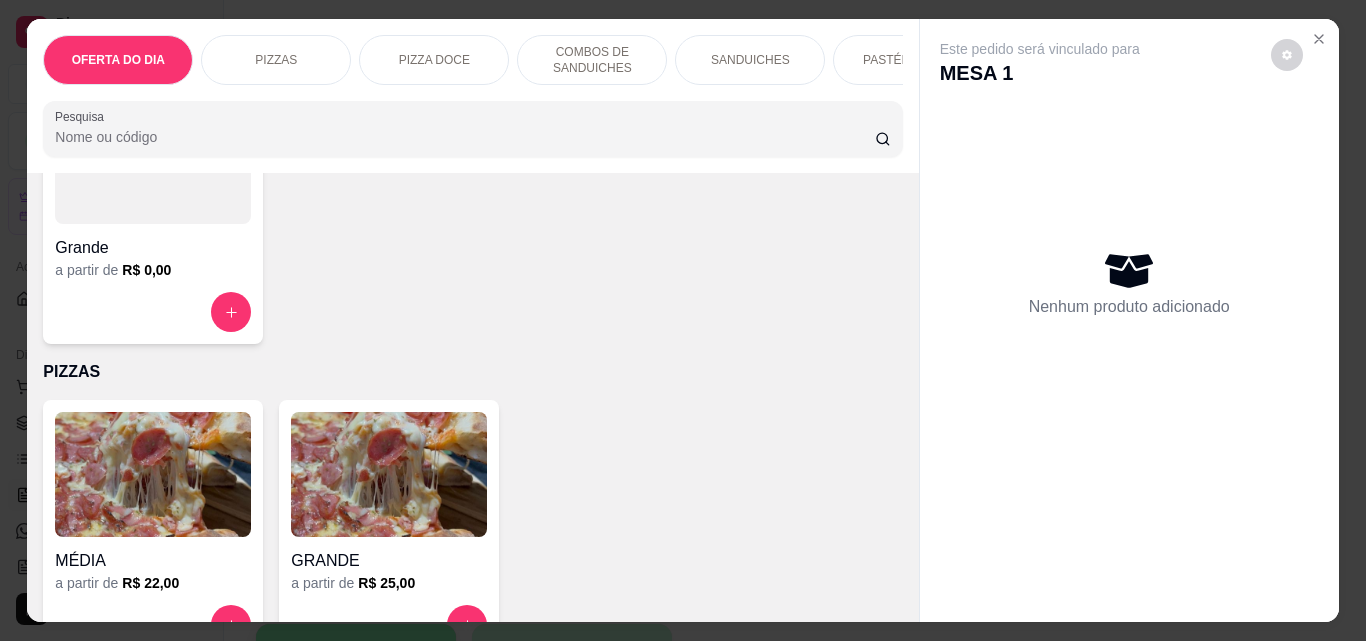scroll, scrollTop: 600, scrollLeft: 0, axis: vertical 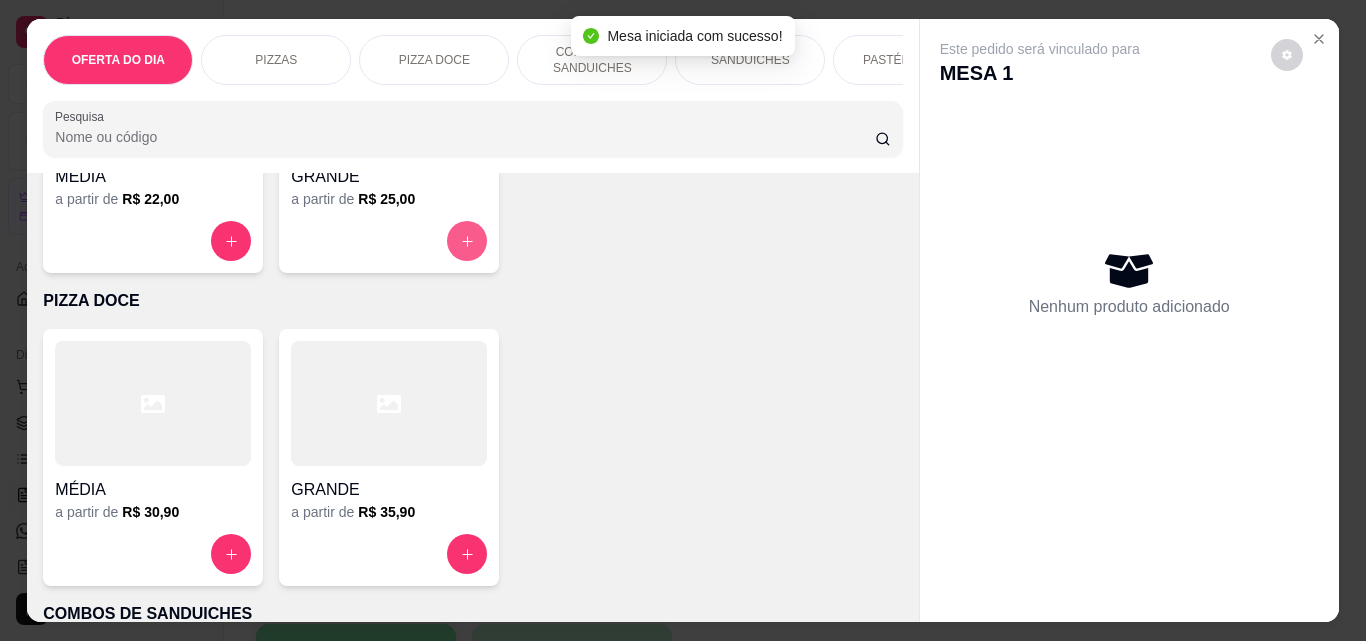 click 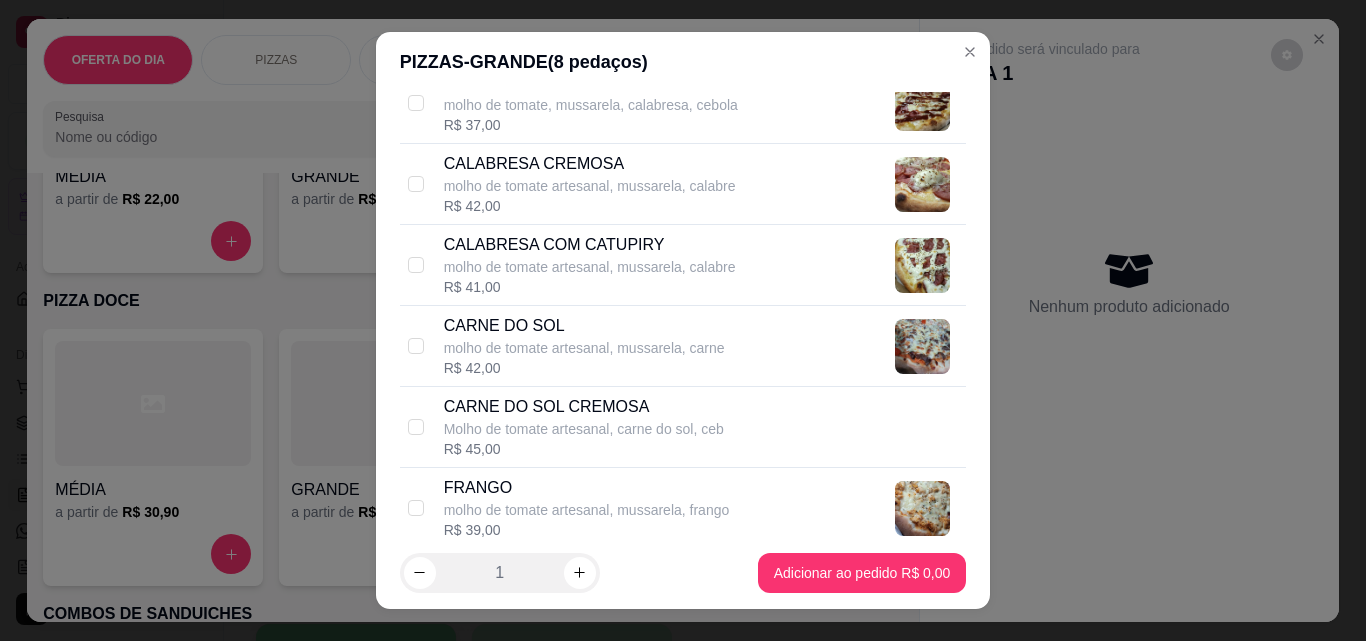 scroll, scrollTop: 1100, scrollLeft: 0, axis: vertical 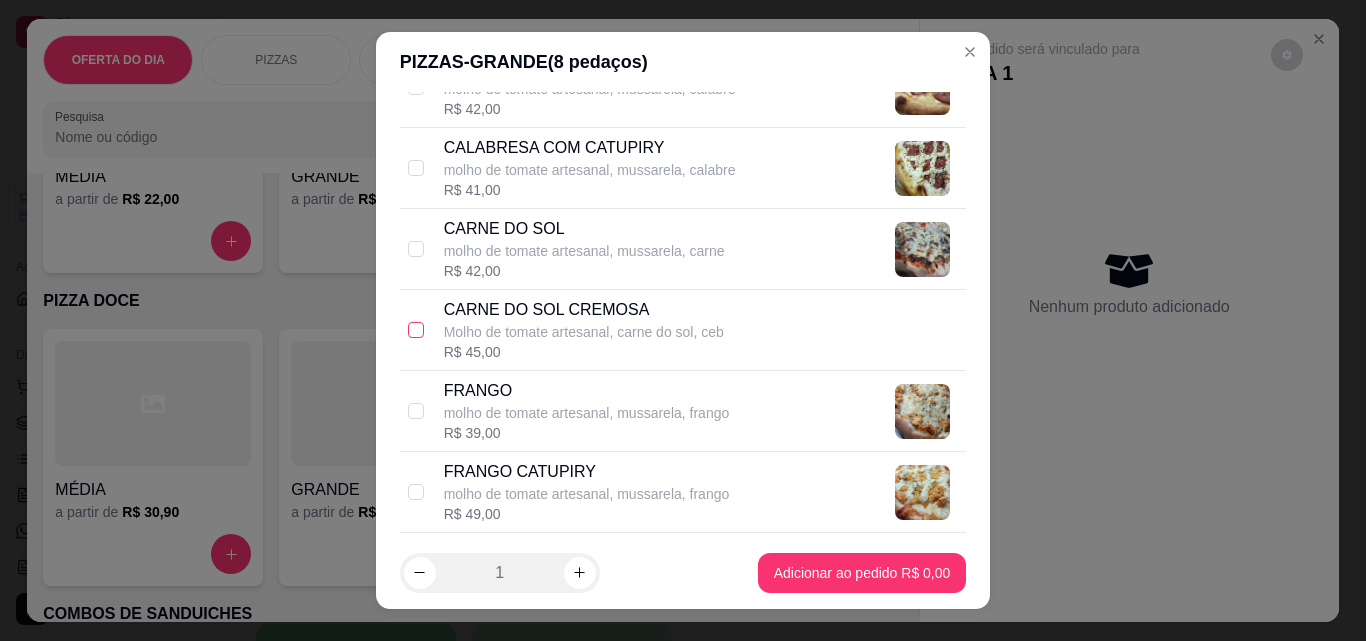 click at bounding box center (416, 330) 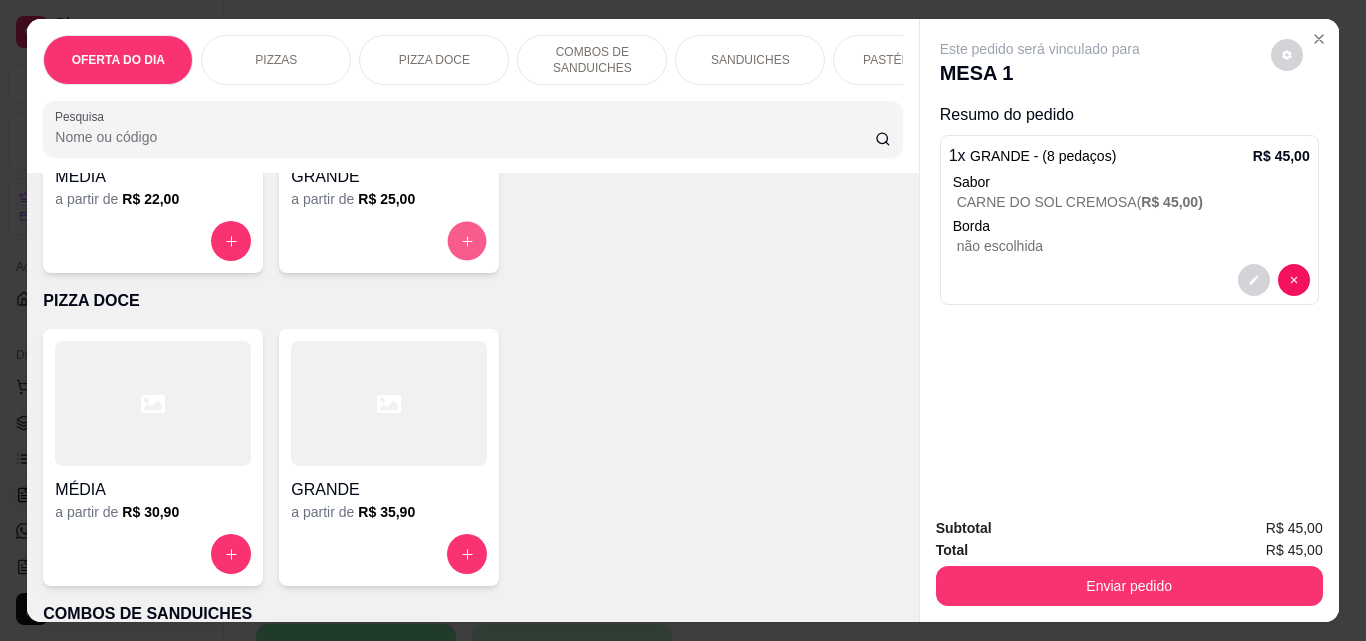 click at bounding box center [467, 241] 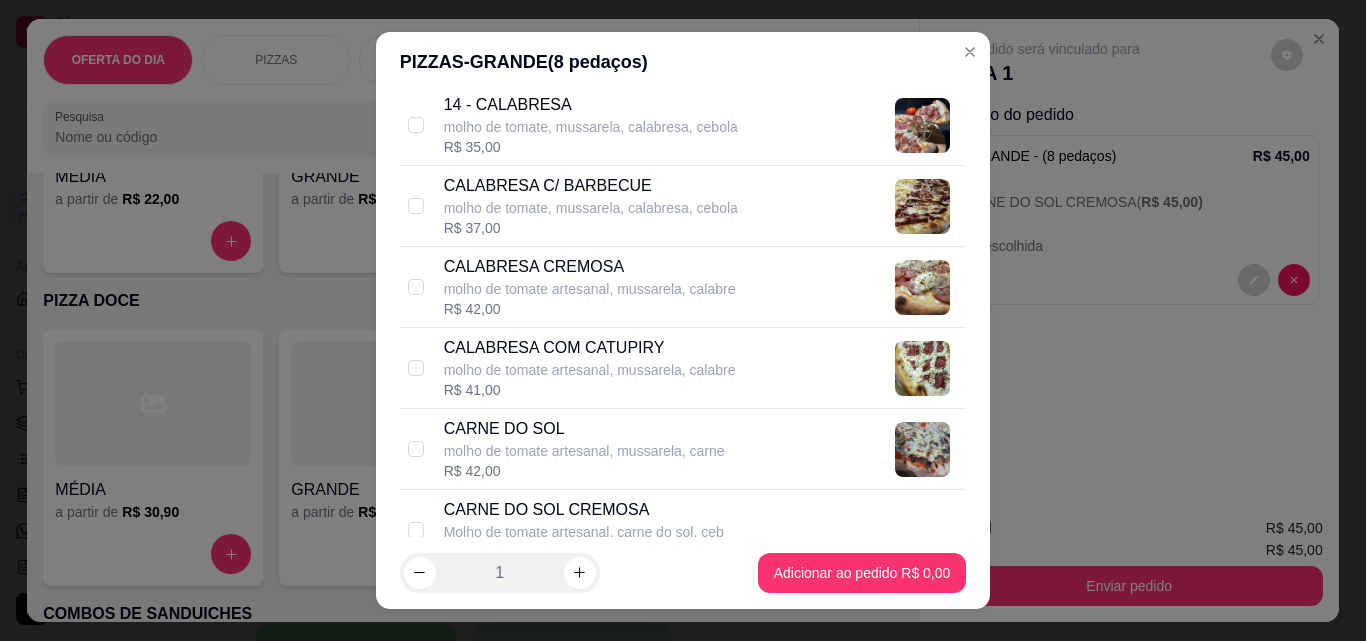 scroll, scrollTop: 1000, scrollLeft: 0, axis: vertical 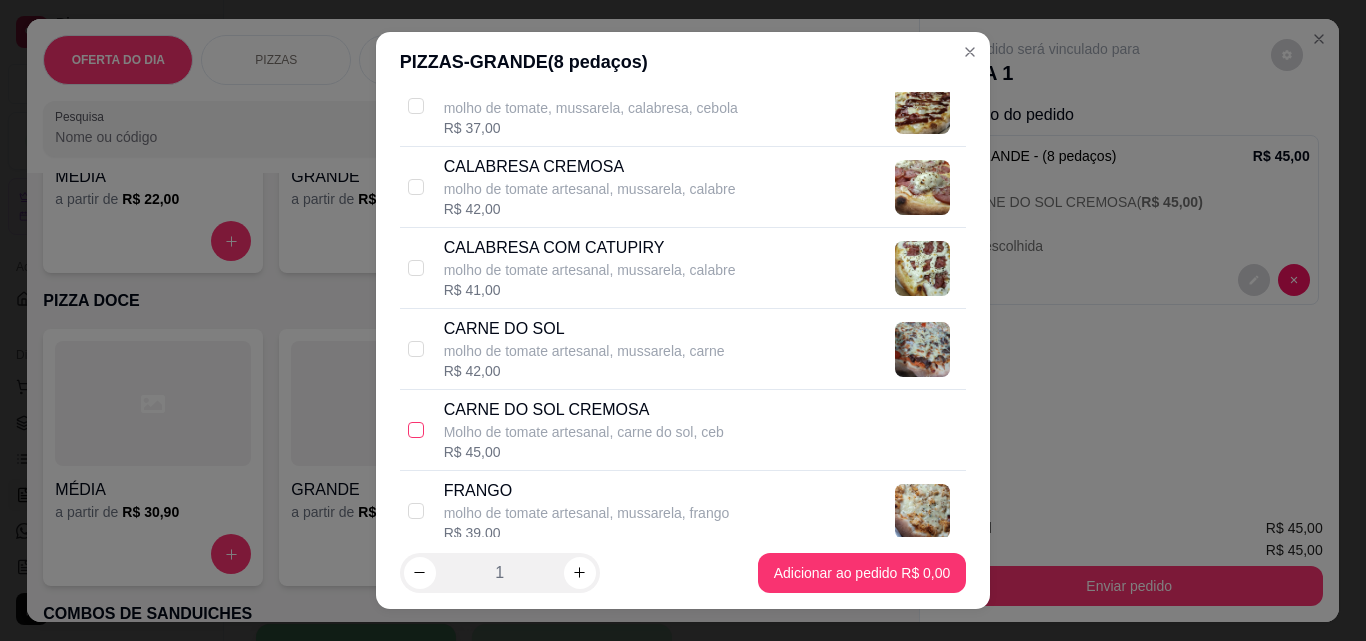 click at bounding box center (416, 430) 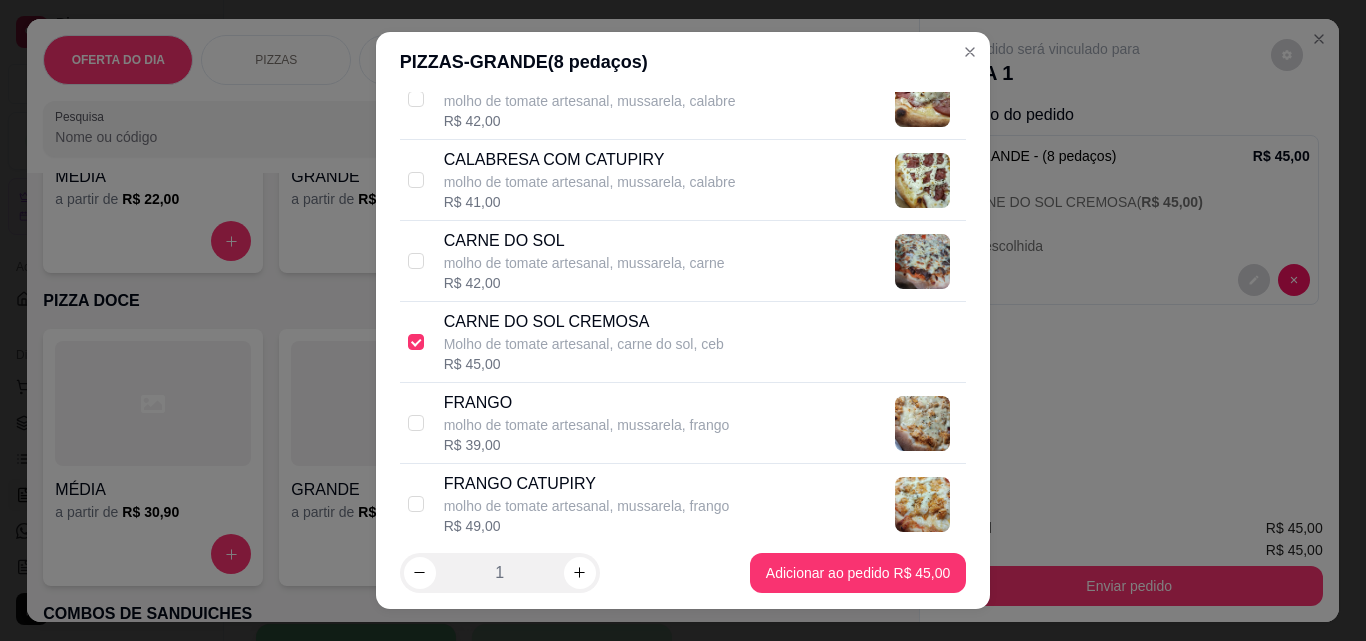 scroll, scrollTop: 1100, scrollLeft: 0, axis: vertical 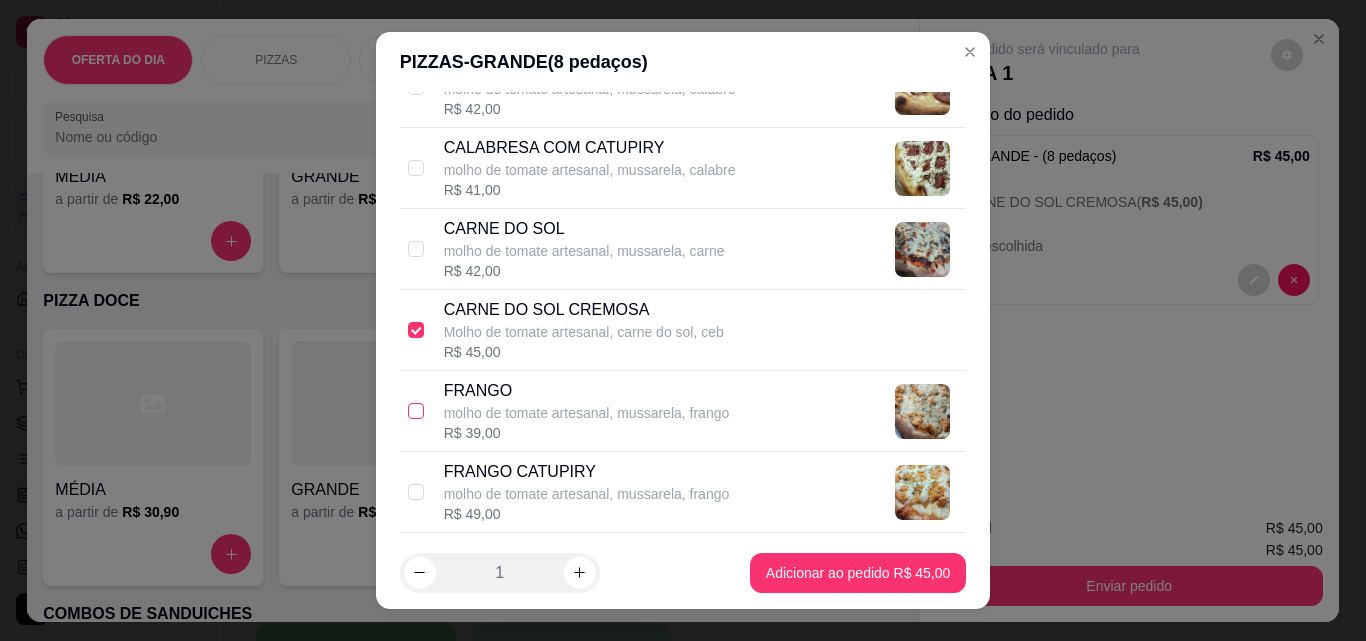 click at bounding box center (416, 411) 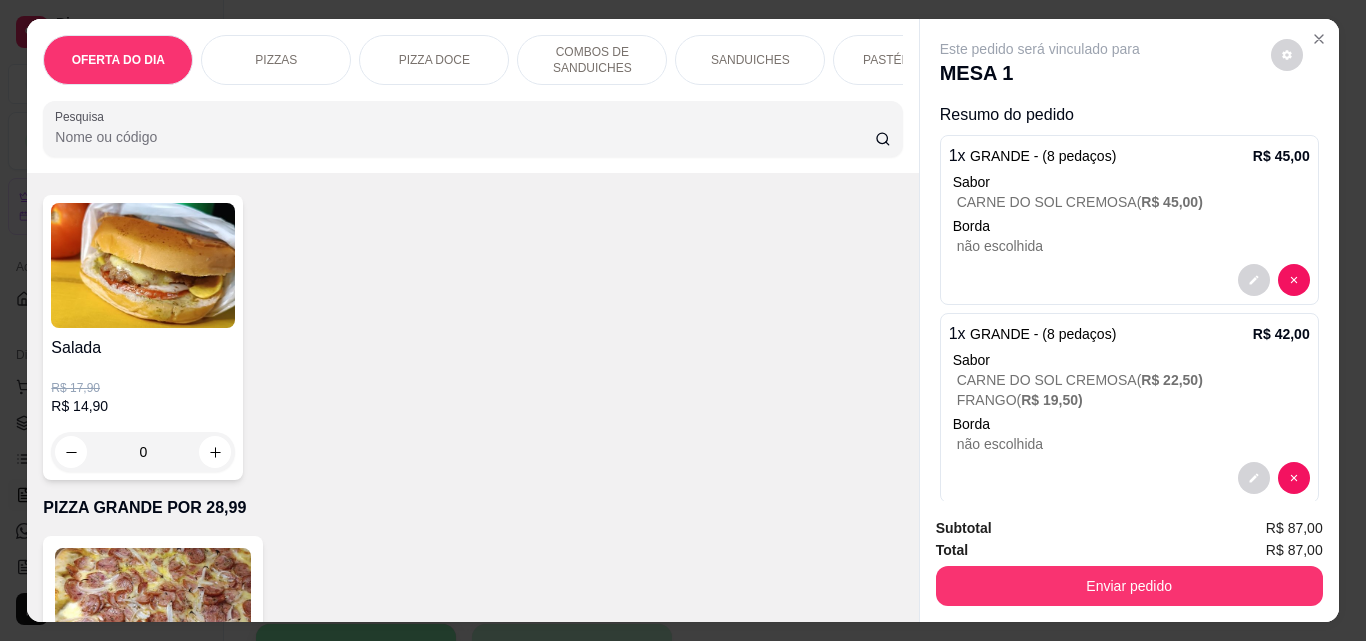 scroll, scrollTop: 5200, scrollLeft: 0, axis: vertical 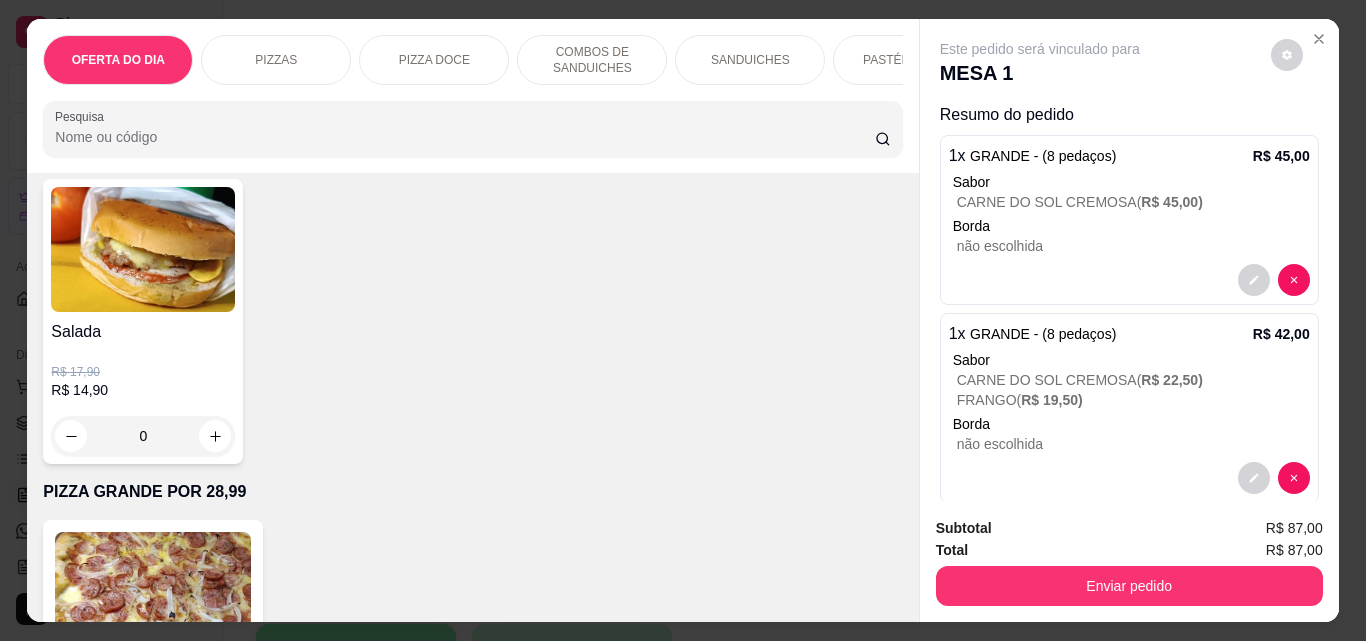 click at bounding box center [647, -190] 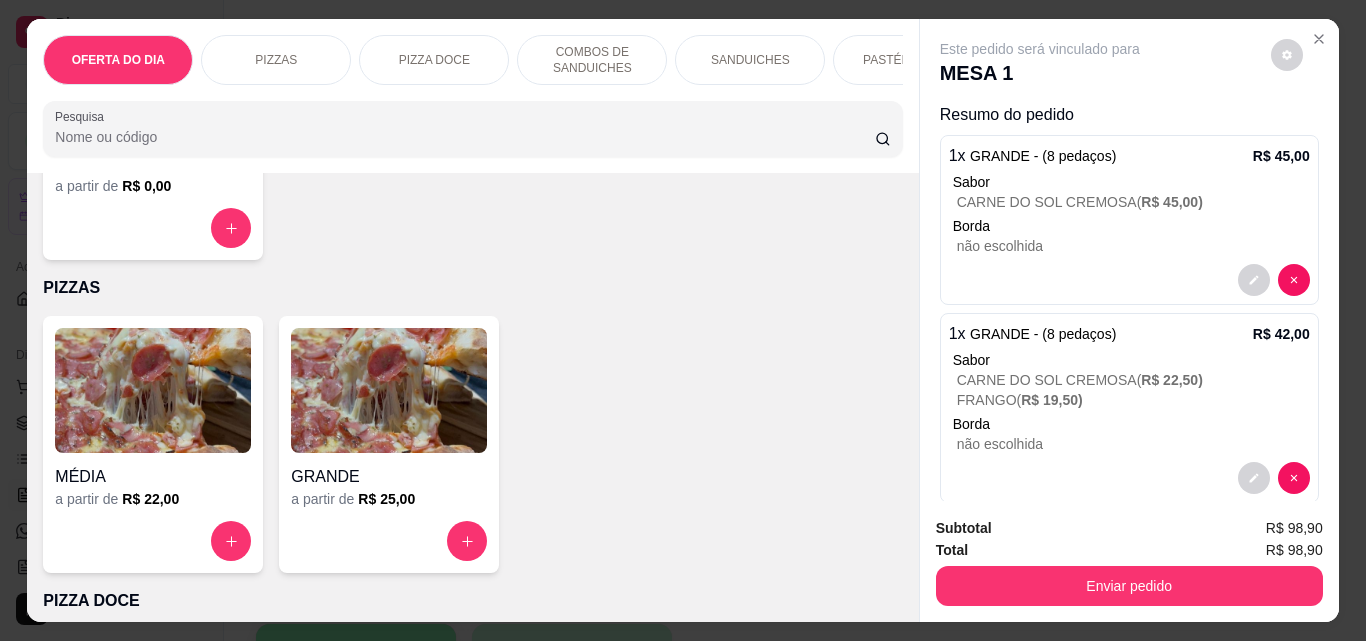 scroll, scrollTop: 0, scrollLeft: 0, axis: both 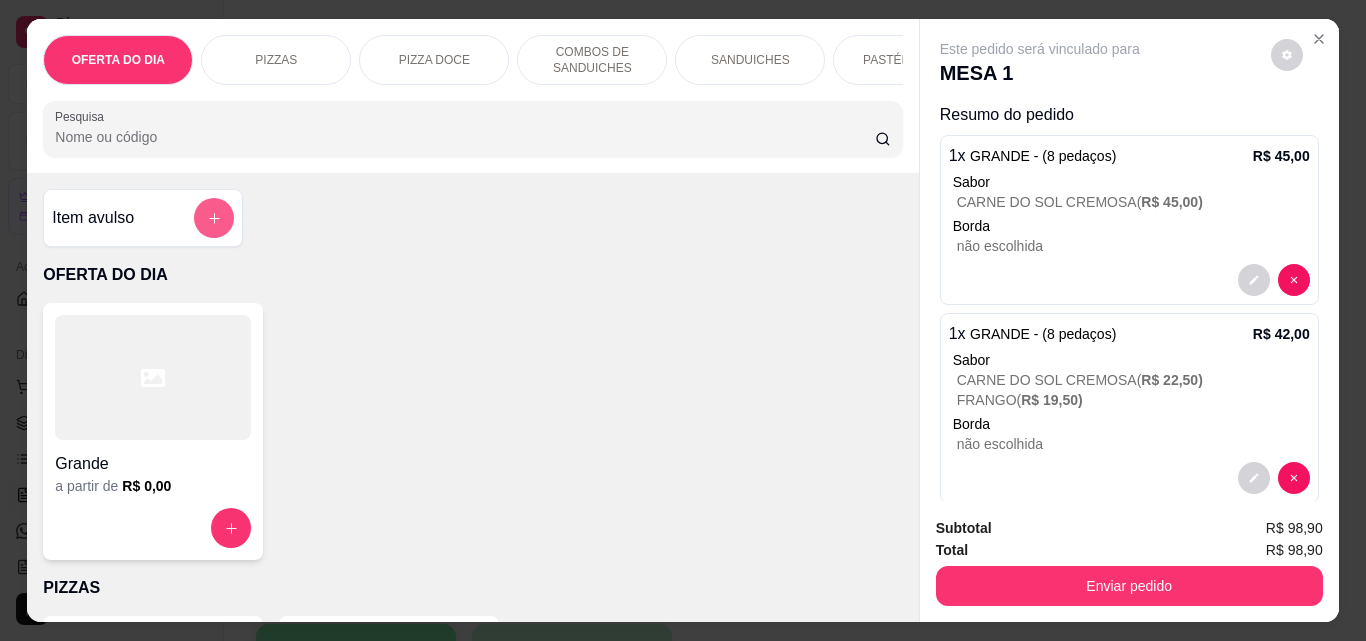 click at bounding box center (214, 218) 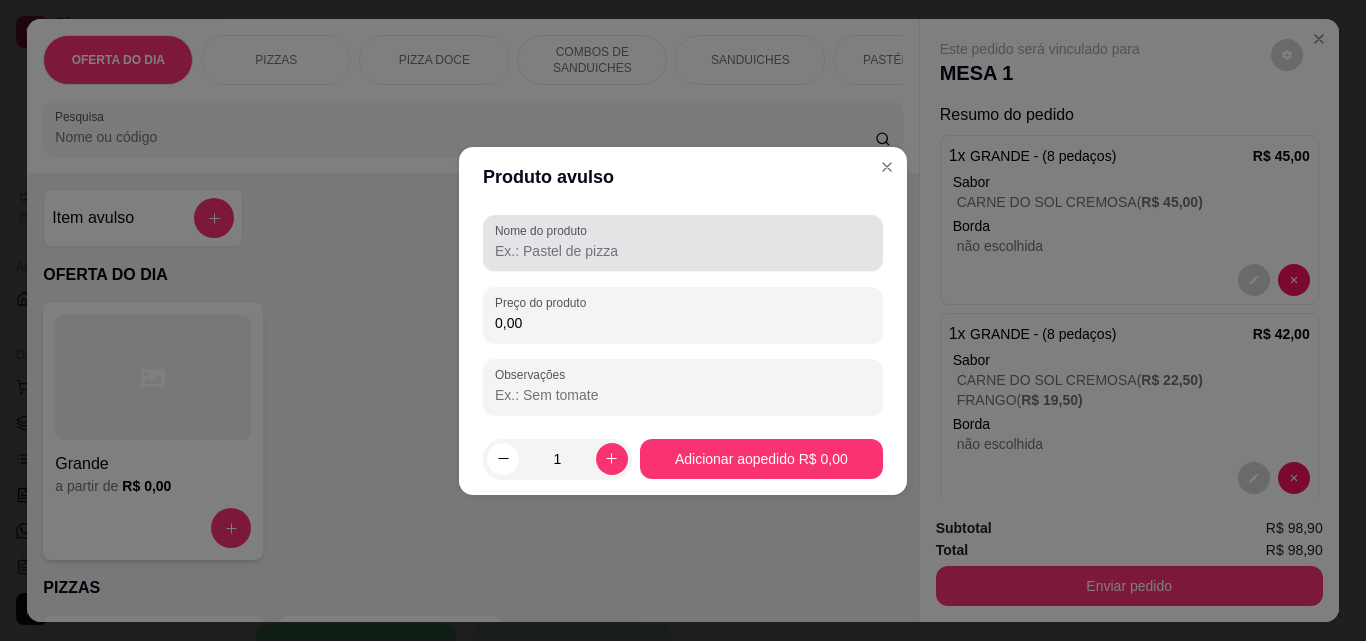 click on "Nome do produto" at bounding box center [683, 251] 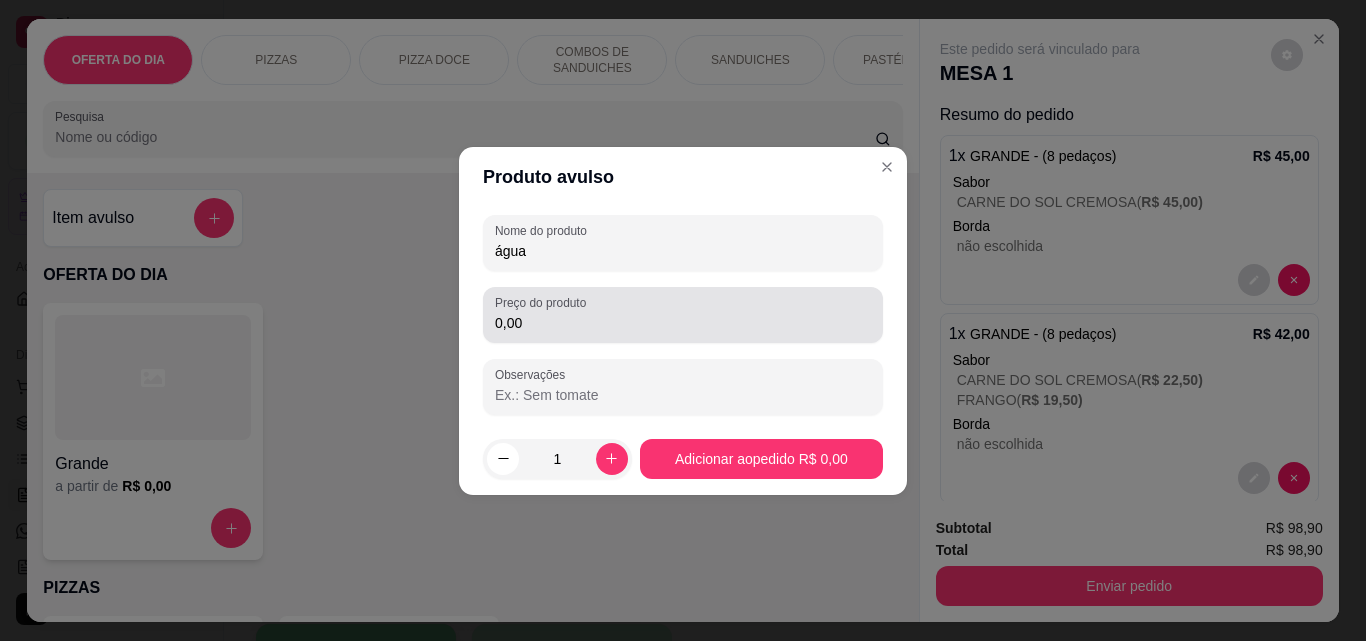 type on "água" 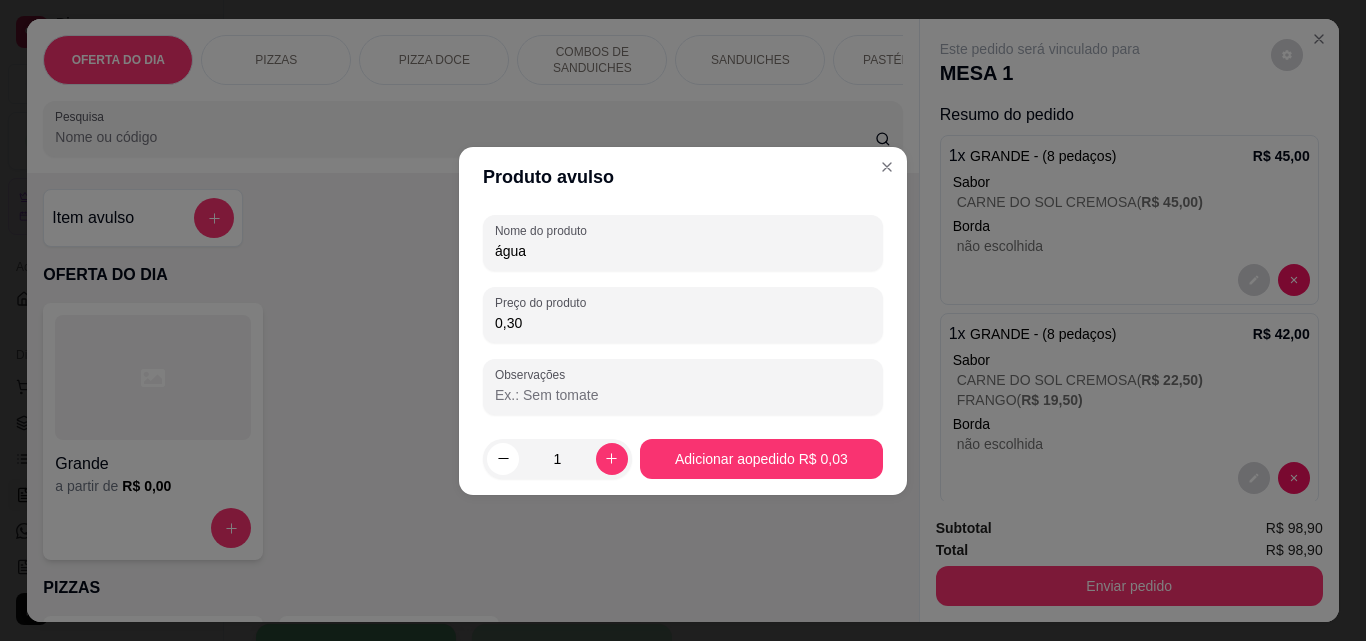 type on "3,00" 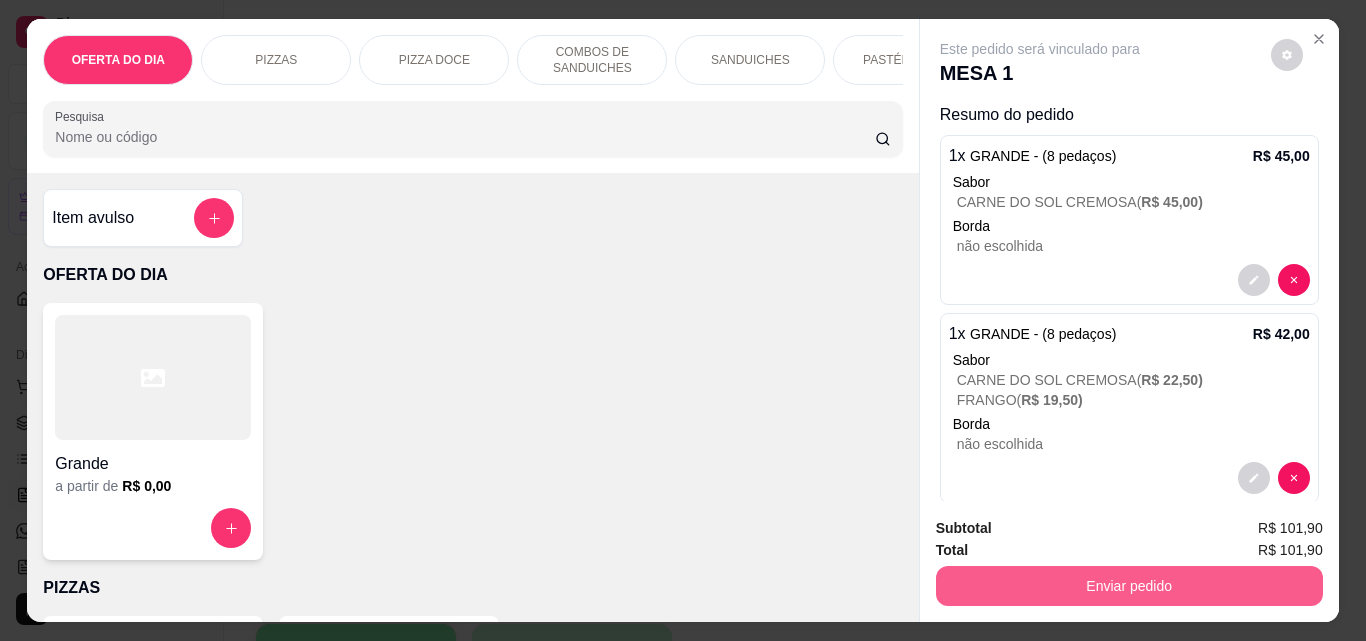 click on "Enviar pedido" at bounding box center [1129, 586] 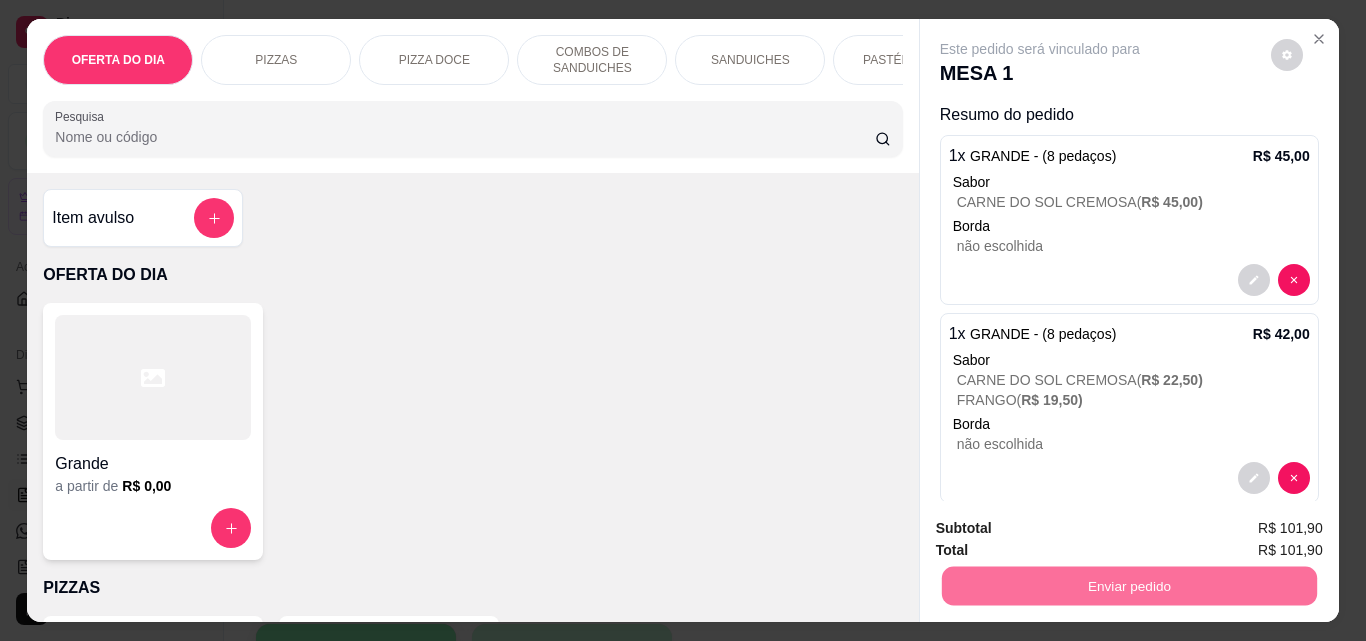 click on "Não registrar e enviar pedido" at bounding box center [1063, 529] 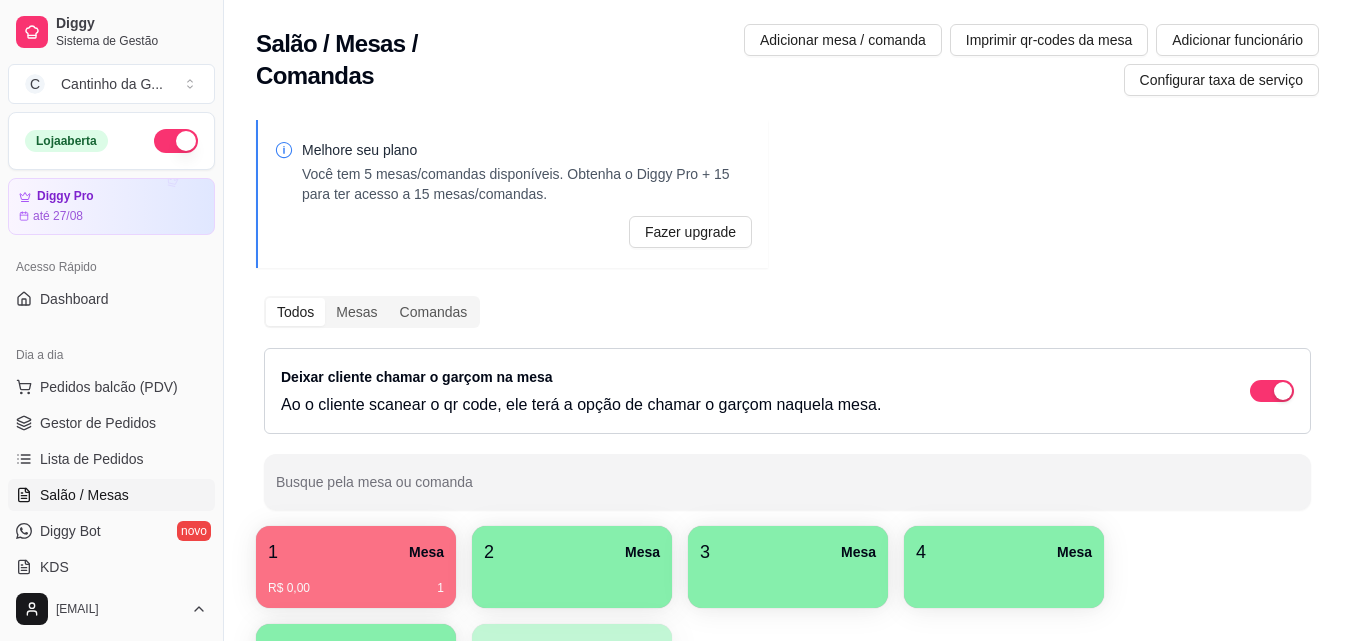 click at bounding box center (572, 581) 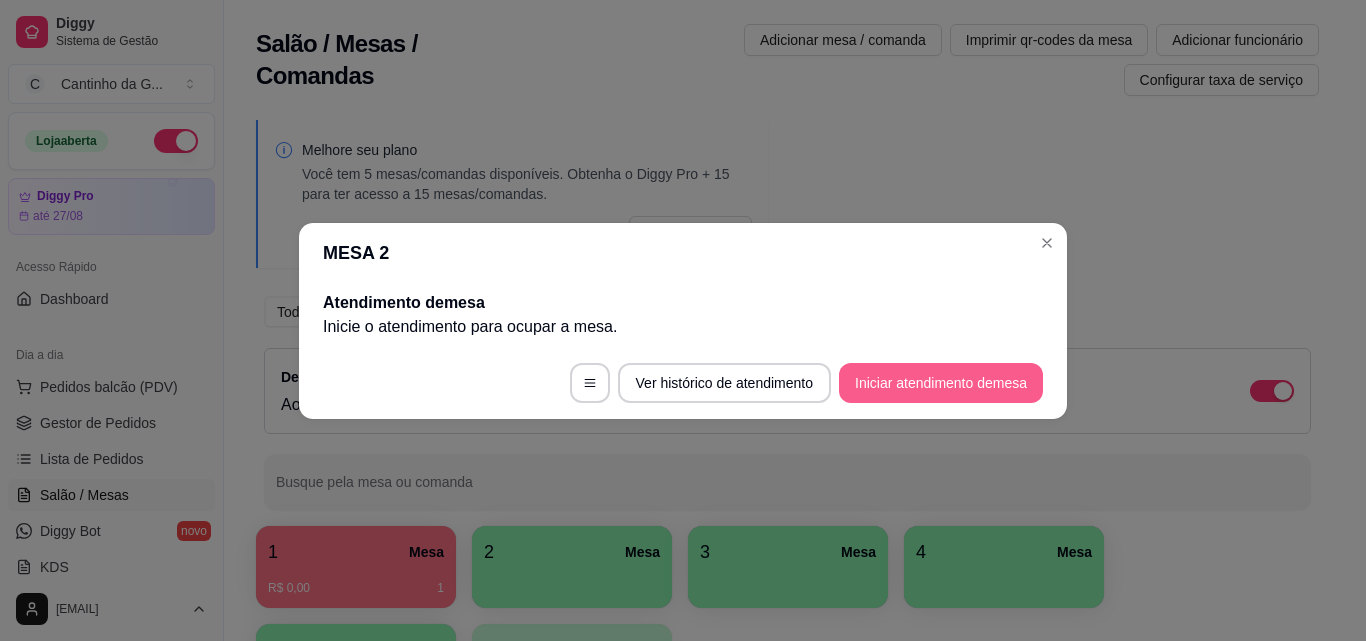 click on "Iniciar atendimento de  mesa" at bounding box center (941, 383) 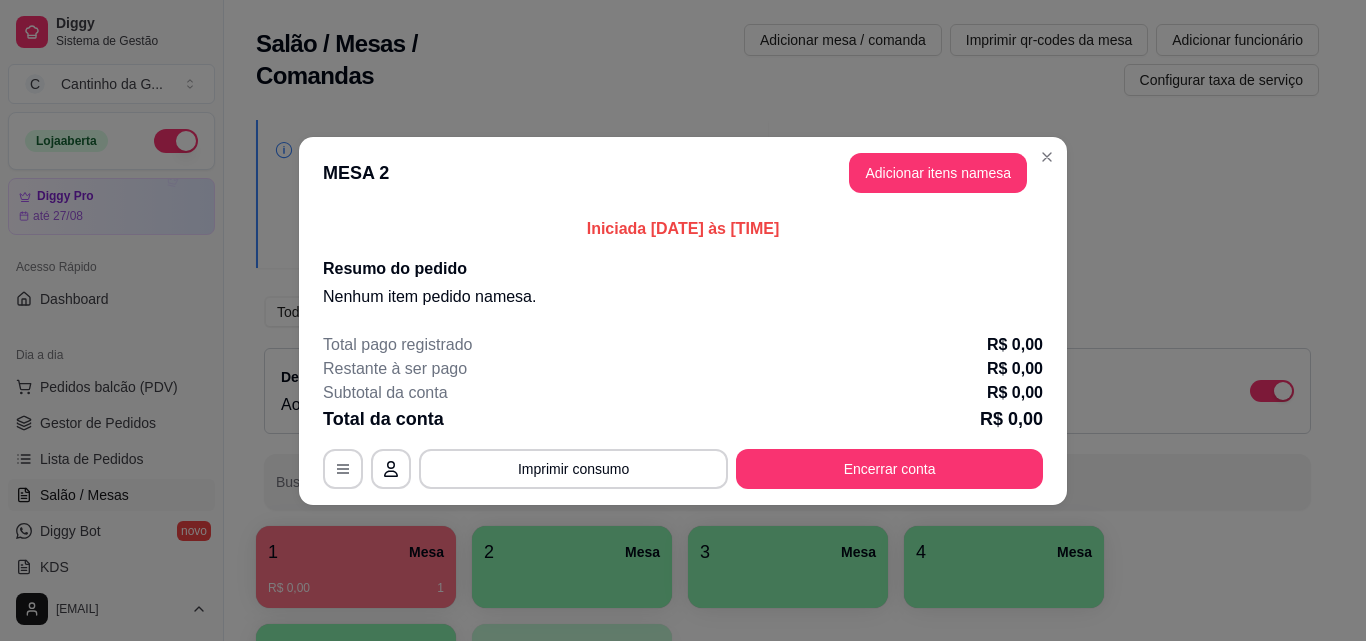 click on "Adicionar itens na  mesa" at bounding box center (938, 173) 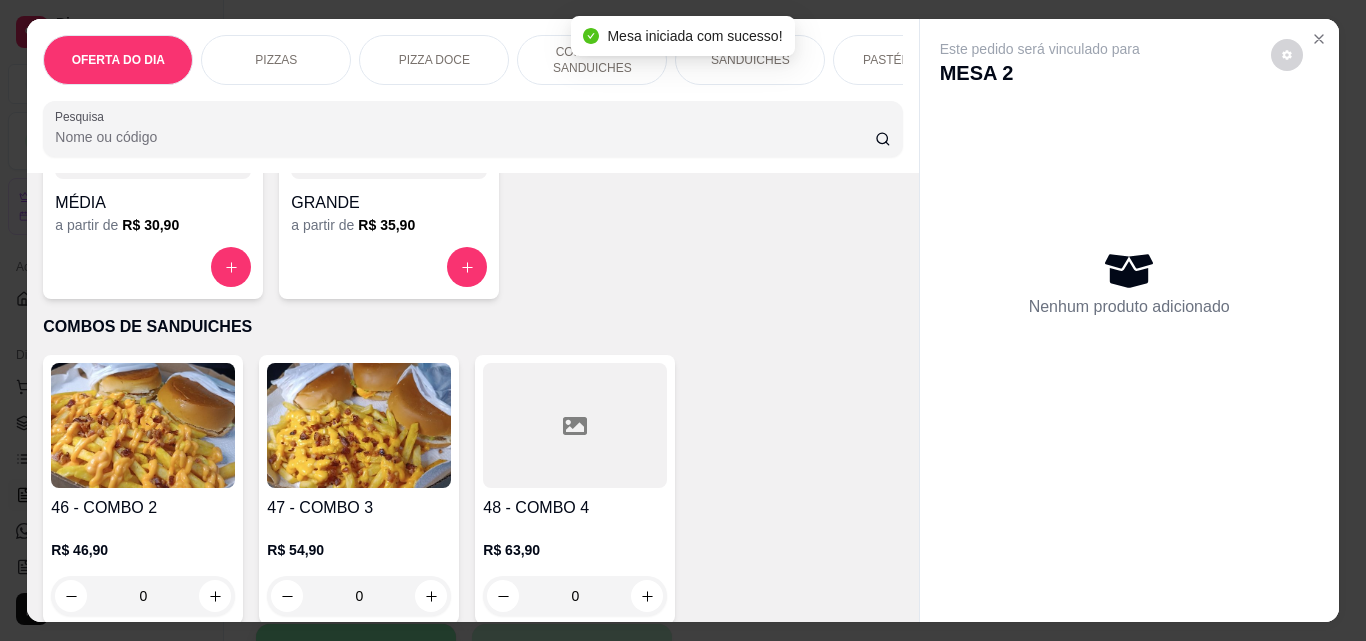 scroll, scrollTop: 1000, scrollLeft: 0, axis: vertical 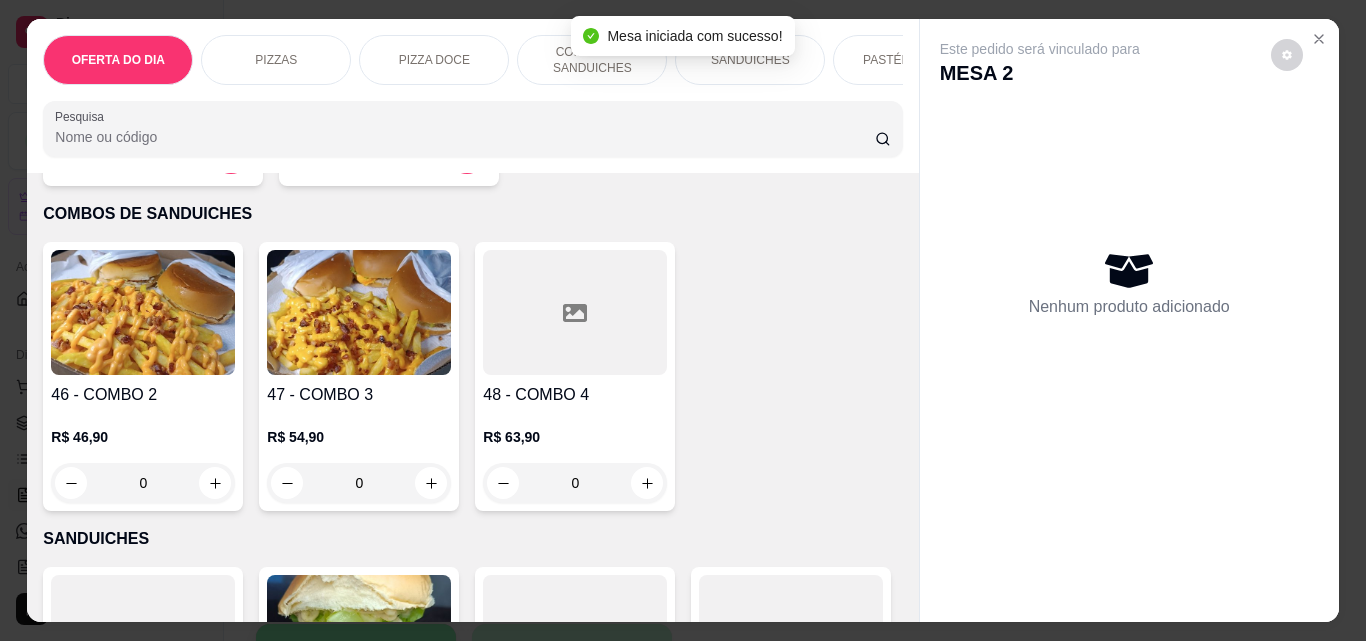 click on "0" at bounding box center (575, 483) 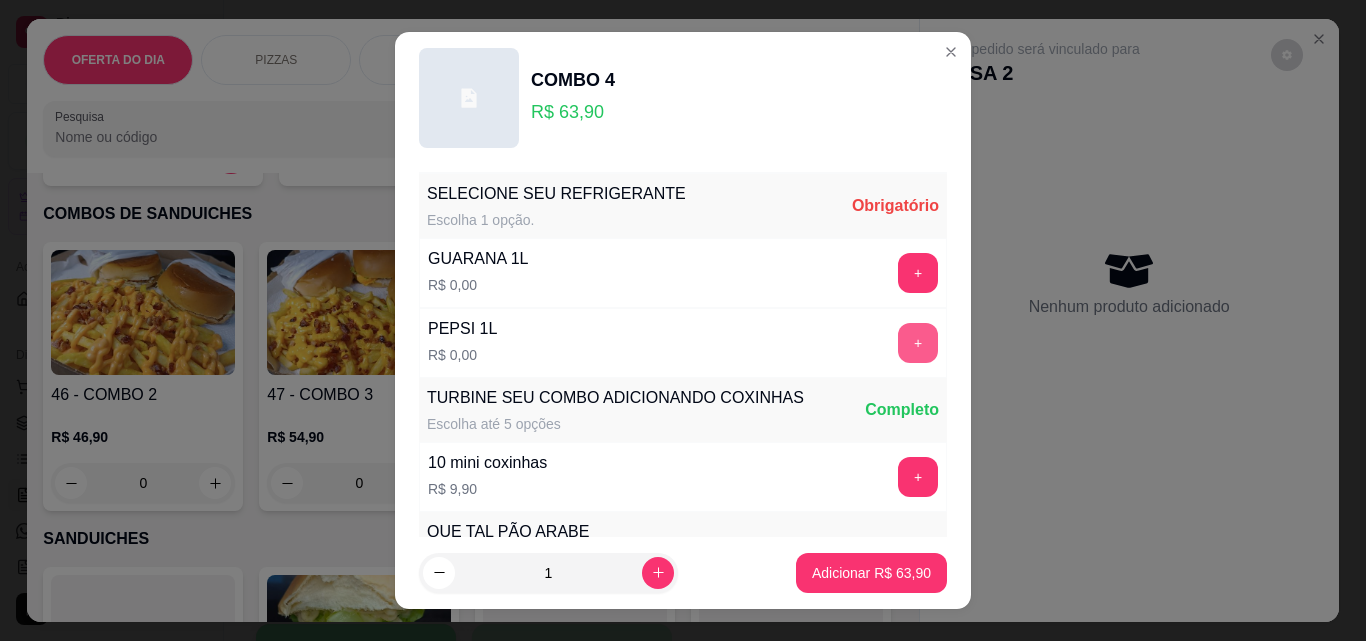 click on "+" at bounding box center [918, 343] 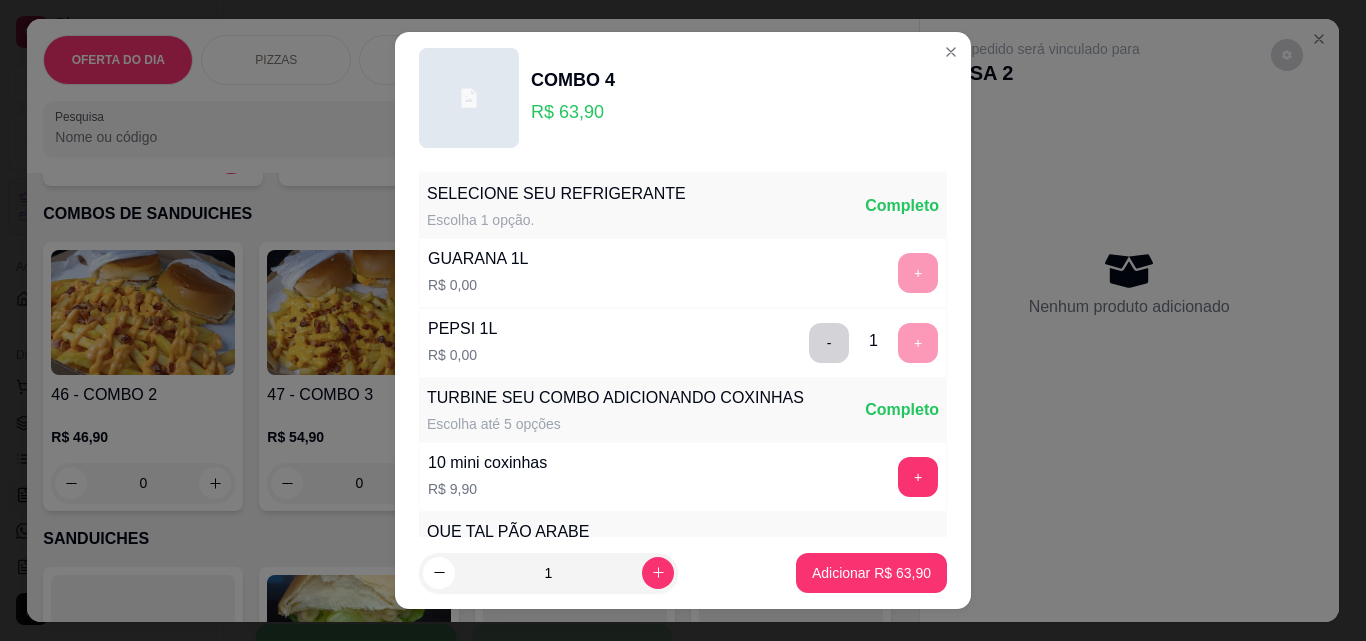 scroll, scrollTop: 32, scrollLeft: 0, axis: vertical 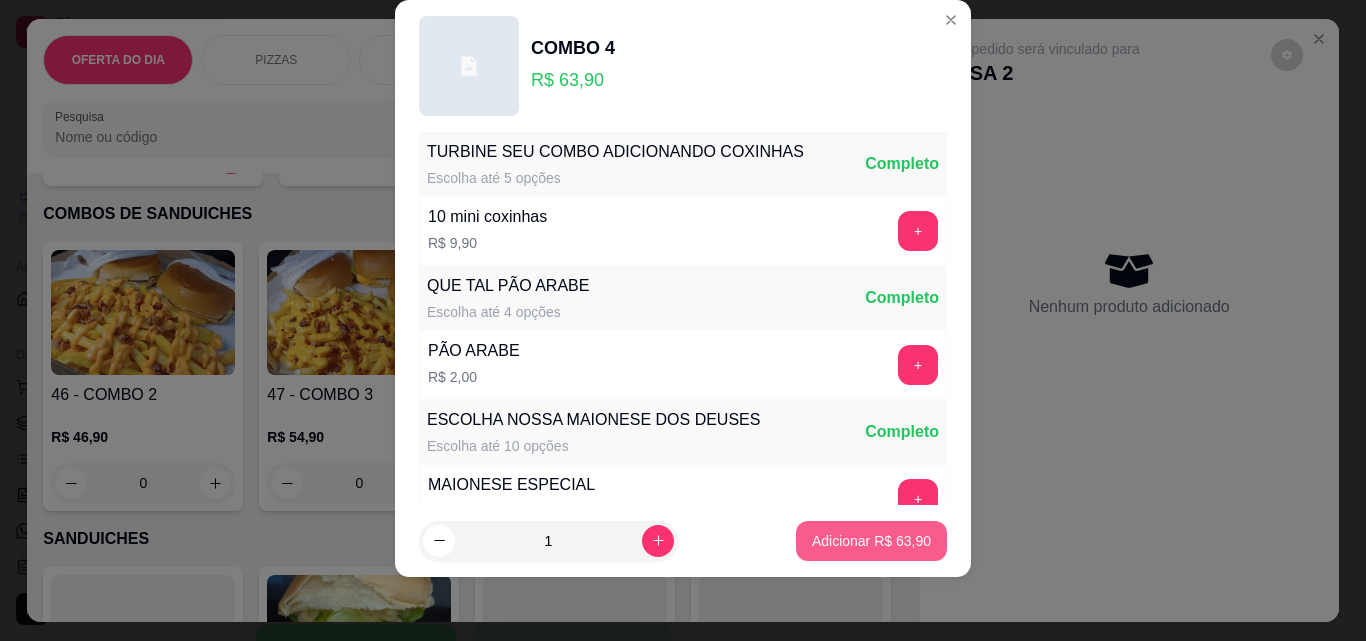 click on "Adicionar   R$ 63,90" at bounding box center (871, 541) 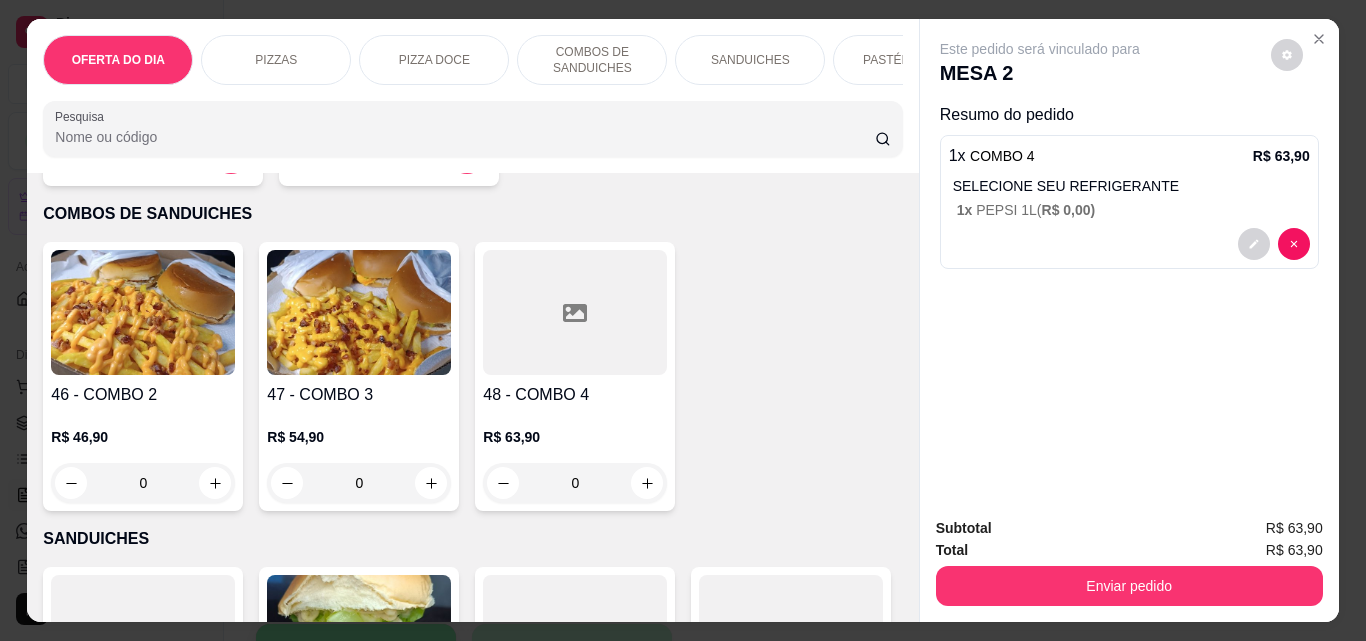 click on "0" at bounding box center (575, 483) 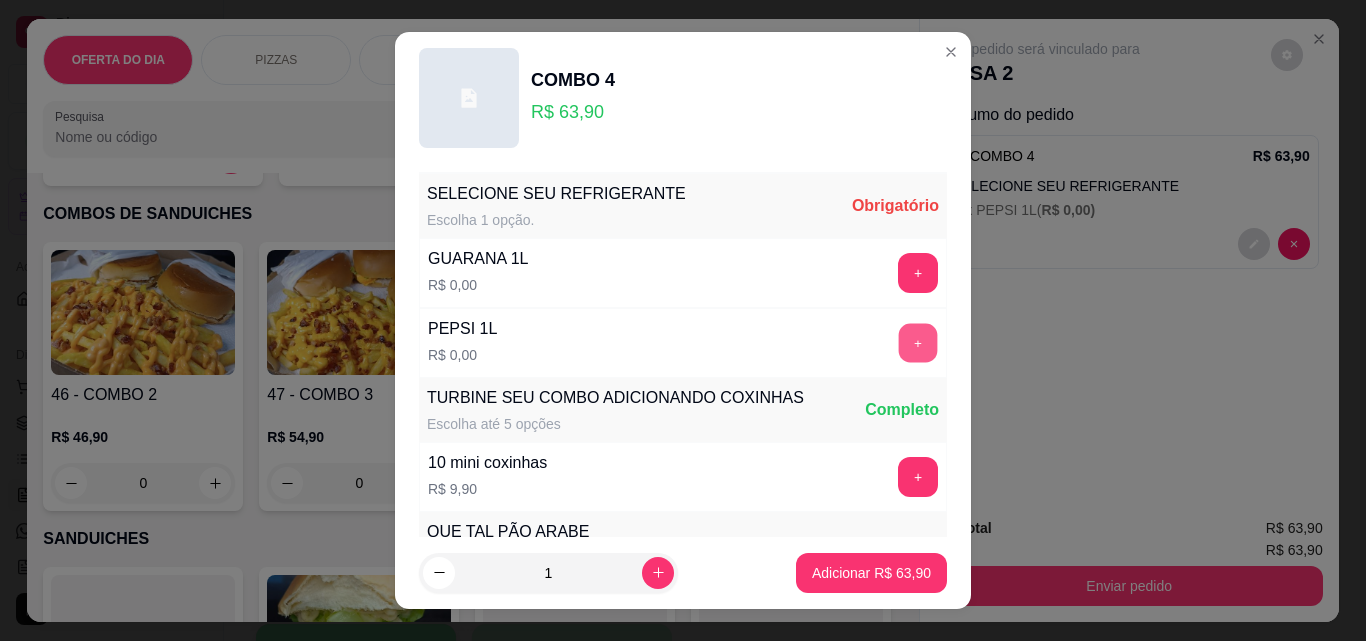 click on "+" at bounding box center [918, 343] 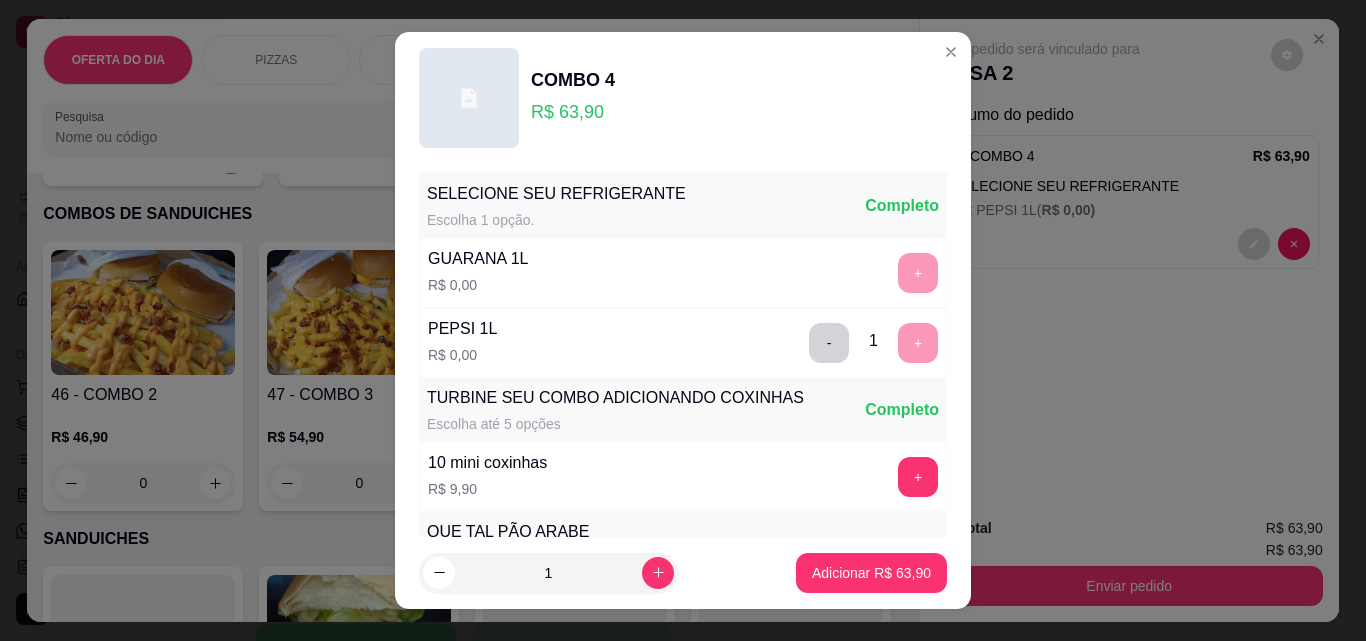 scroll, scrollTop: 32, scrollLeft: 0, axis: vertical 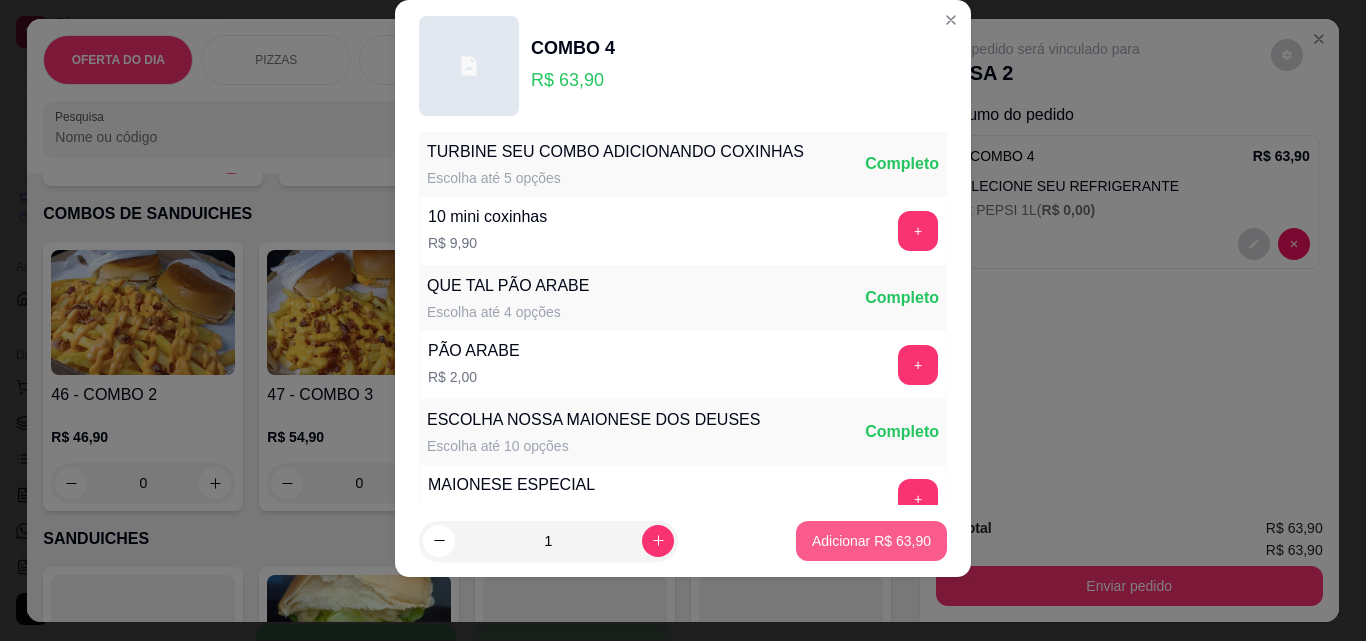 click on "Adicionar   R$ 63,90" at bounding box center (871, 541) 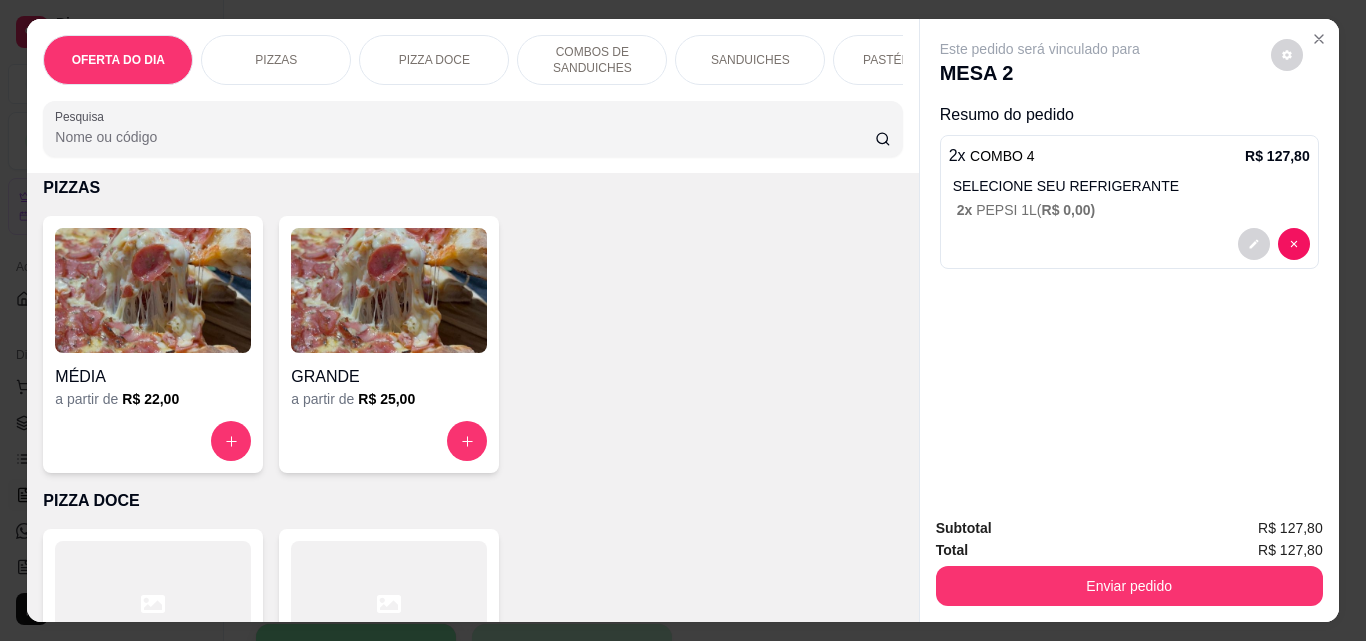 scroll, scrollTop: 0, scrollLeft: 0, axis: both 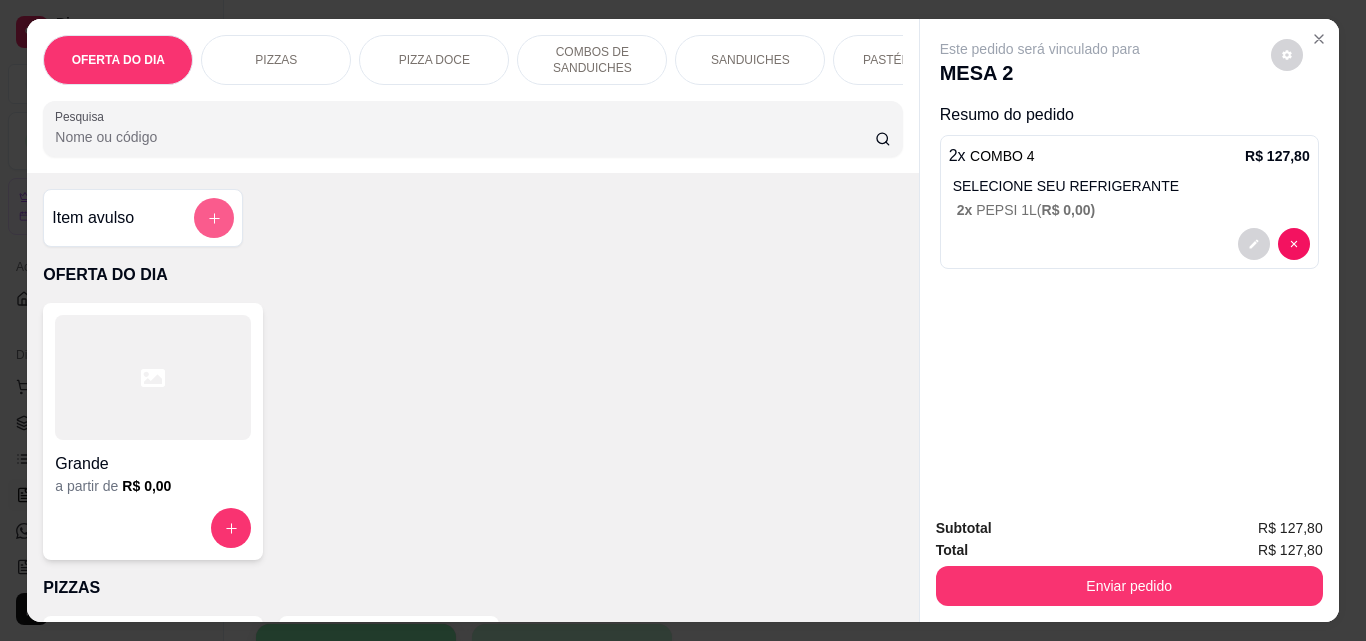 click at bounding box center [214, 218] 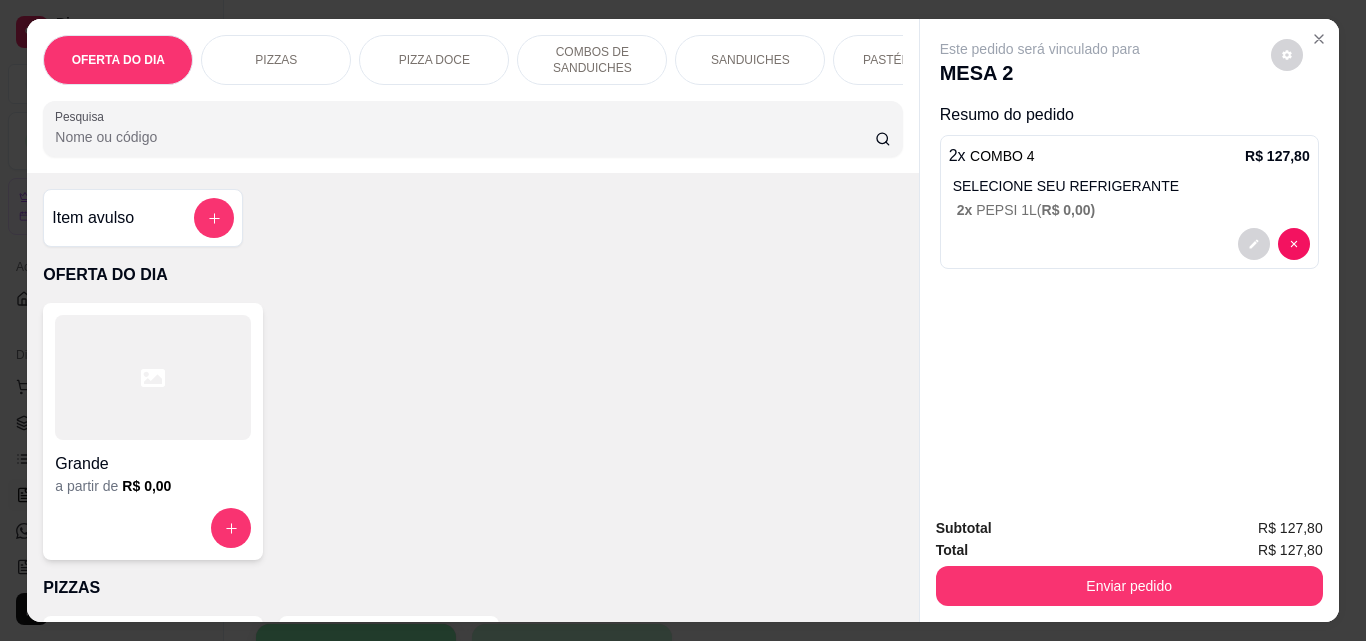 click on "Nome do produto" at bounding box center [683, 251] 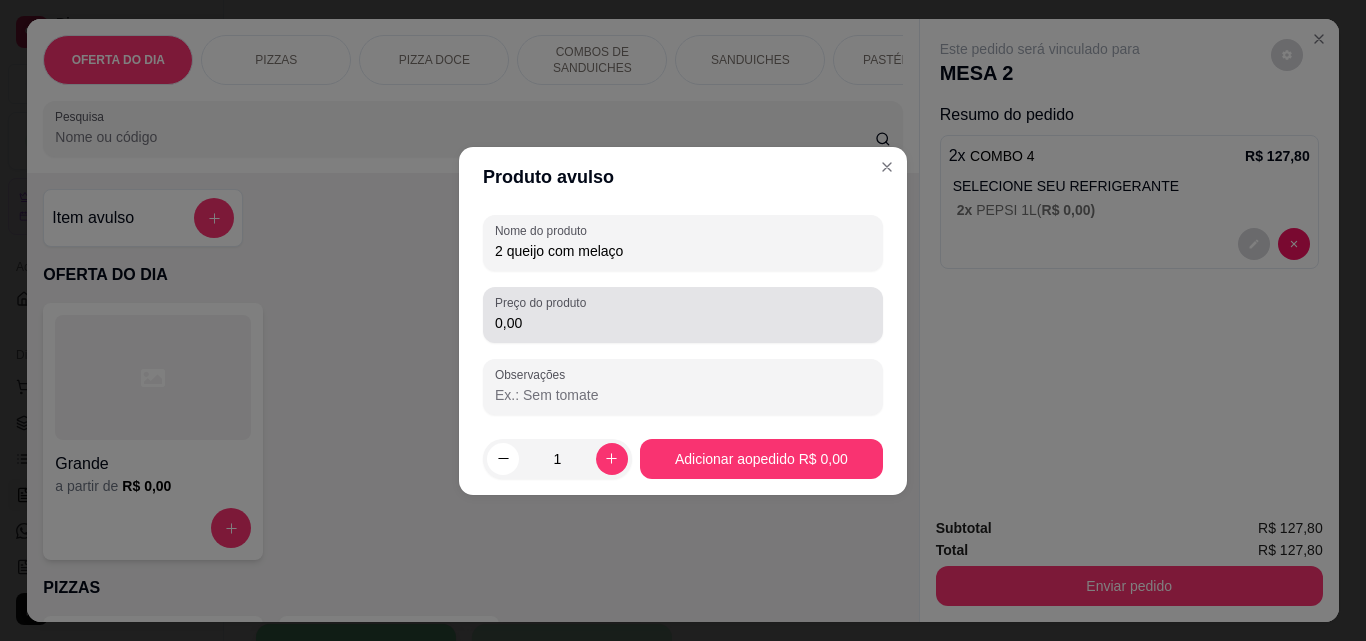 type on "2 queijo com melaço" 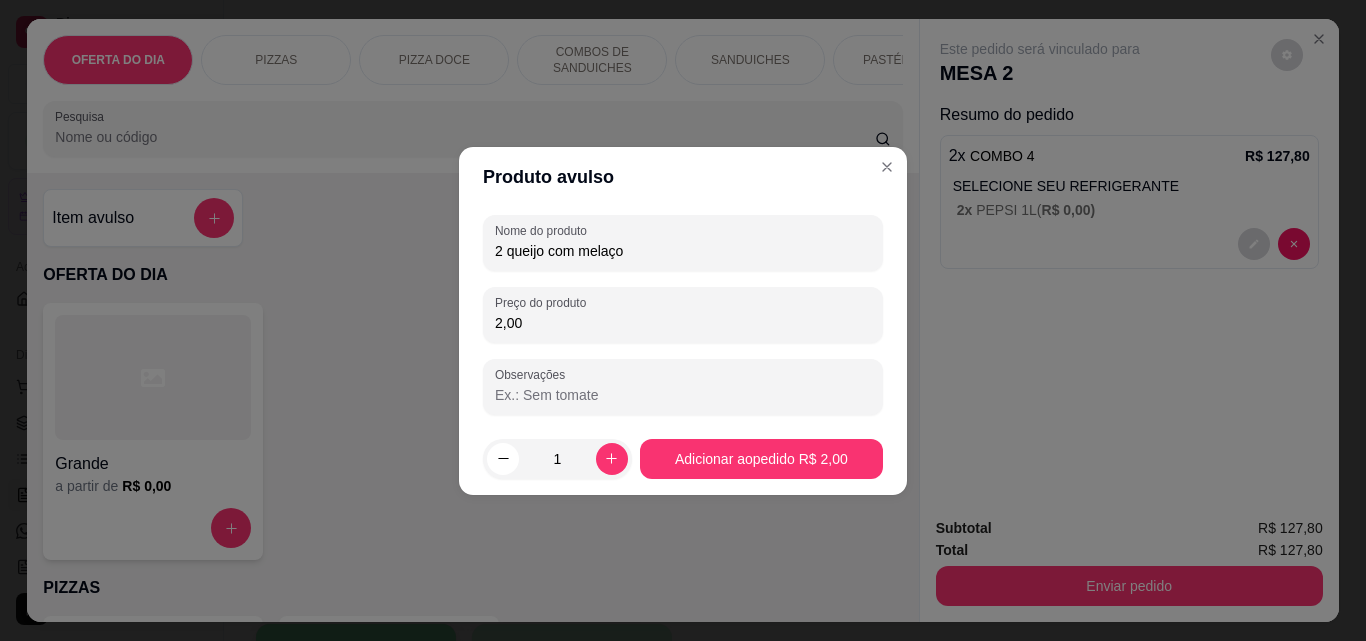 type on "20,00" 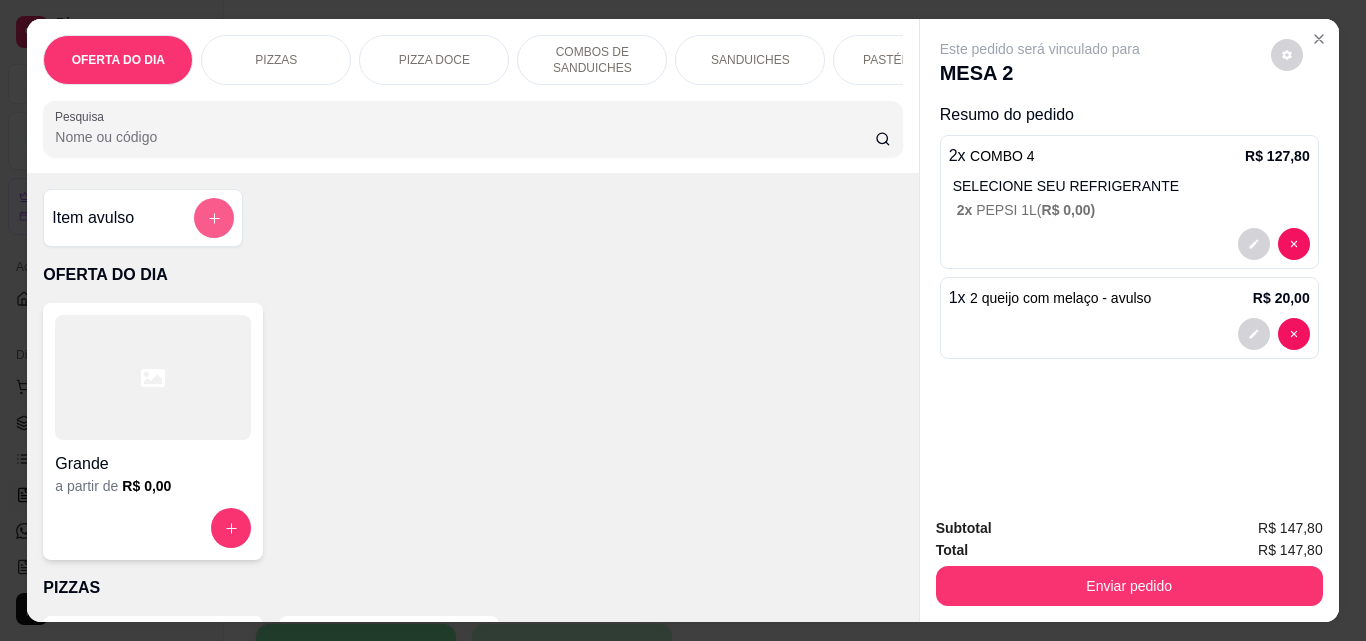 click 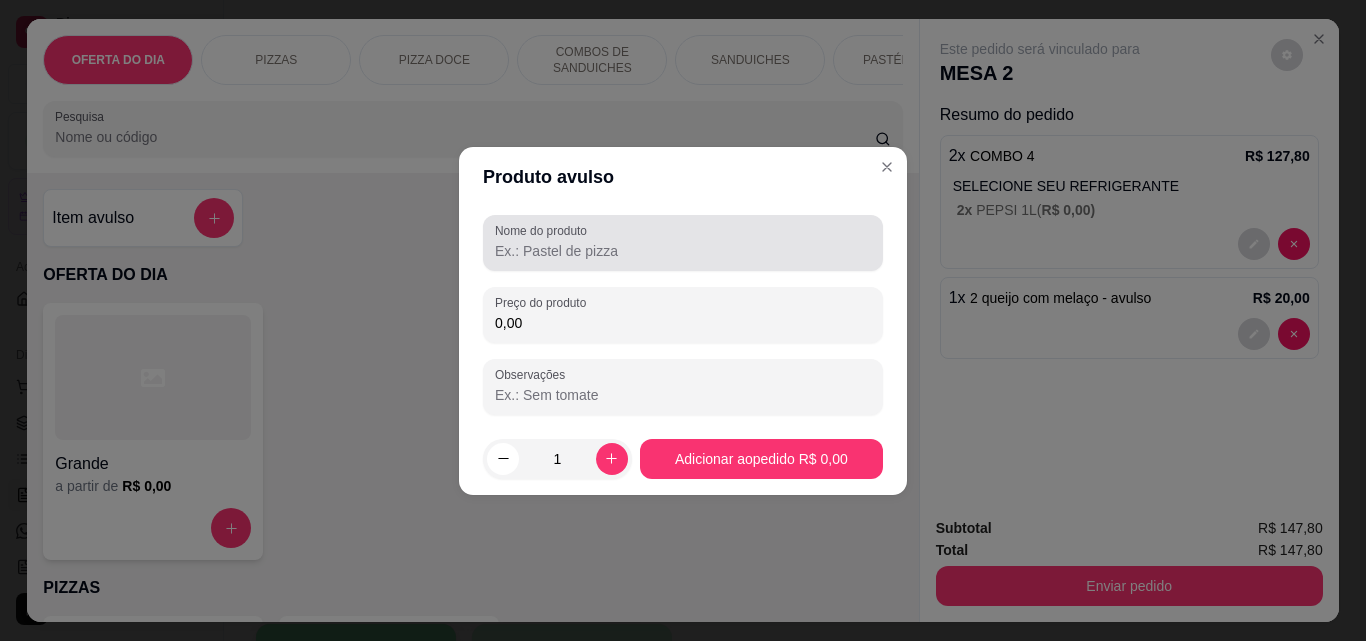 click at bounding box center [683, 243] 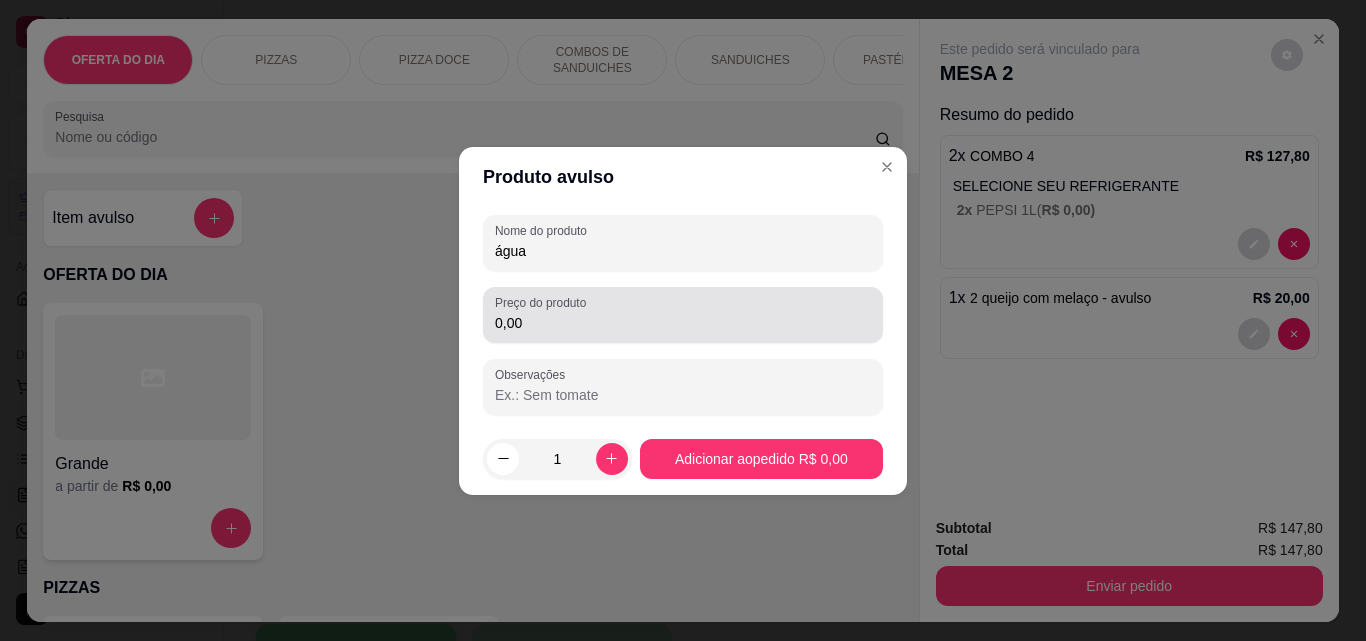 type on "água" 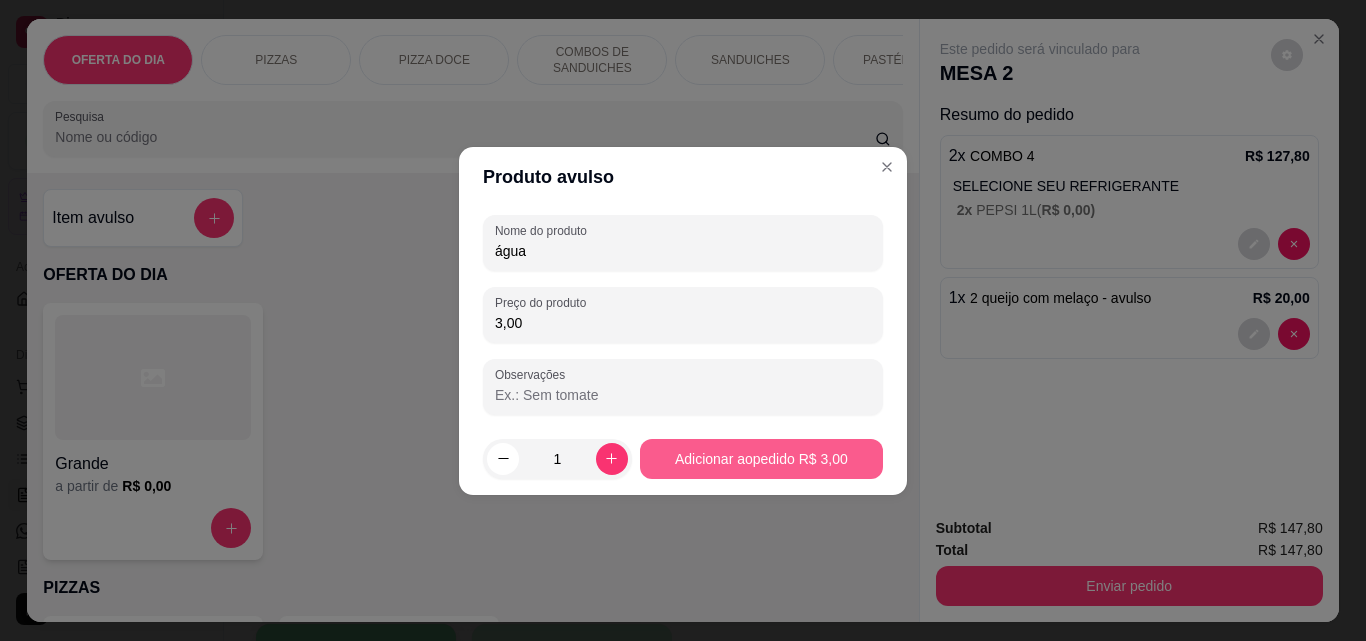 type on "3,00" 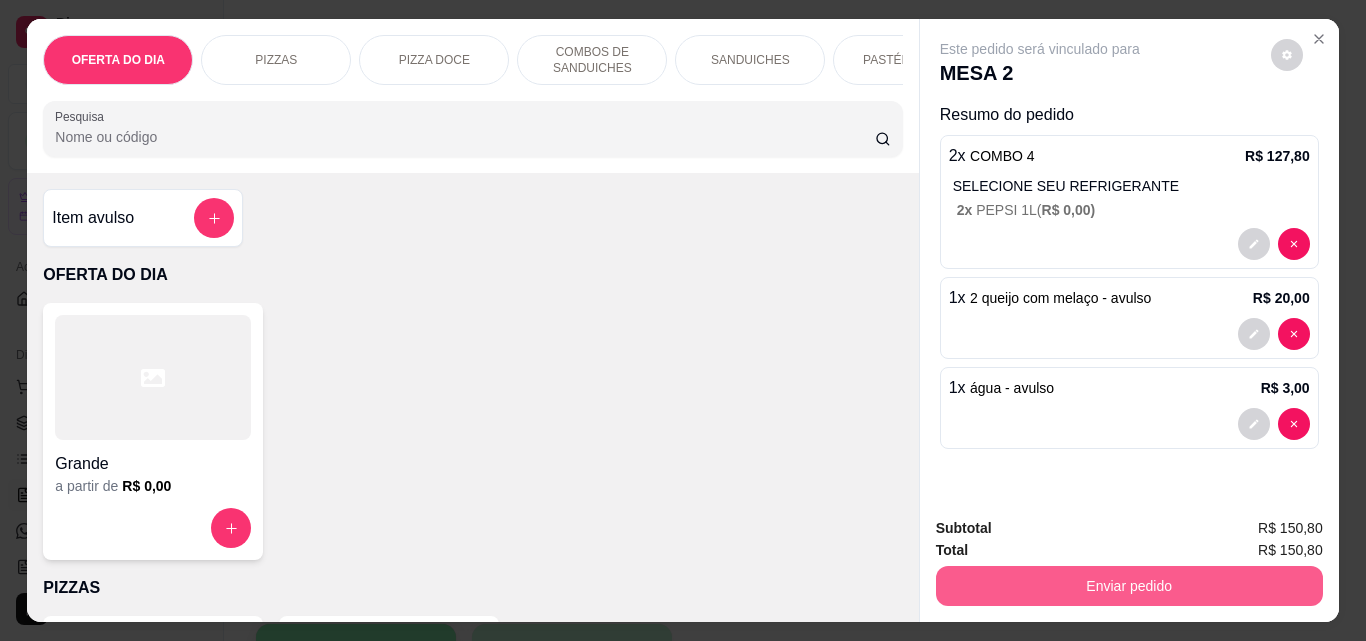 click on "Enviar pedido" at bounding box center [1129, 586] 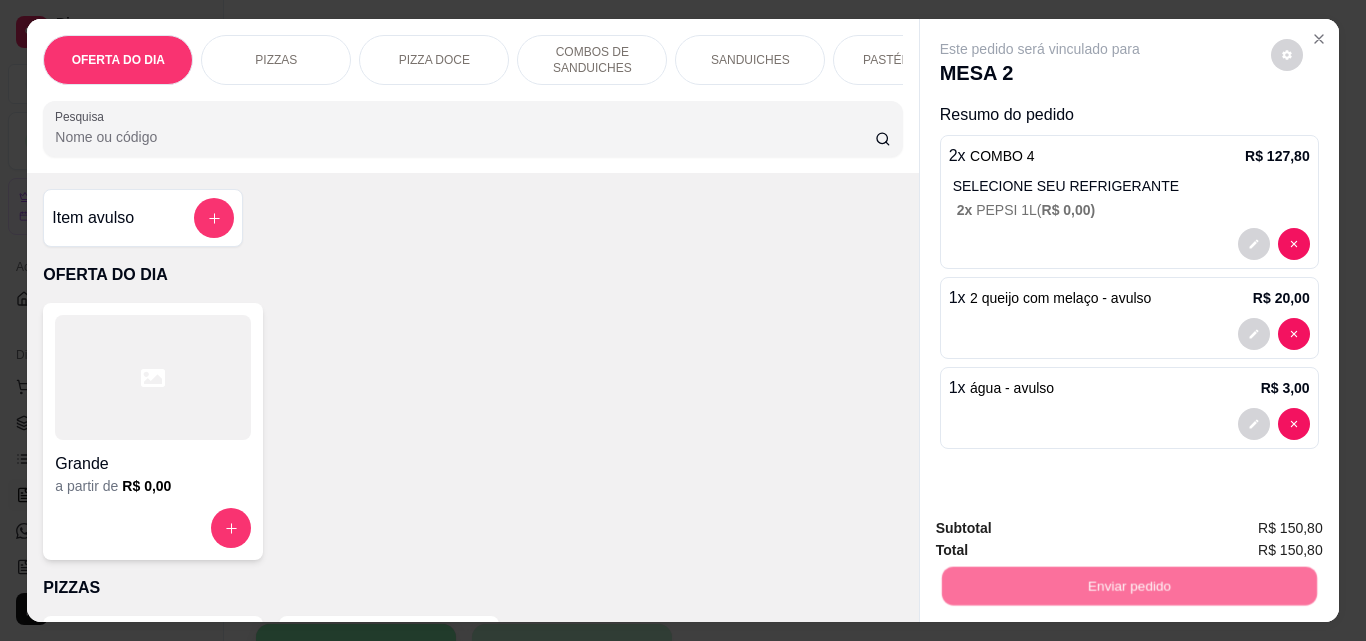 click on "Não registrar e enviar pedido" at bounding box center [1063, 529] 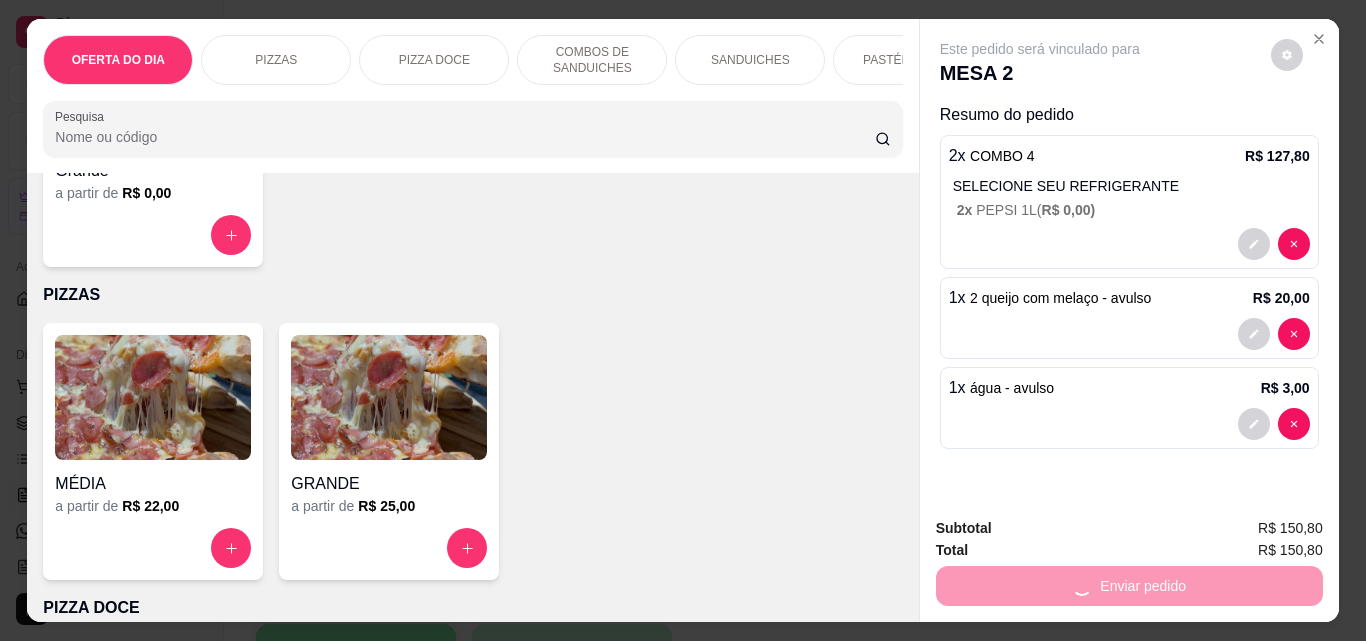 scroll, scrollTop: 300, scrollLeft: 0, axis: vertical 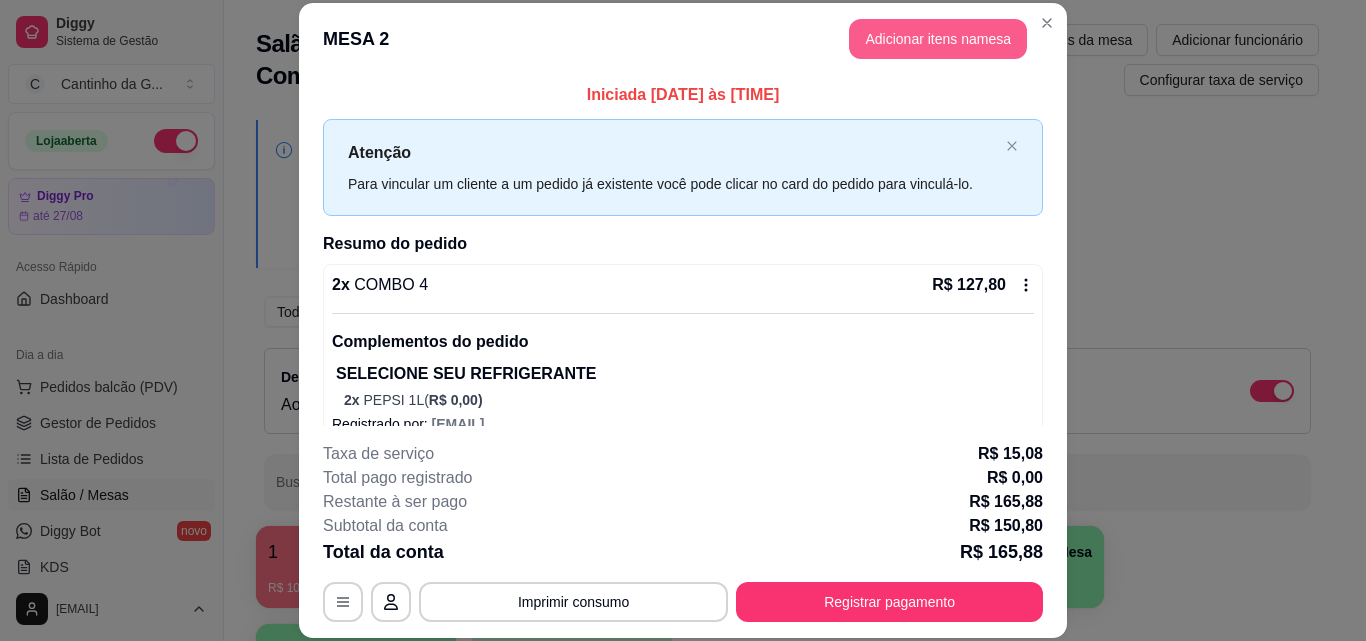 click on "Adicionar itens na  mesa" at bounding box center (938, 39) 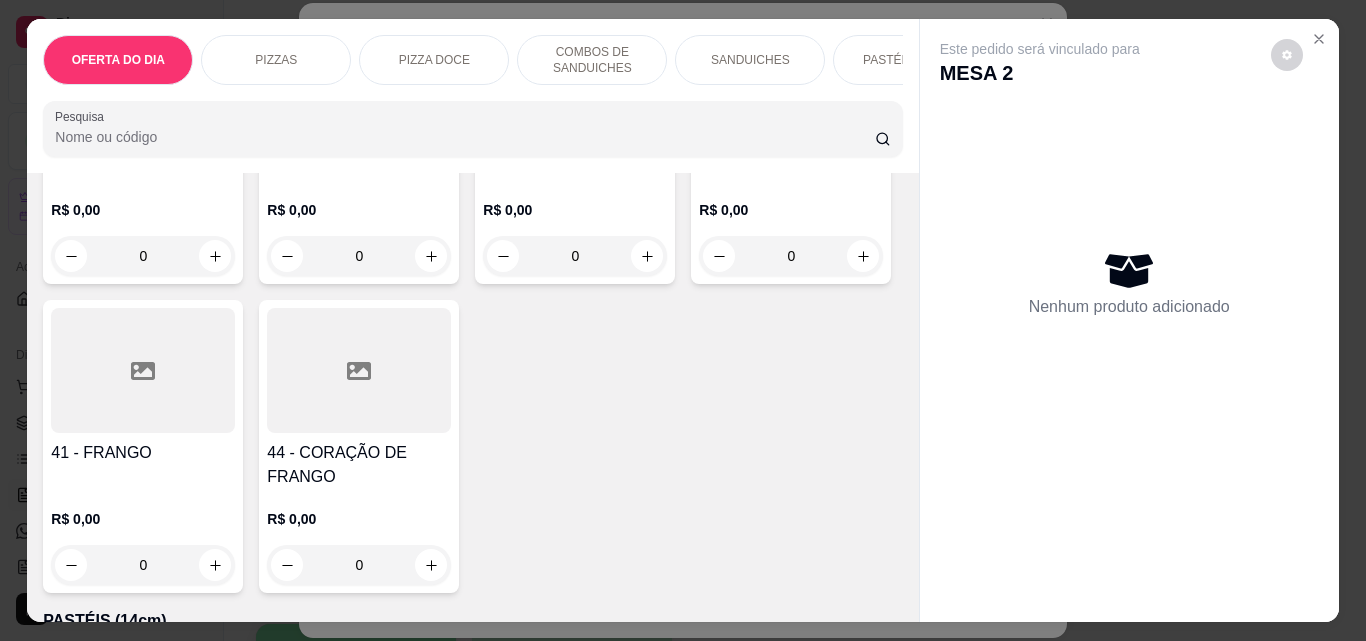 scroll, scrollTop: 2000, scrollLeft: 0, axis: vertical 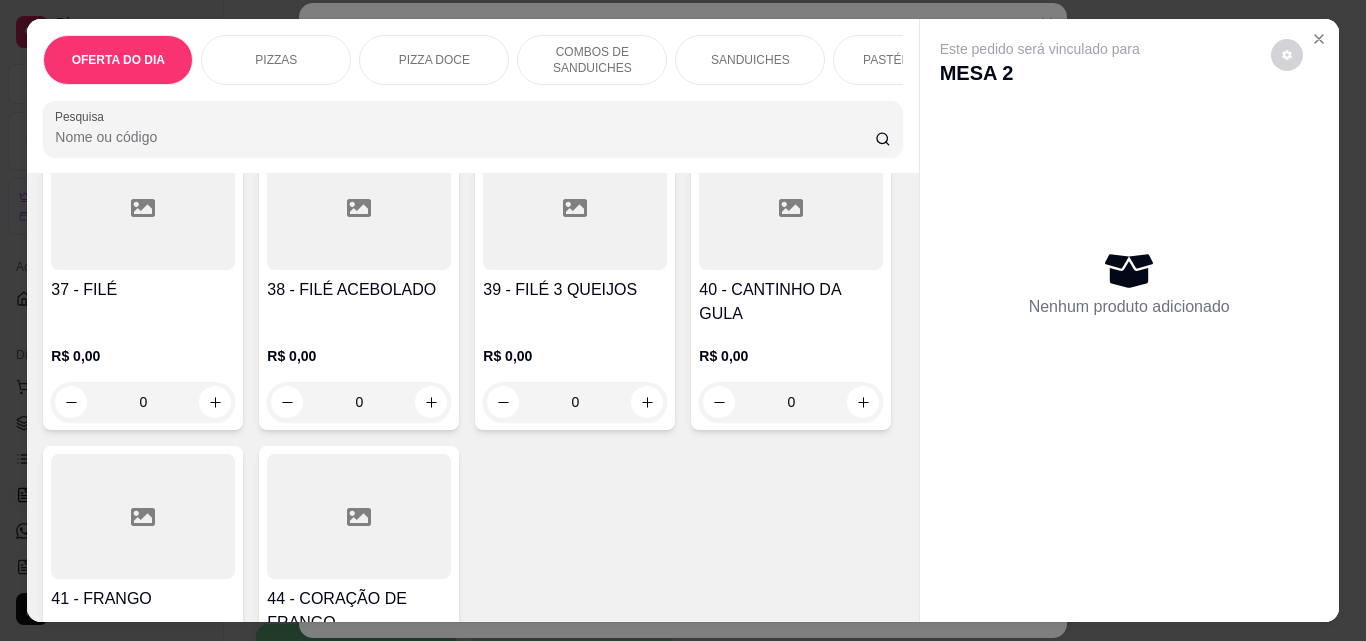 click on "0" at bounding box center [791, 93] 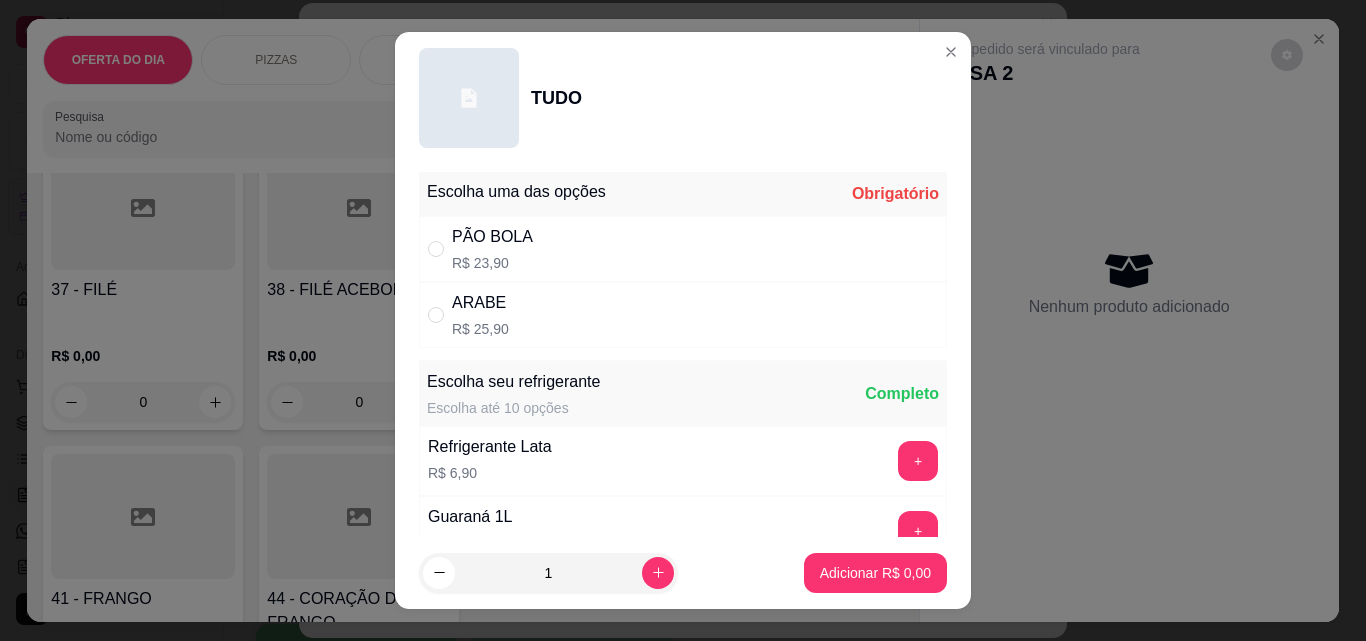 click on "ARABE R$ 25,90" at bounding box center [683, 315] 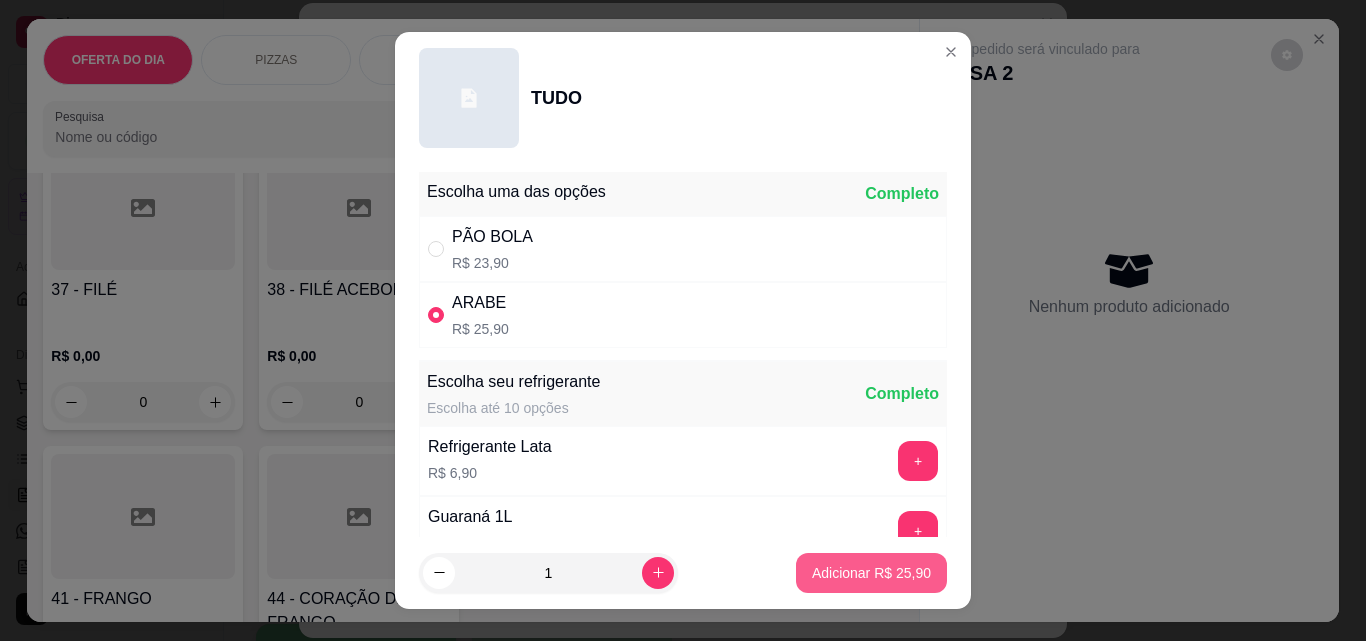 click on "Adicionar   R$ 25,90" at bounding box center [871, 573] 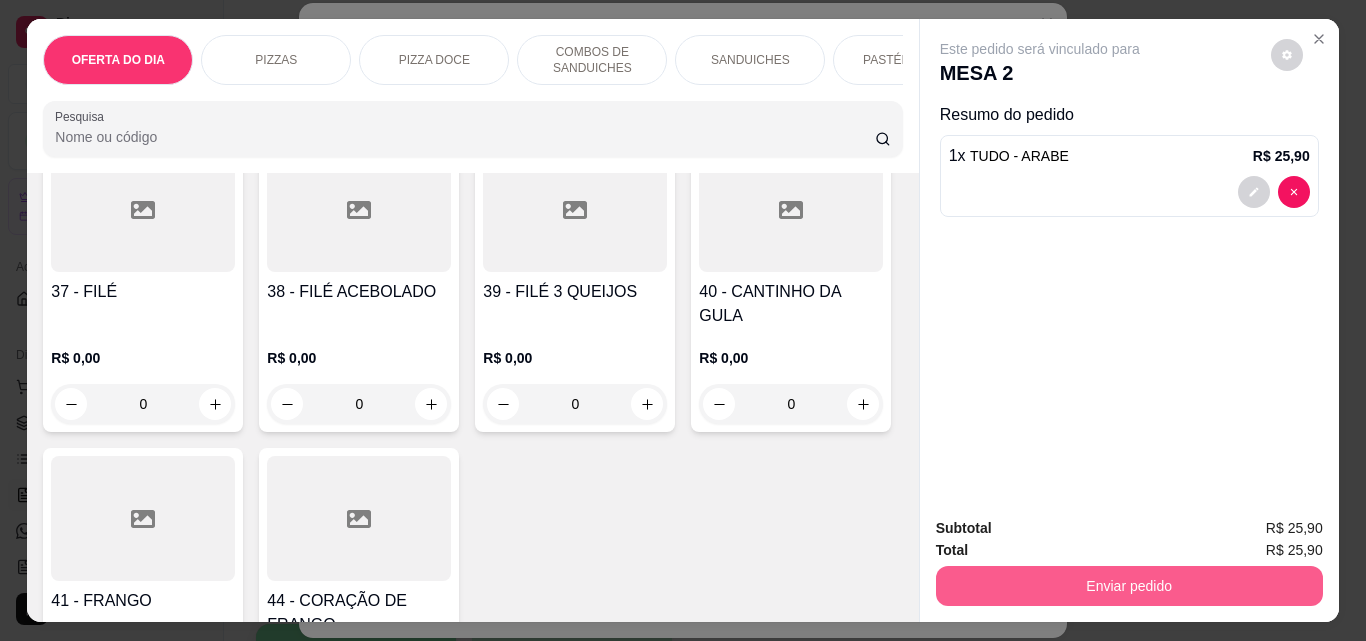 click on "Enviar pedido" at bounding box center [1129, 586] 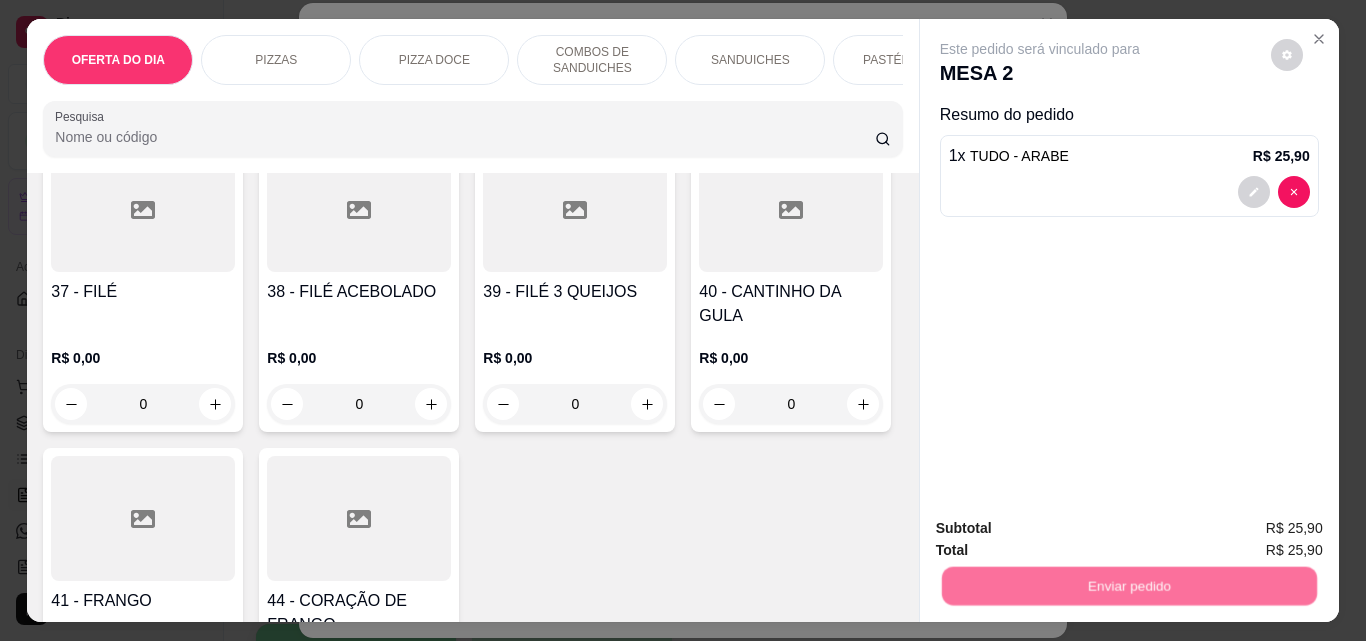 click on "Não registrar e enviar pedido" at bounding box center [1063, 529] 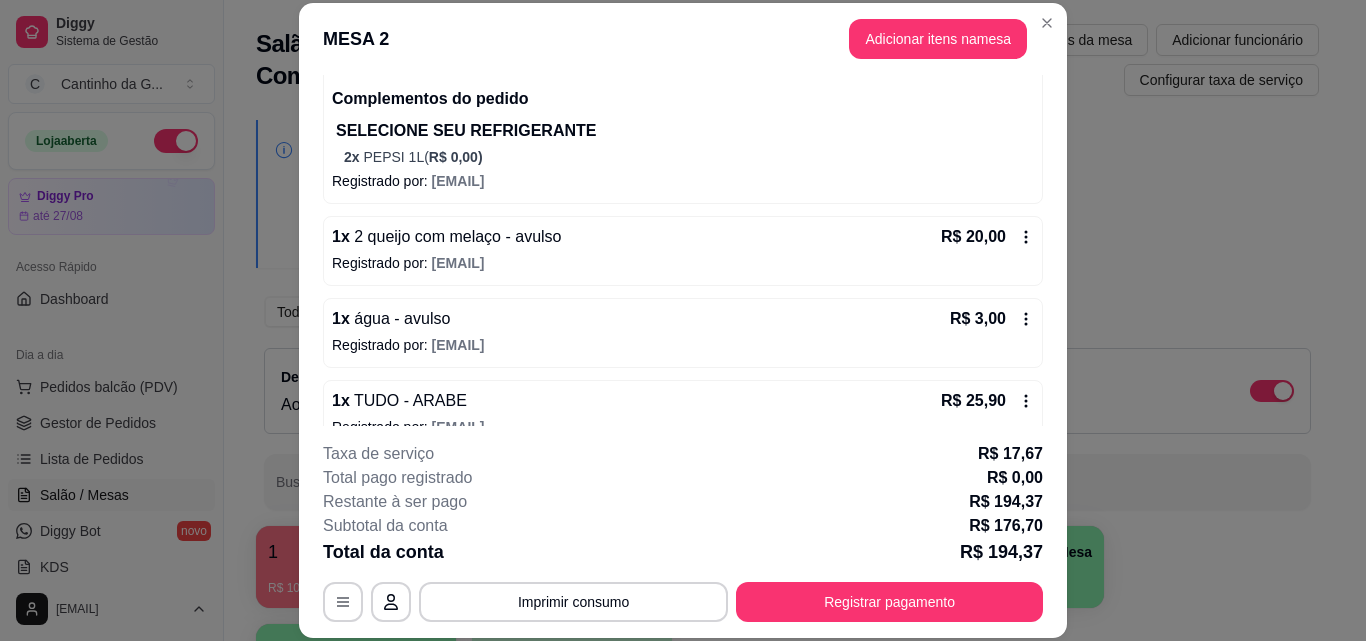 scroll, scrollTop: 275, scrollLeft: 0, axis: vertical 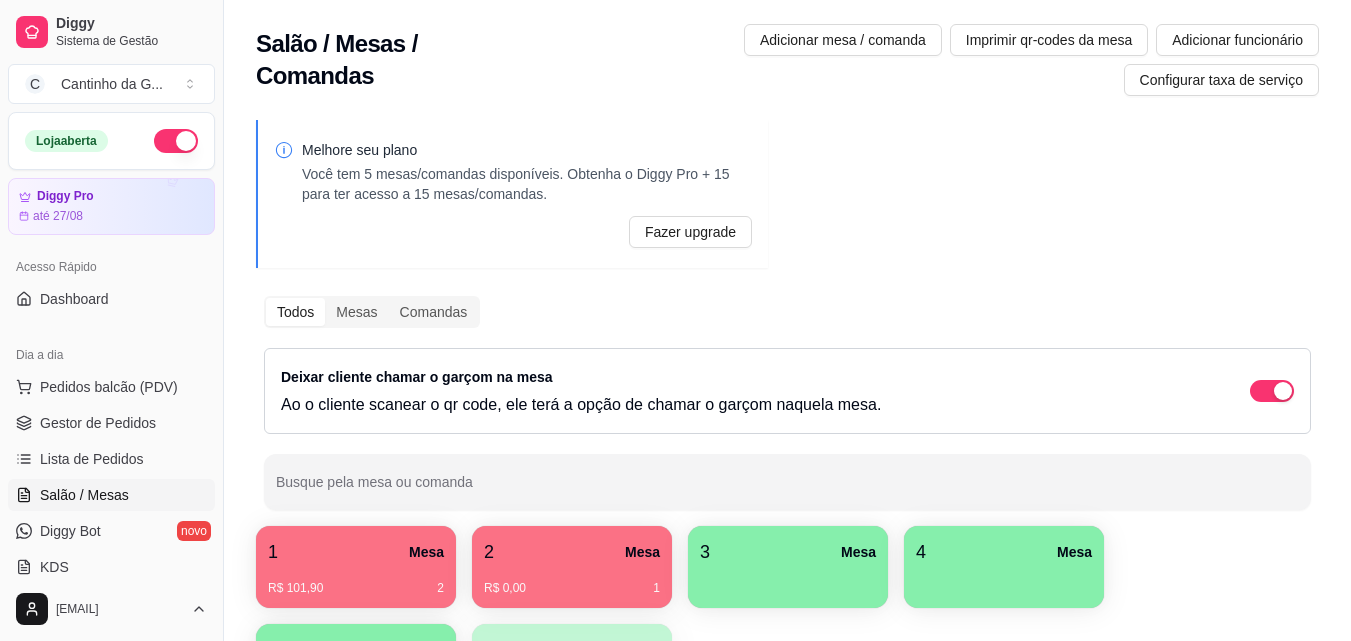 click on "Melhore seu plano
Você tem 5 mesas/comandas disponíveis. Obtenha o Diggy Pro + 15 para ter acesso a 15 mesas/comandas. Fazer upgrade Todos Mesas Comandas Deixar cliente chamar o garçom na mesa Ao o cliente scanear o qr code, ele terá a opção de chamar o garçom naquela mesa. Busque pela mesa ou comanda
1 Mesa R$ 101,90 2 2 Mesa R$ 0,00 1 3 Mesa 4 Mesa 5 Mesa 10 Mesa" at bounding box center (787, 419) 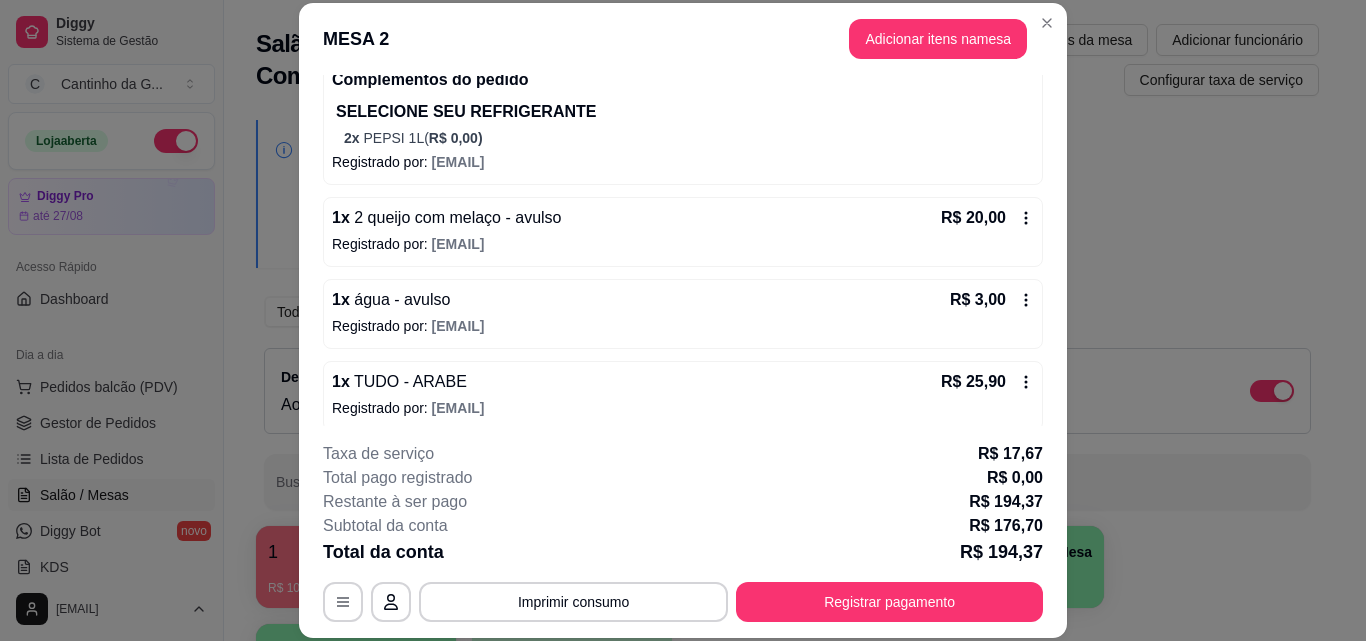 scroll, scrollTop: 275, scrollLeft: 0, axis: vertical 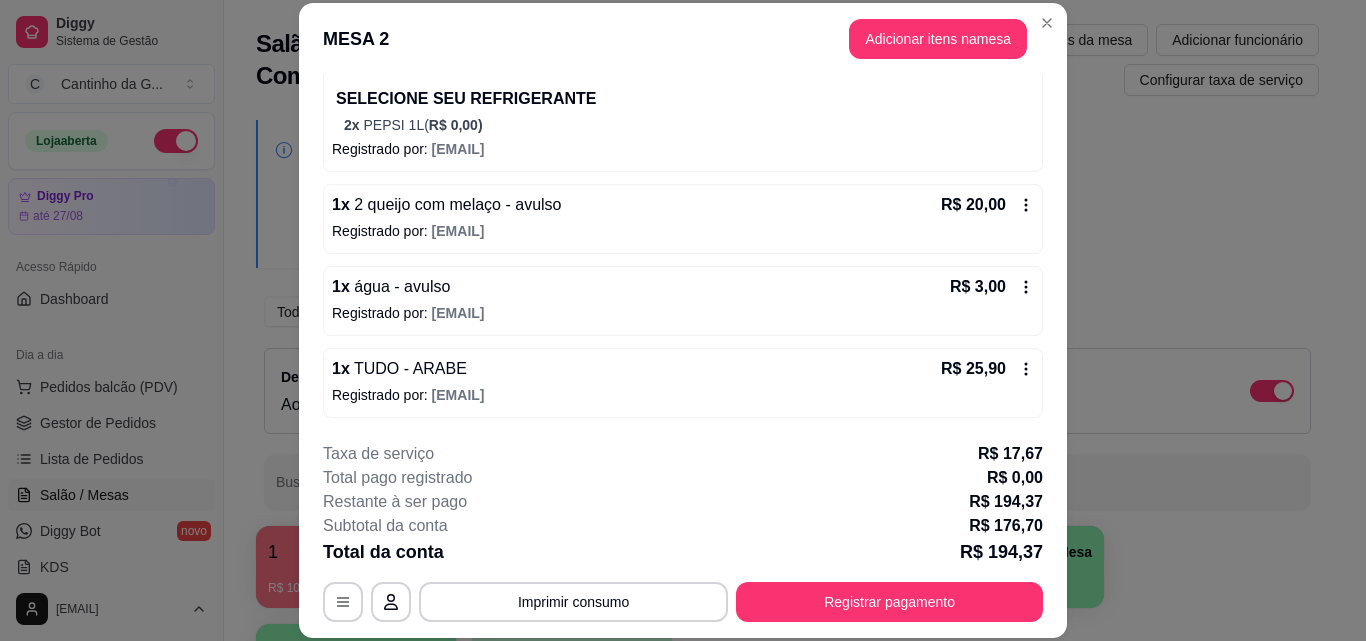 click on "Adicionar itens na  mesa" at bounding box center [938, 39] 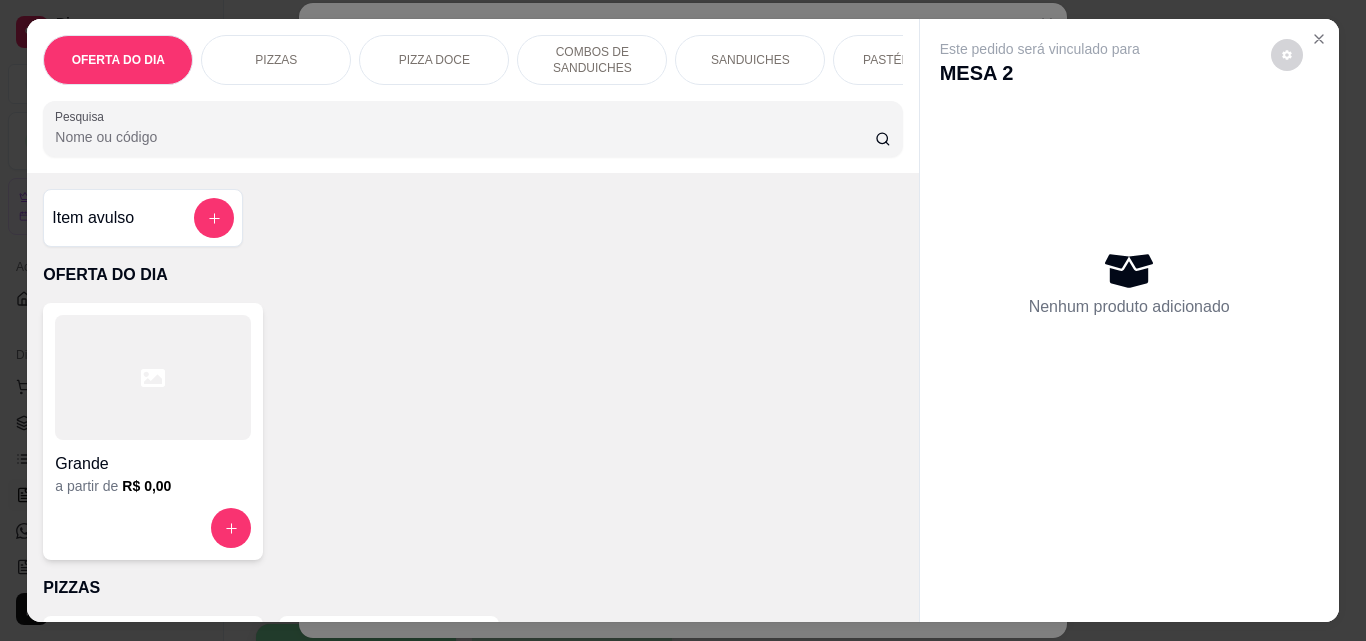 click 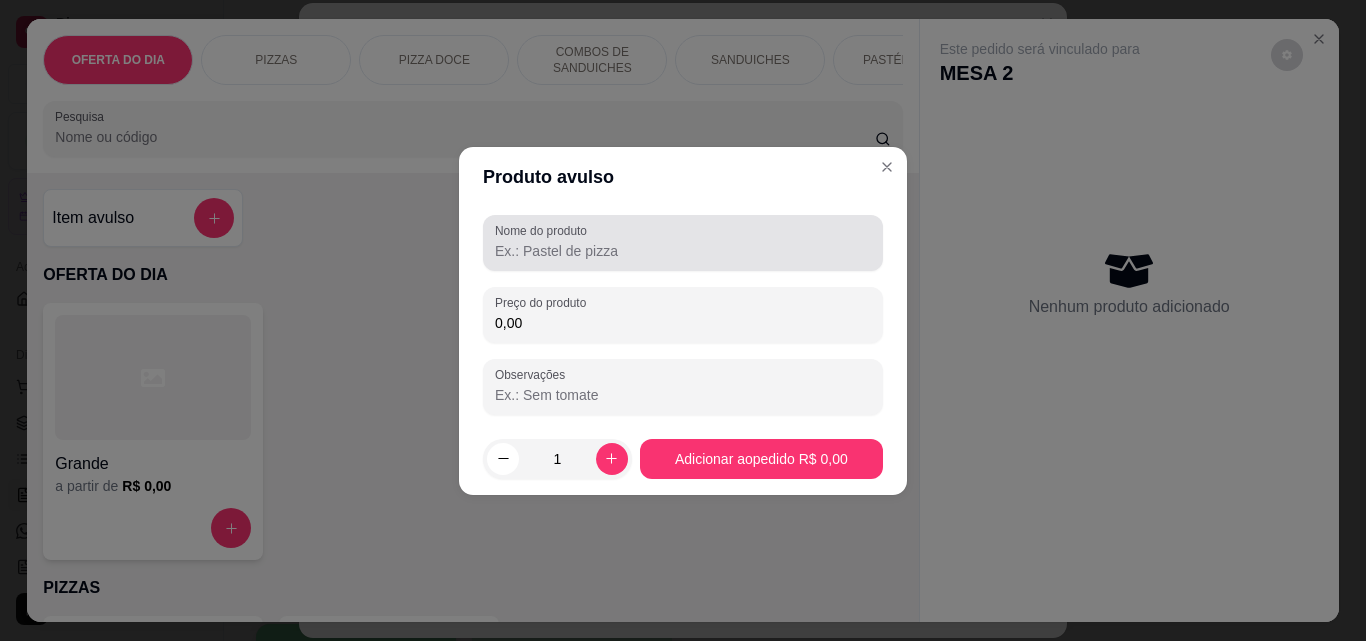 click on "Nome do produto" at bounding box center (683, 251) 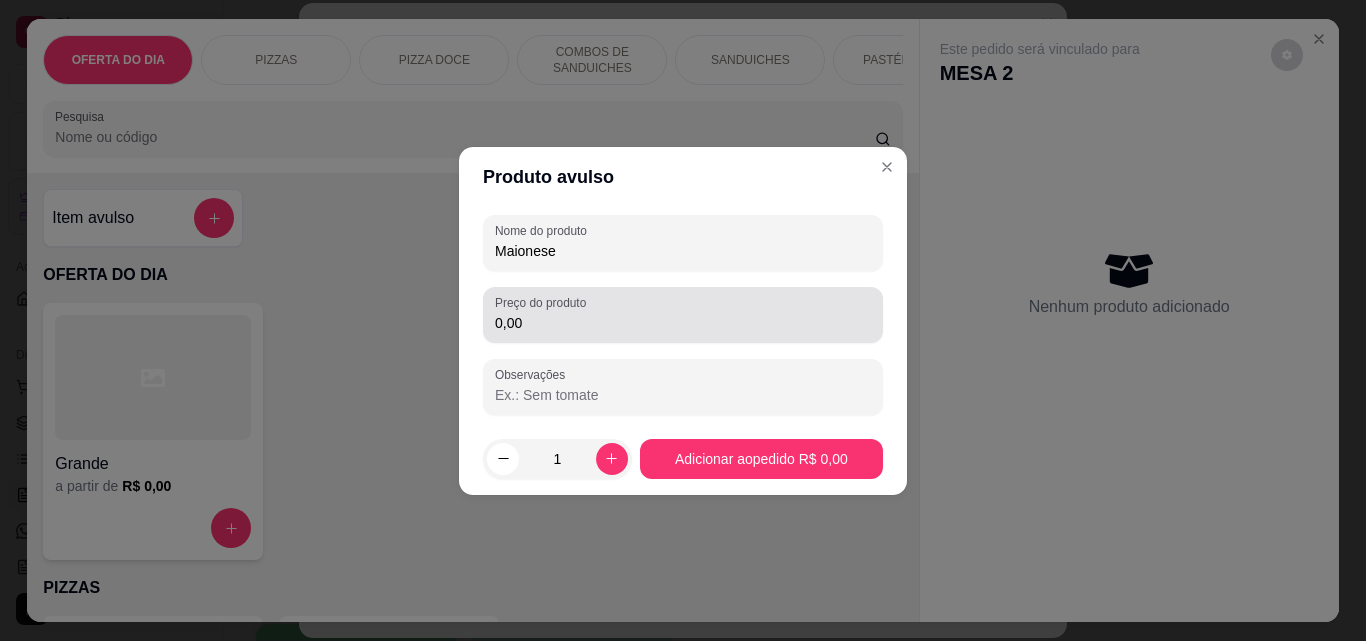 type on "Maionese" 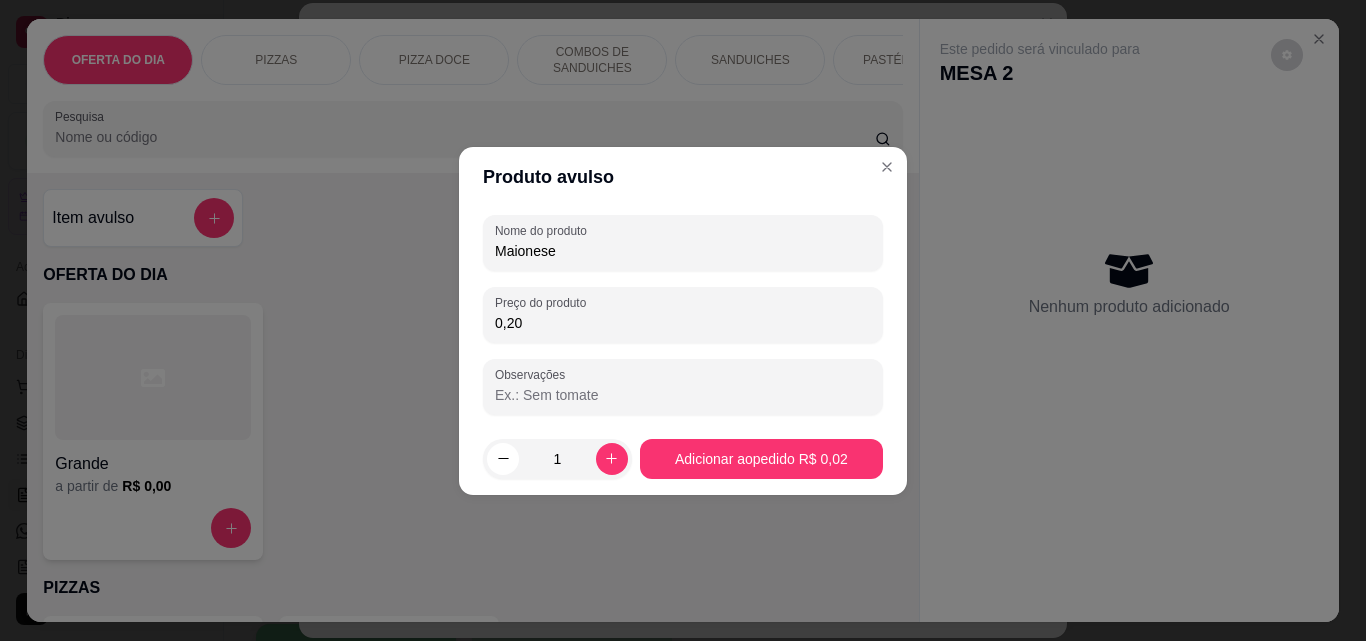 type on "2,00" 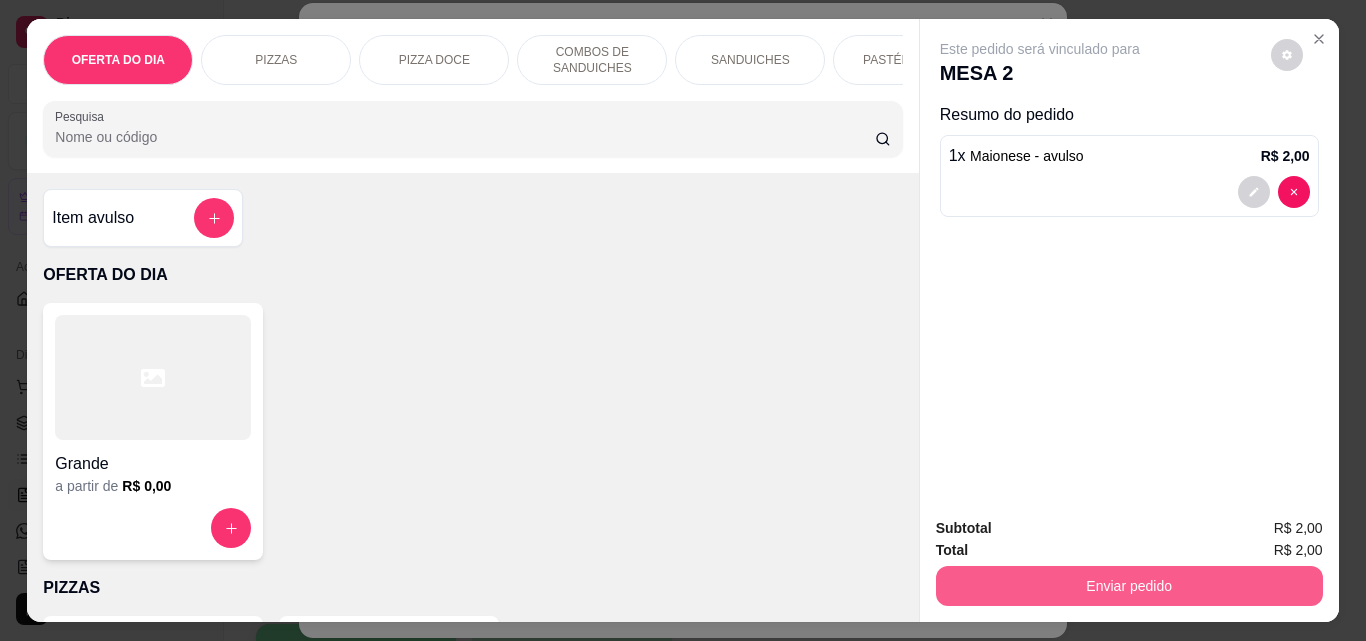 click on "Enviar pedido" at bounding box center [1129, 586] 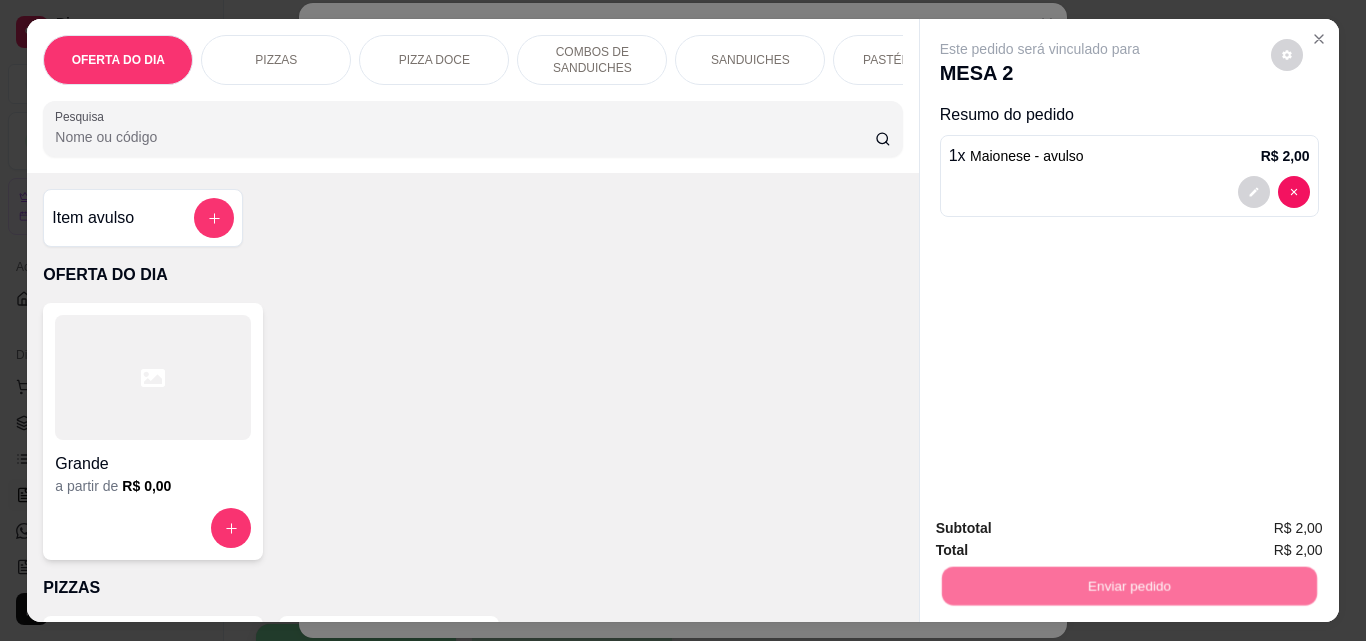 click on "Não registrar e enviar pedido" at bounding box center (1063, 529) 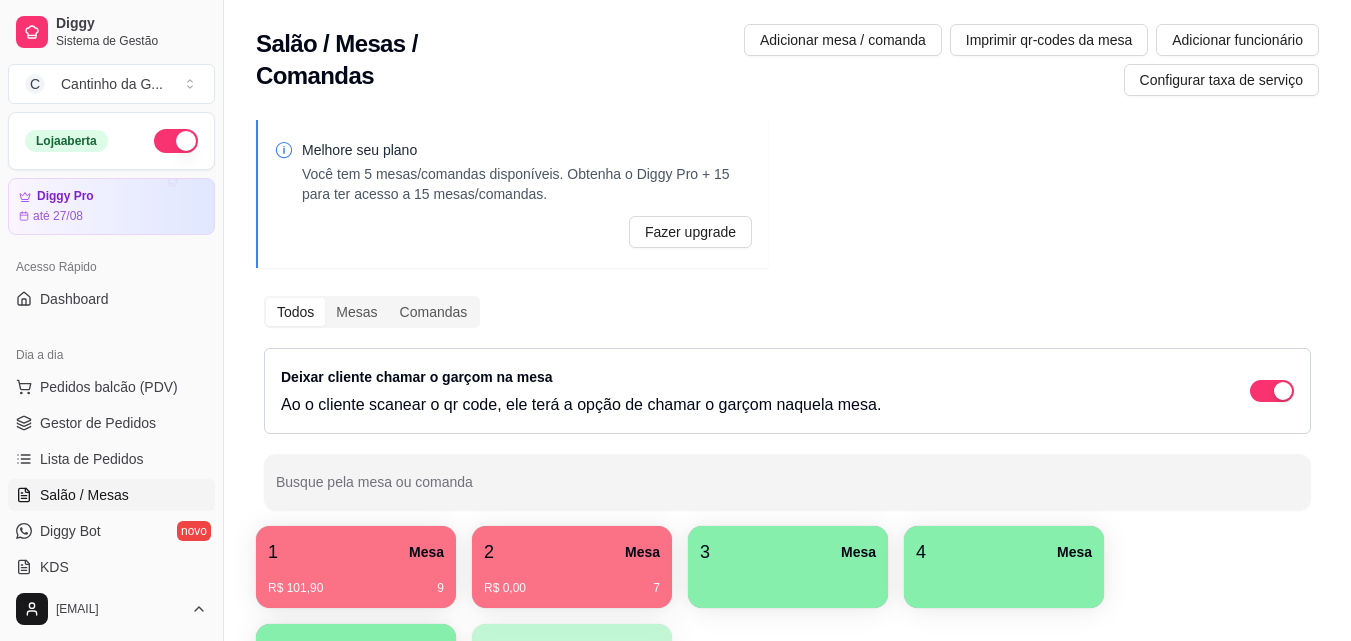click on "1 Mesa" at bounding box center (356, 552) 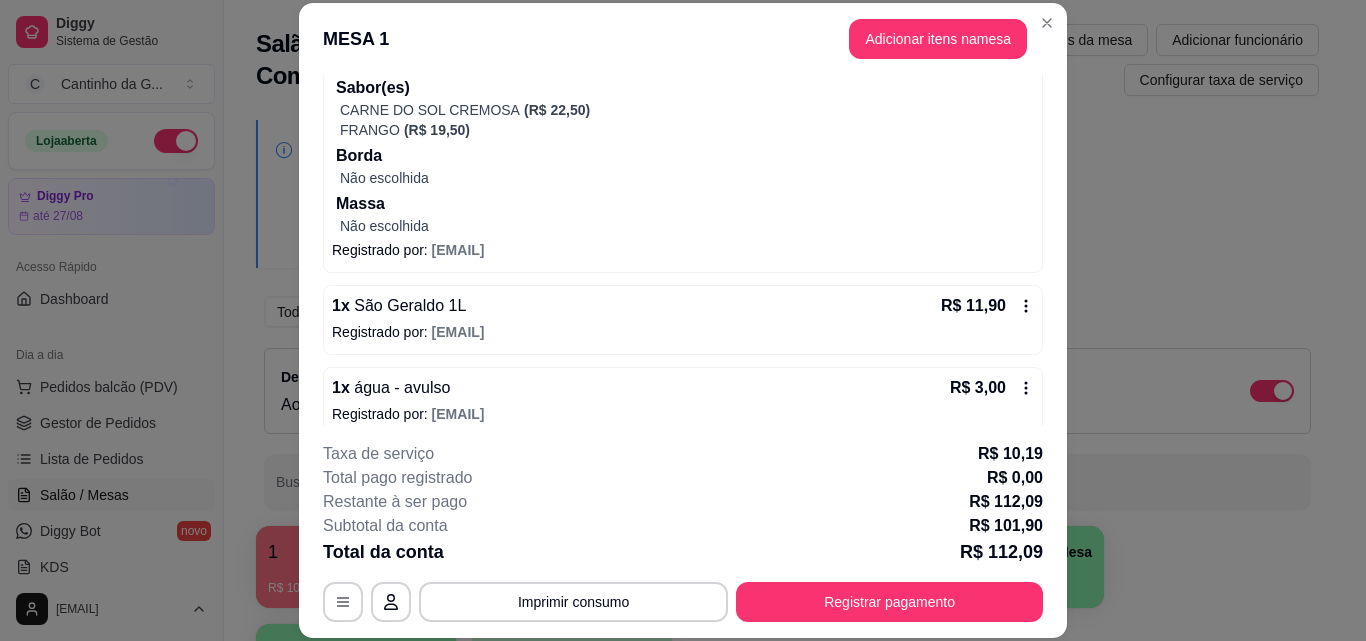 scroll, scrollTop: 462, scrollLeft: 0, axis: vertical 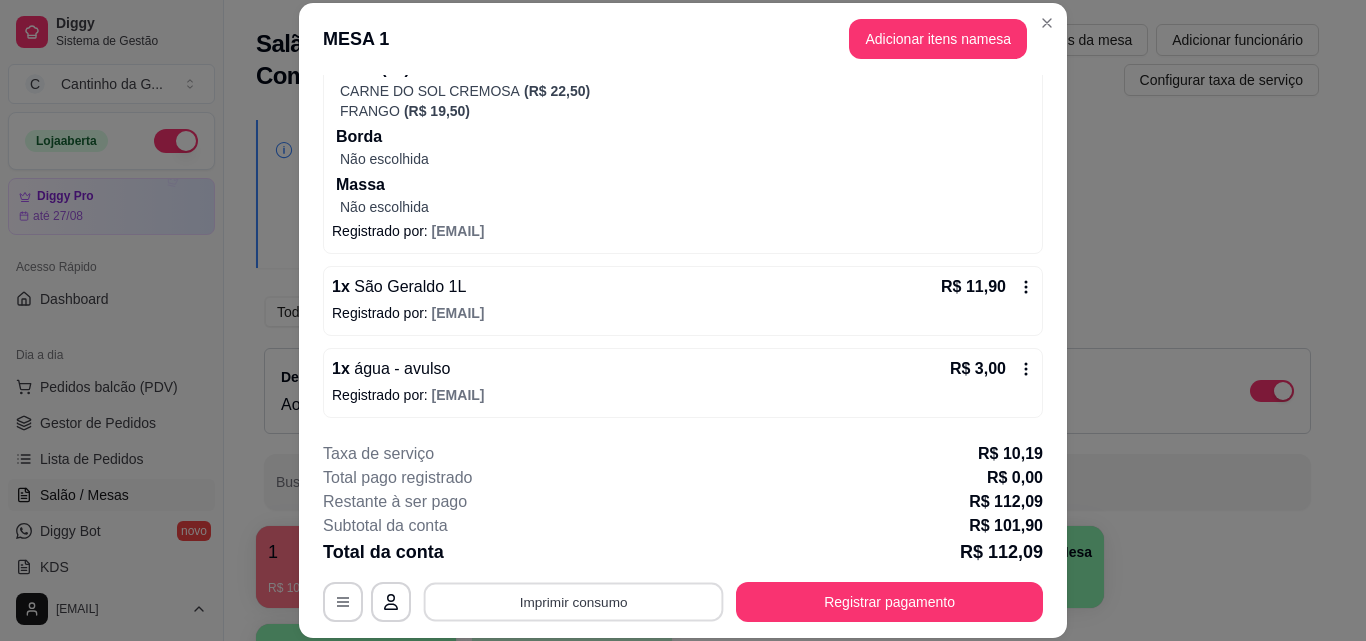 click on "Imprimir consumo" at bounding box center [574, 601] 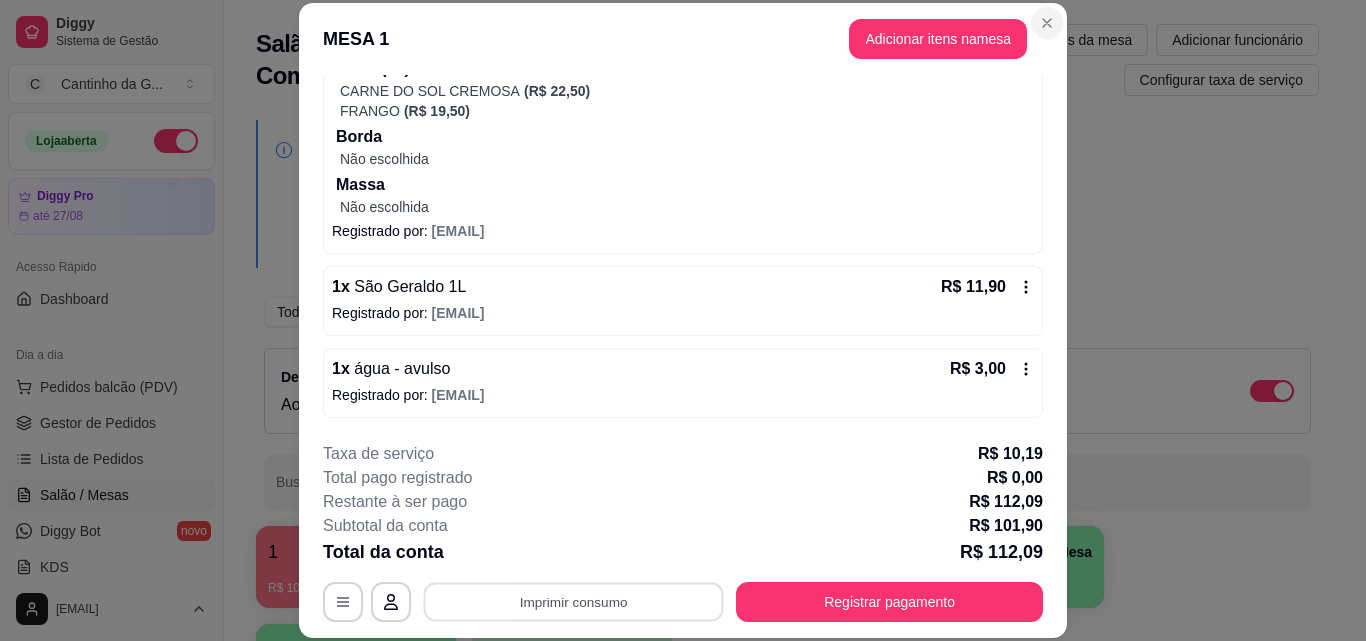 click at bounding box center (1047, 23) 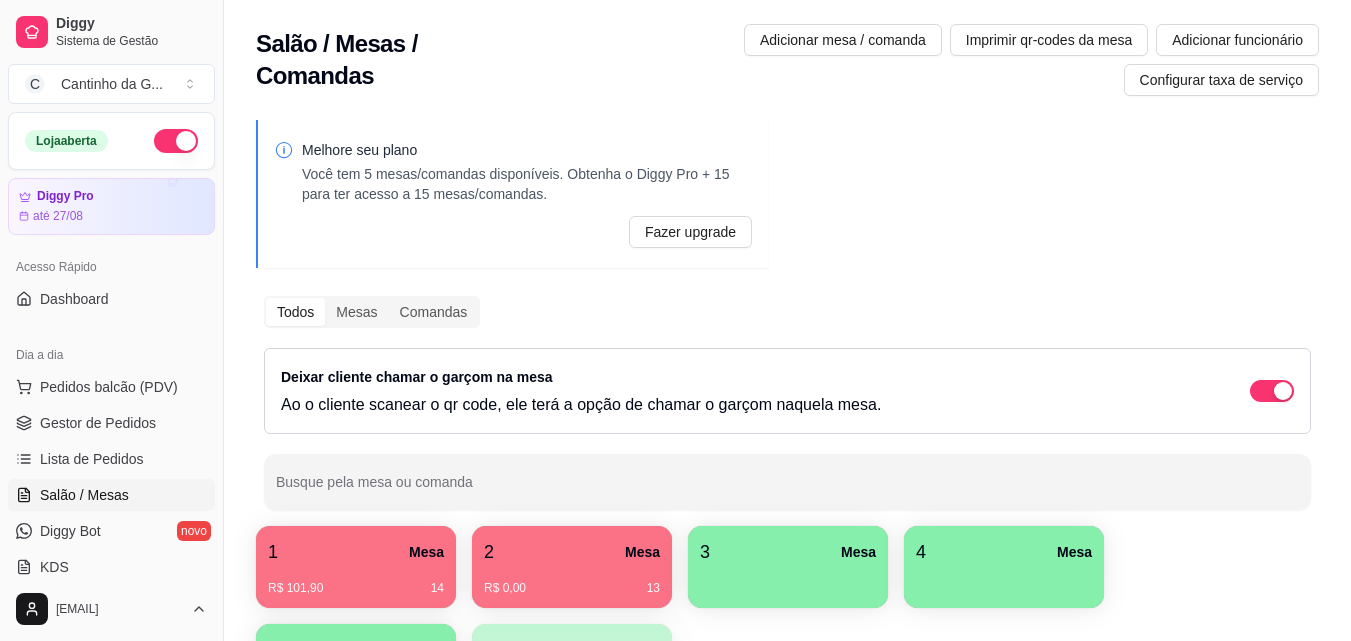 click on "1 Mesa" at bounding box center [356, 552] 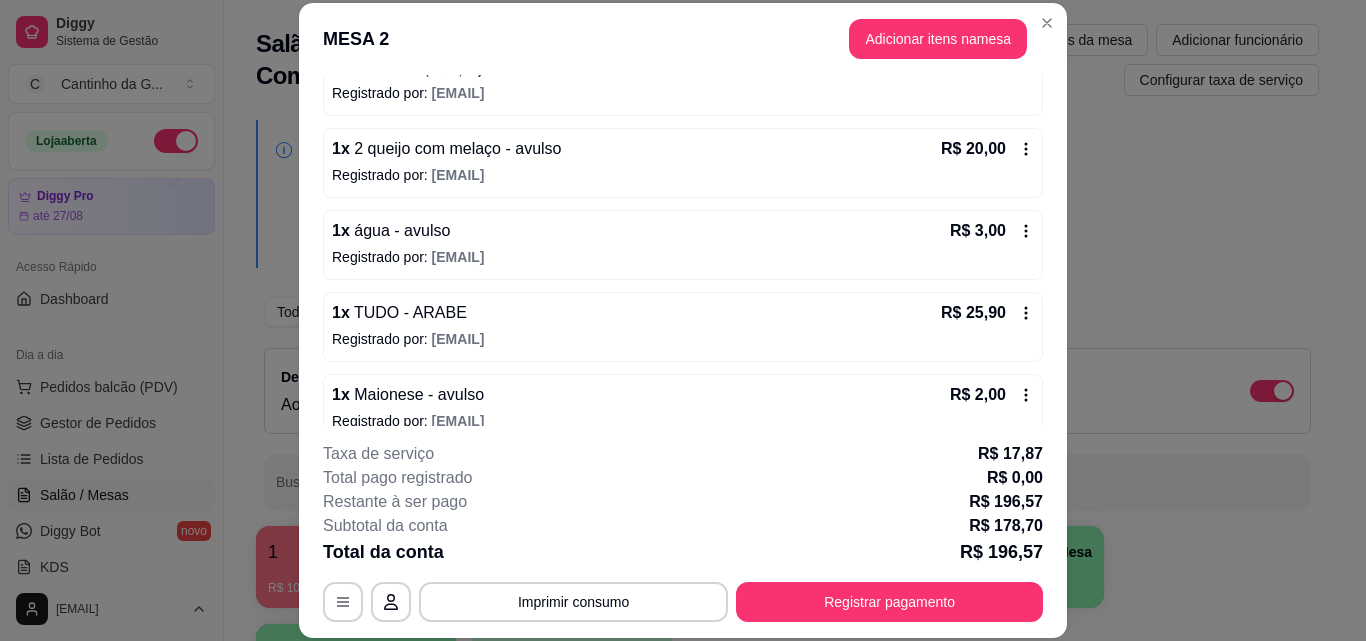 scroll, scrollTop: 357, scrollLeft: 0, axis: vertical 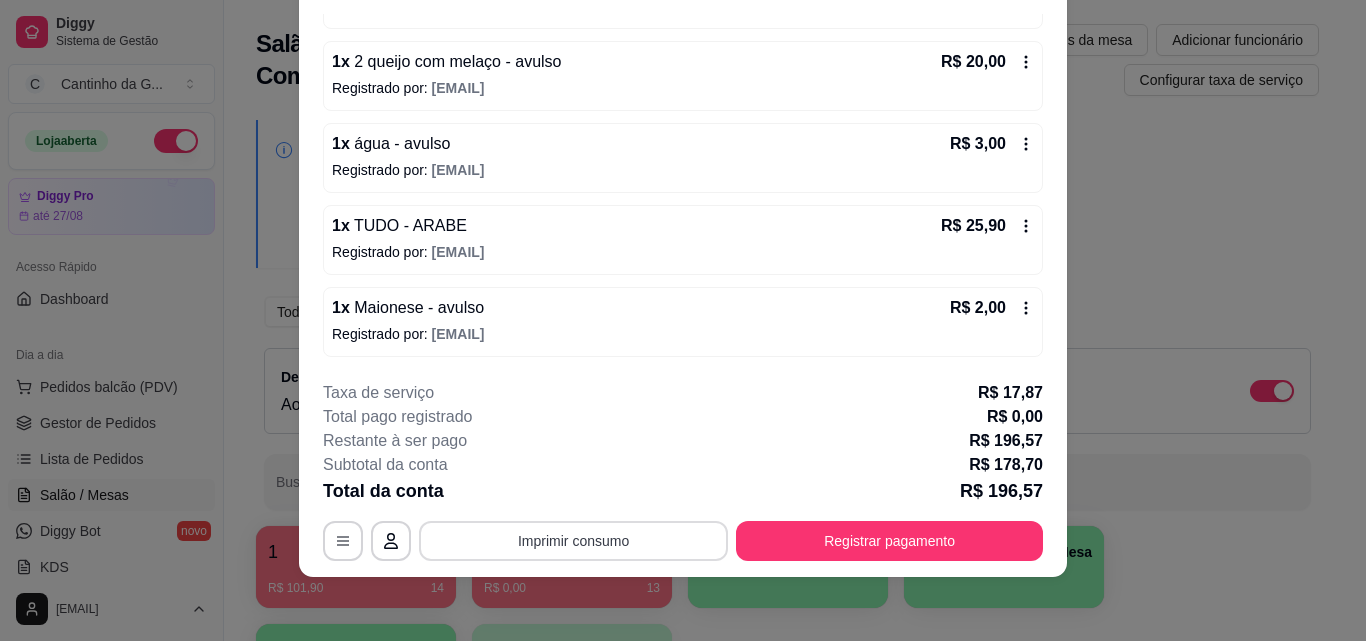 click on "Imprimir consumo" at bounding box center (573, 541) 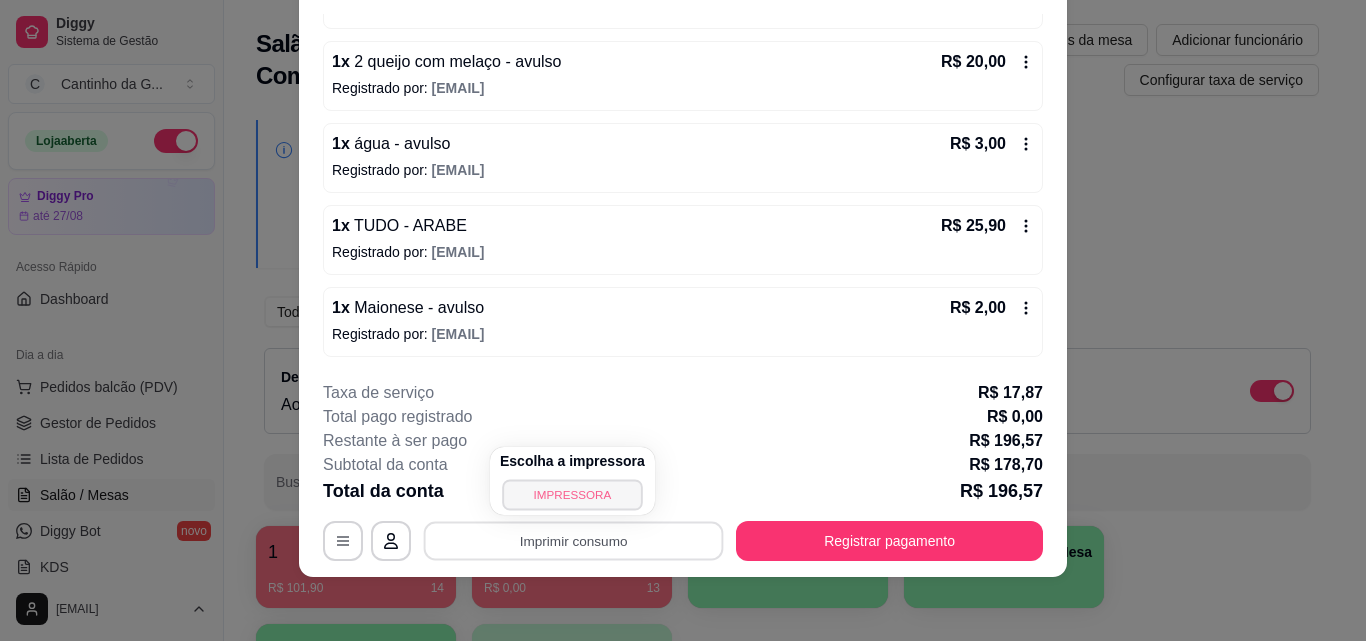 click on "IMPRESSORA" at bounding box center (572, 494) 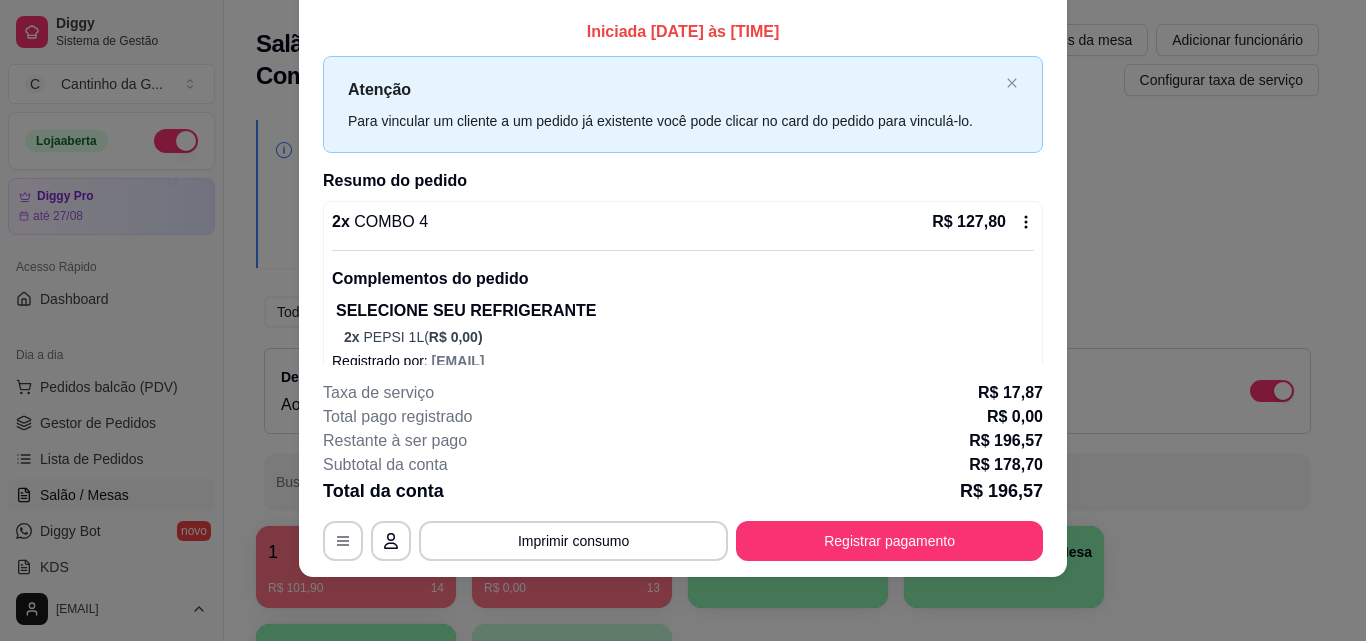scroll, scrollTop: 0, scrollLeft: 0, axis: both 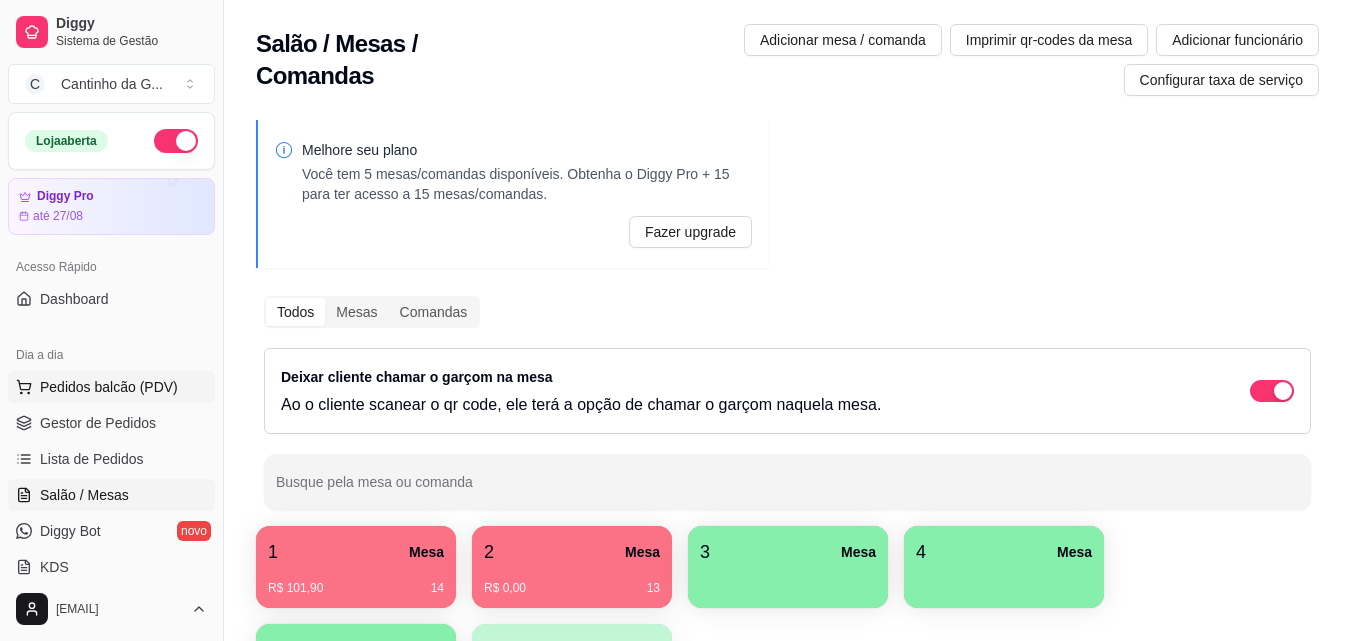 click on "Pedidos balcão (PDV)" at bounding box center [109, 387] 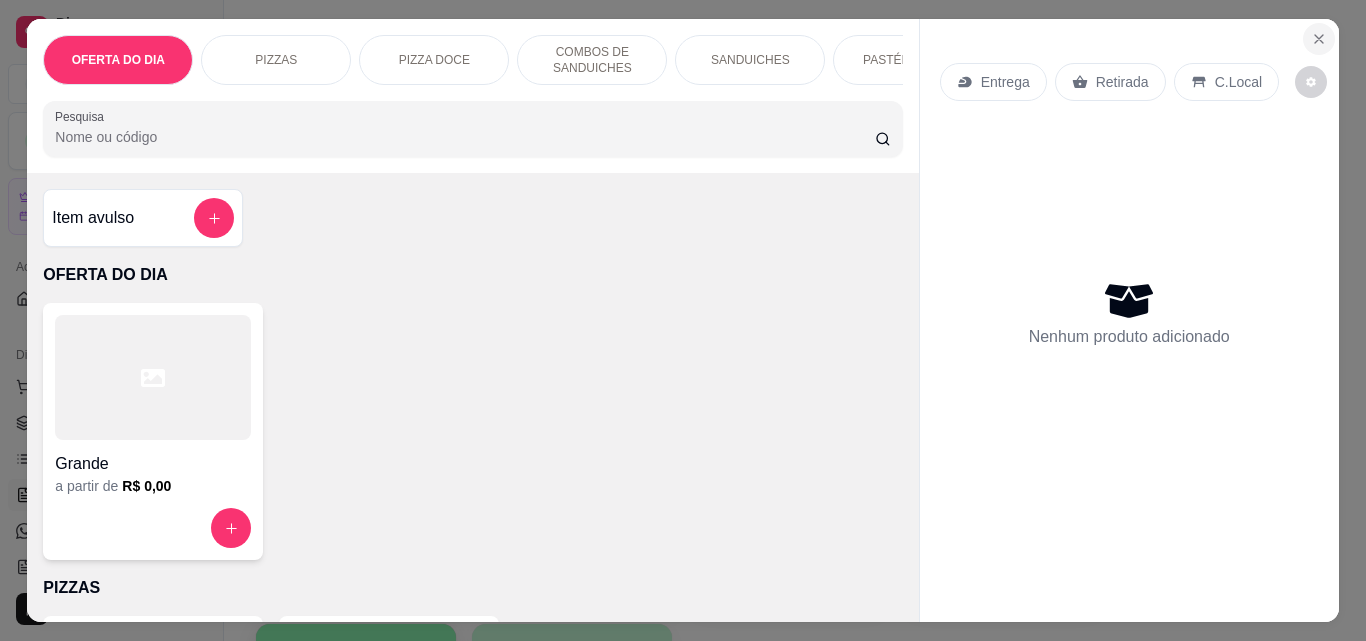 click 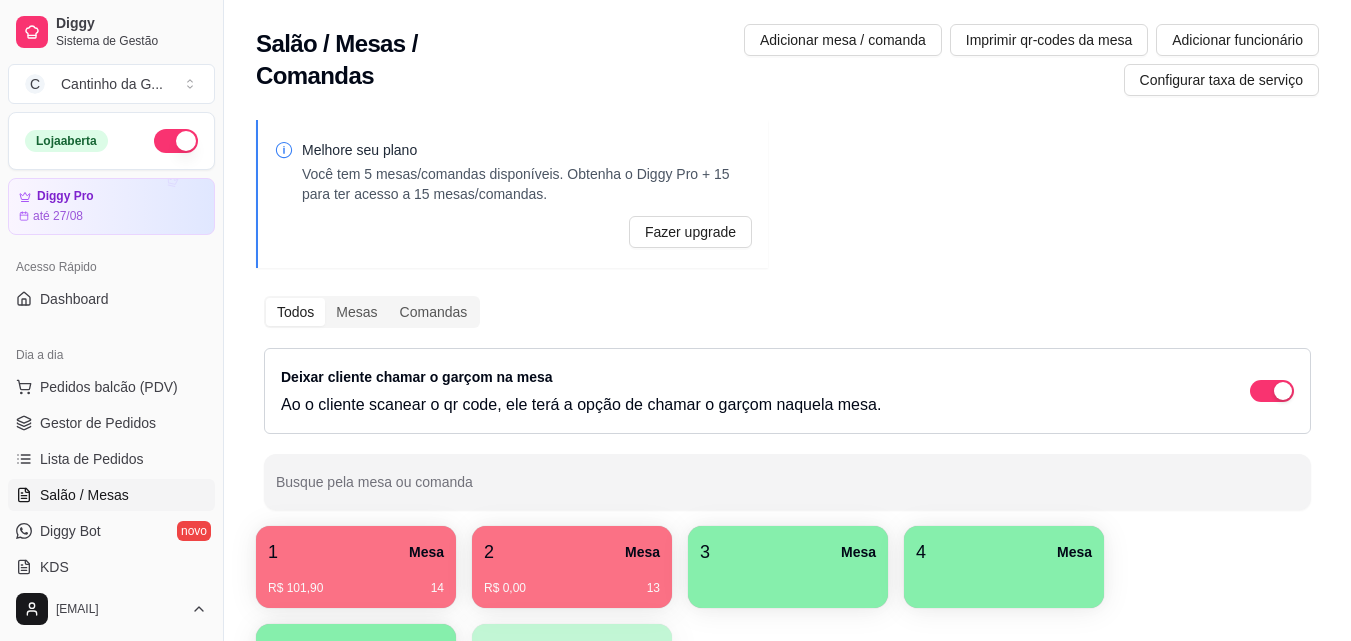 click on "Todos Mesas Comandas Deixar cliente chamar o garçom na mesa Ao o cliente scanear o qr code, ele terá a opção de chamar o garçom naquela mesa. Busque pela mesa ou comanda" at bounding box center (787, 403) 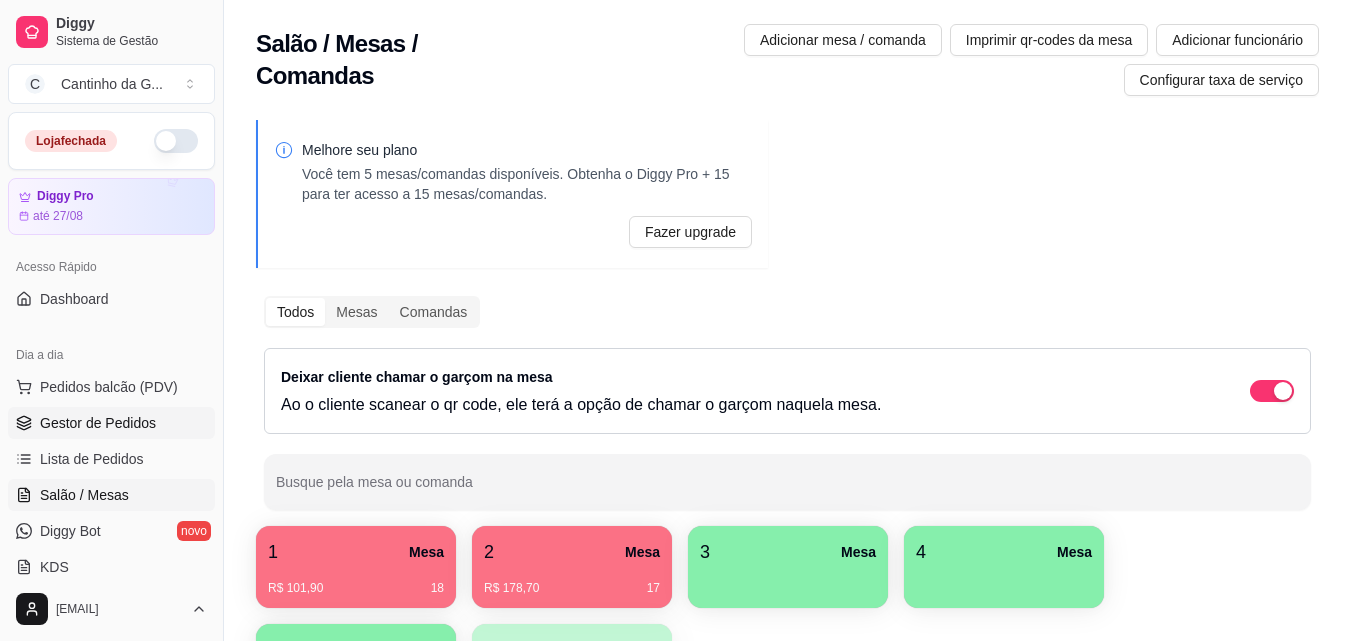 click on "Gestor de Pedidos" at bounding box center [98, 423] 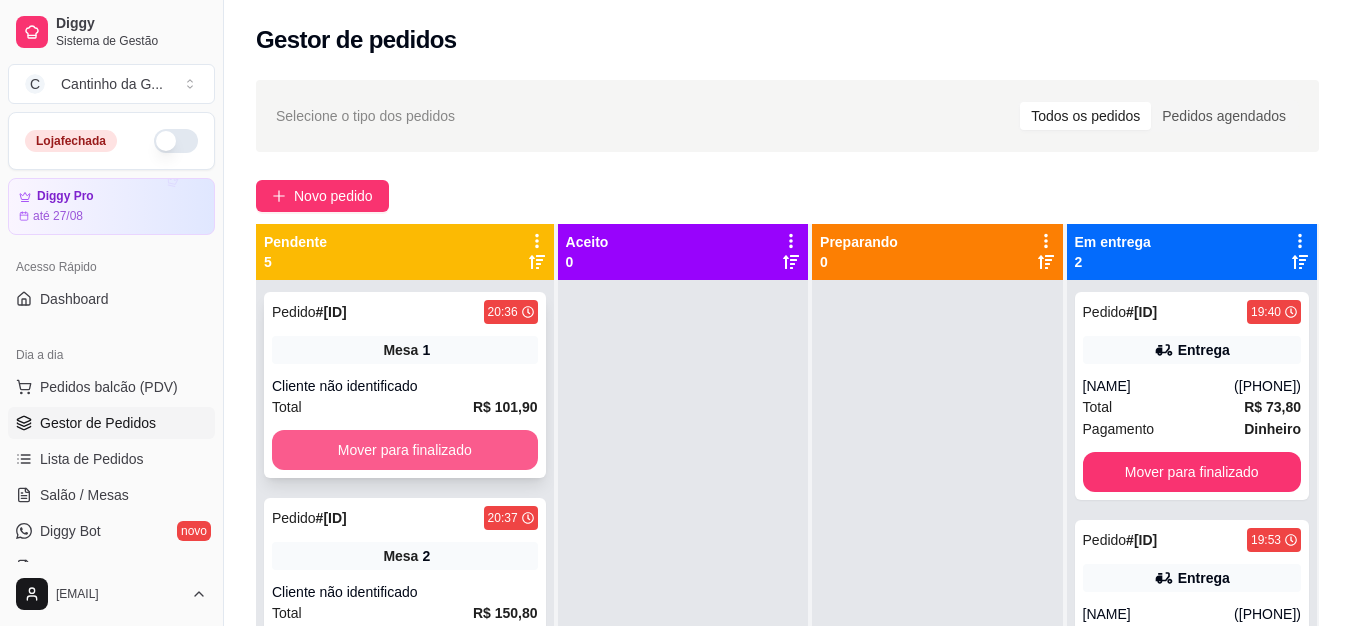 click on "Mover para finalizado" at bounding box center [405, 450] 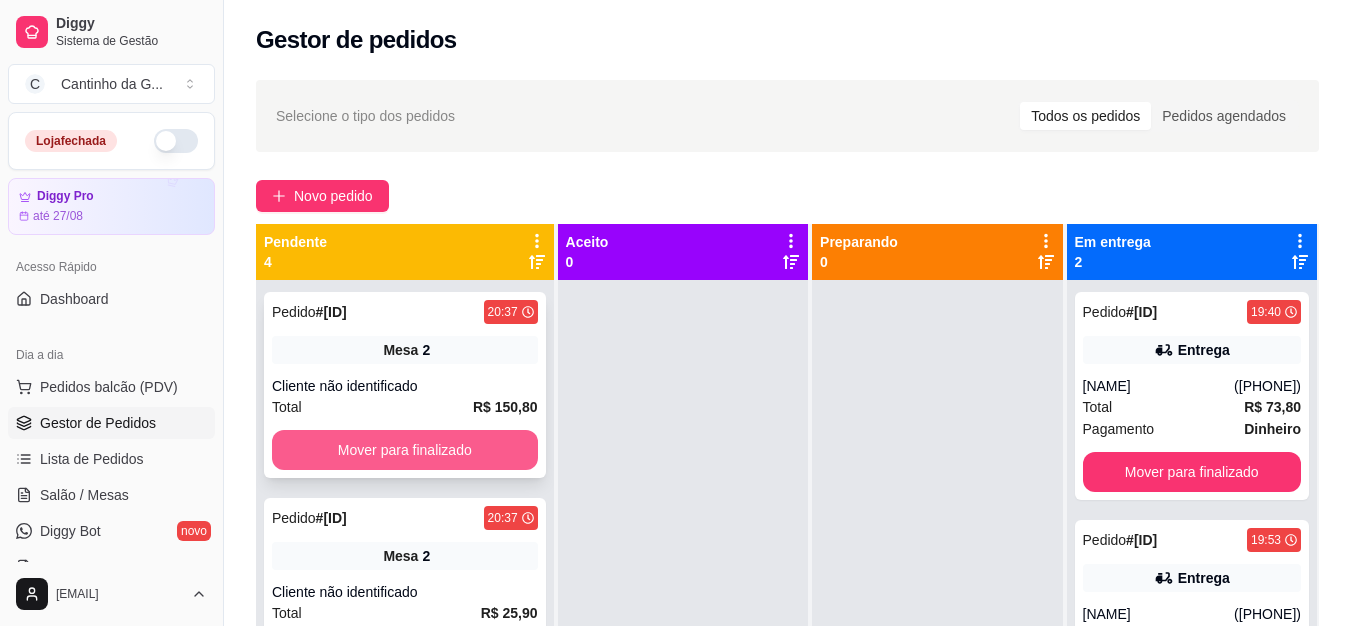 click on "Mover para finalizado" at bounding box center (405, 450) 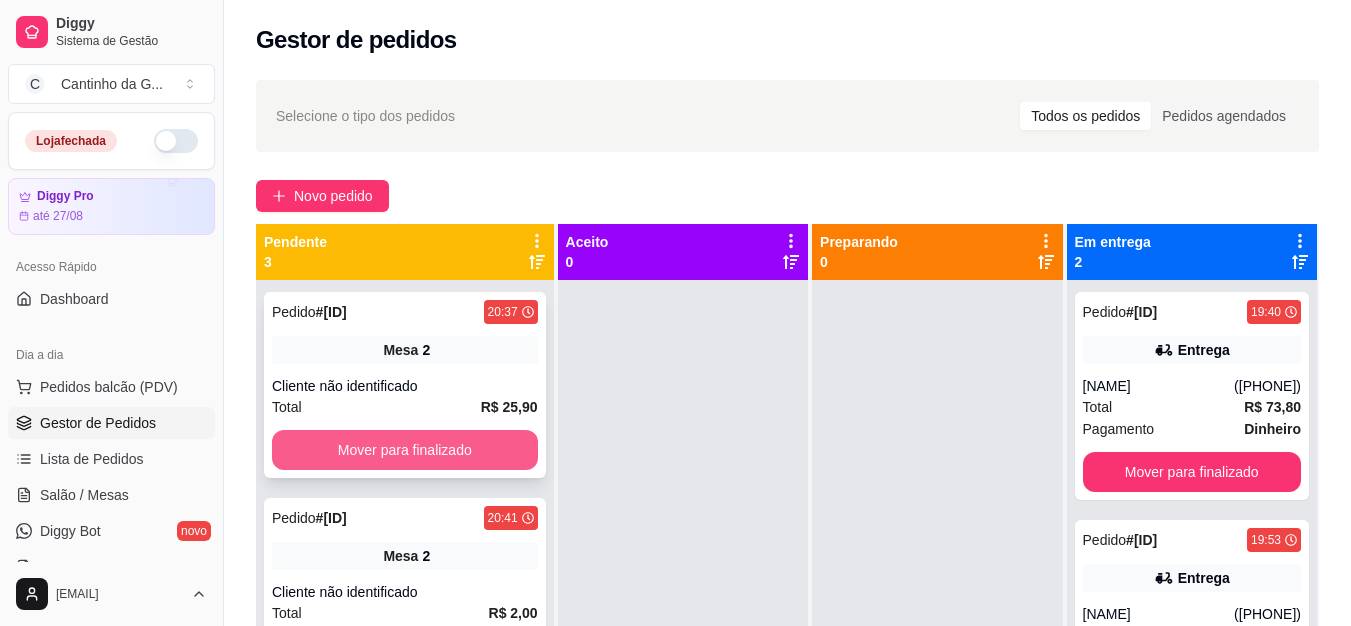 click on "Mover para finalizado" at bounding box center [405, 450] 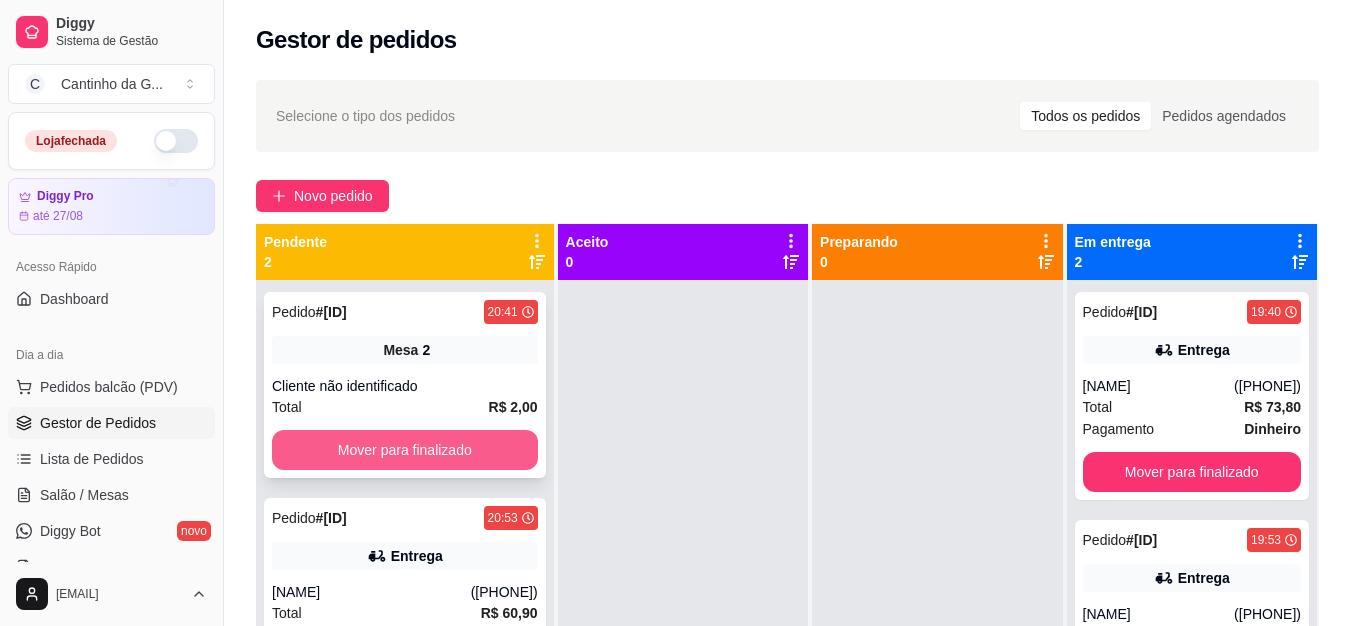 click on "Mover para finalizado" at bounding box center (405, 450) 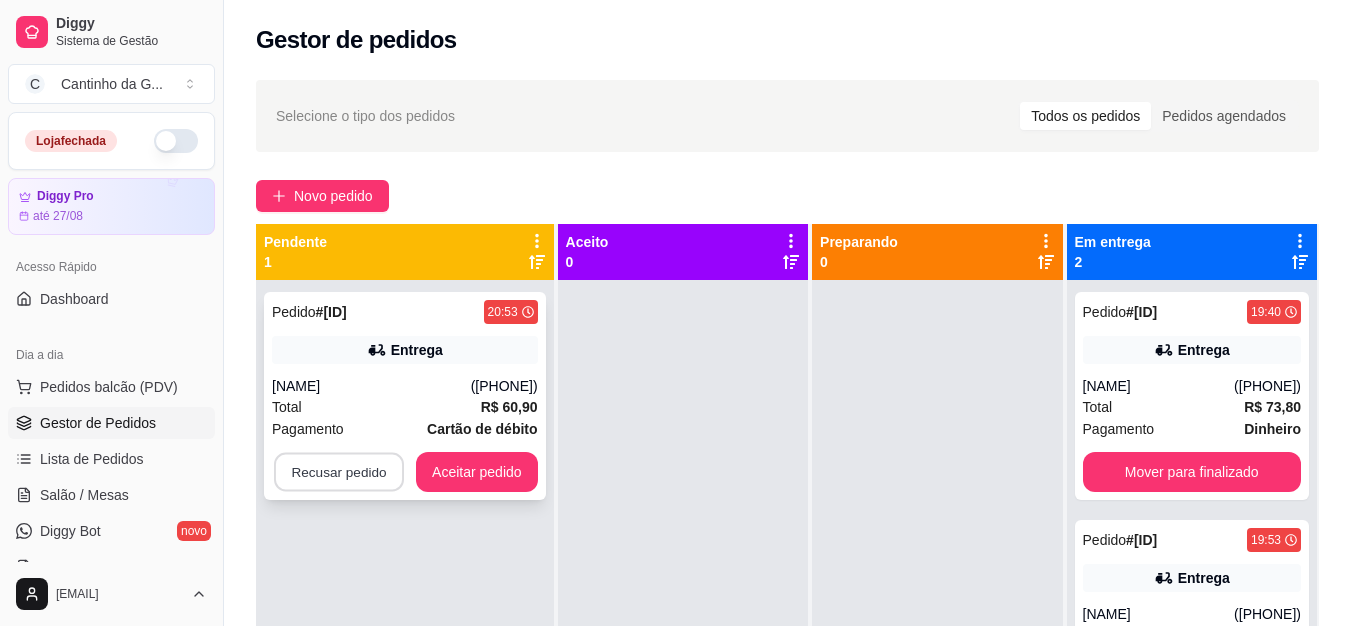 click on "Recusar pedido" at bounding box center (339, 472) 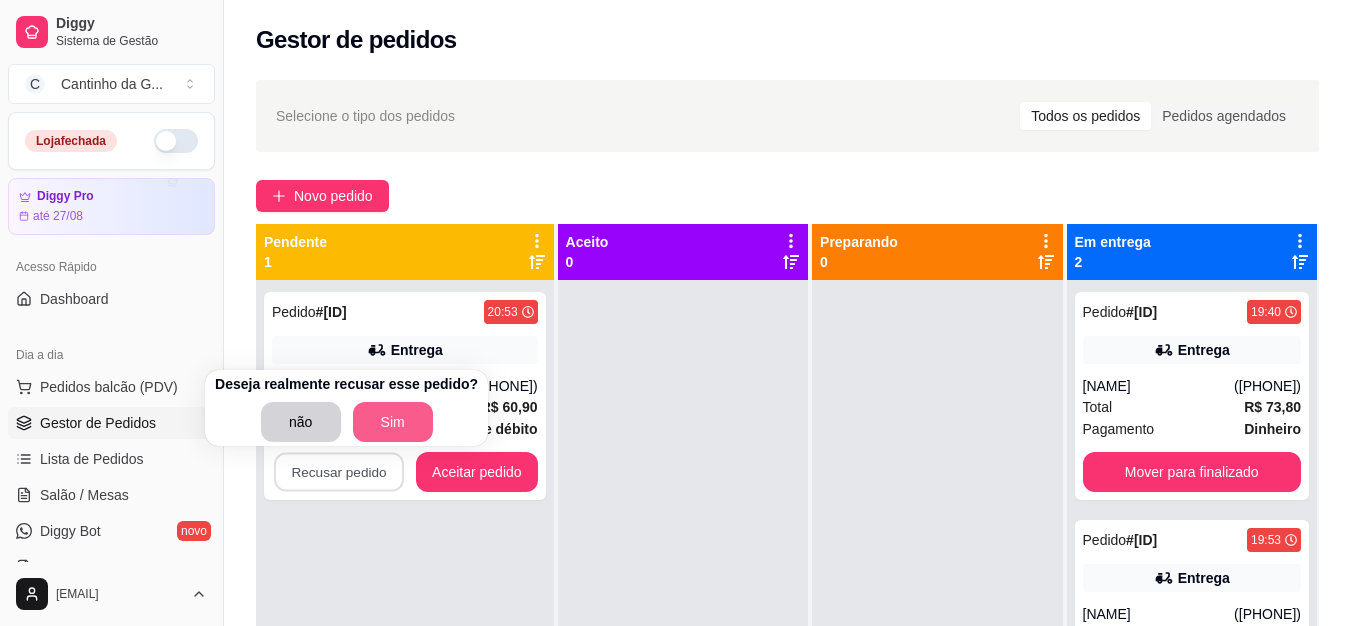 click on "Sim" at bounding box center [393, 422] 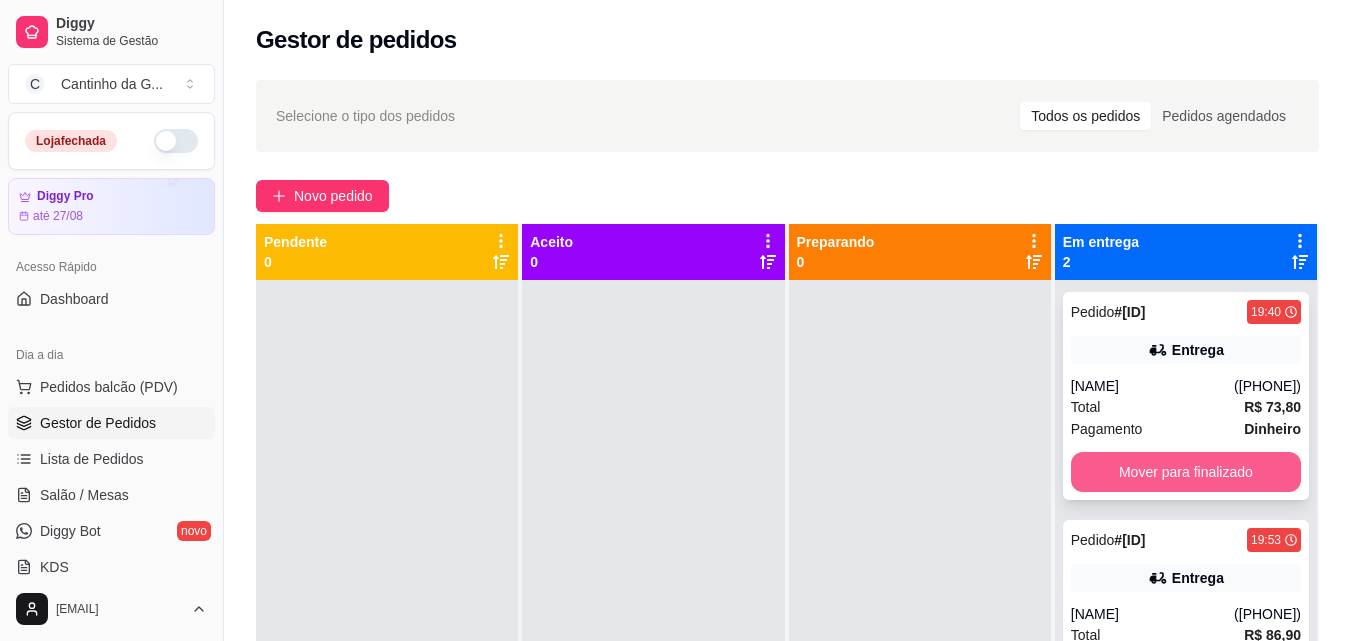 click on "Mover para finalizado" at bounding box center [1186, 472] 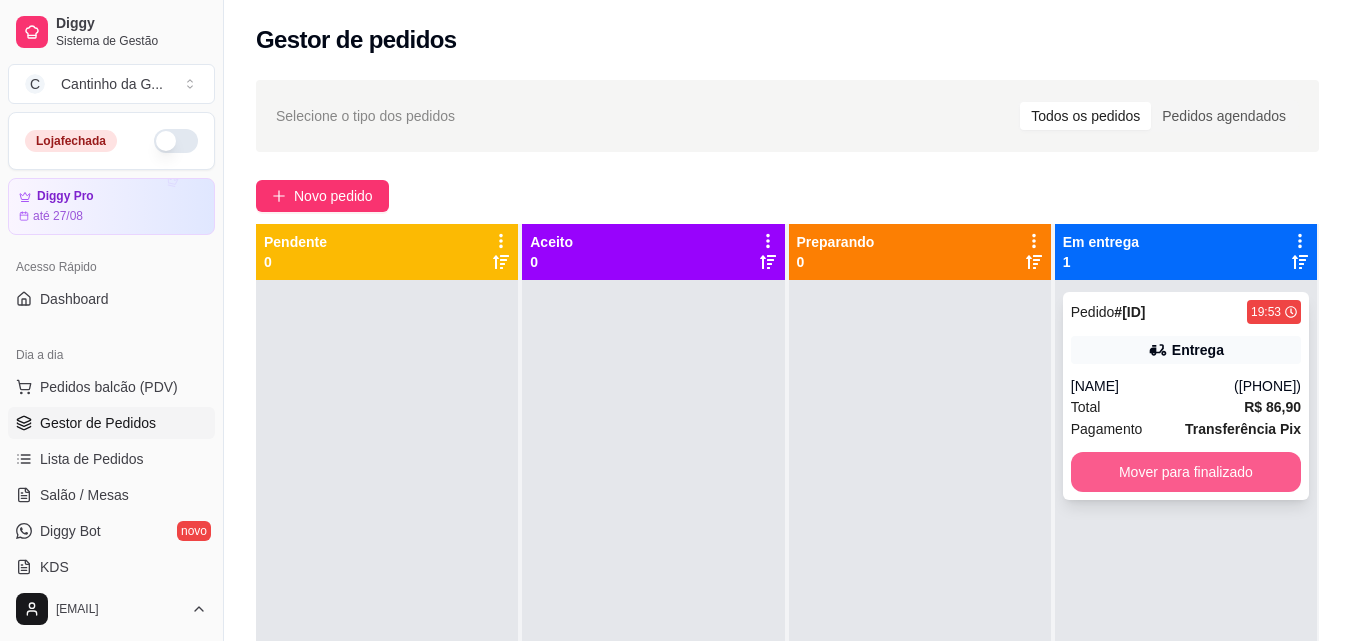 click on "Mover para finalizado" at bounding box center [1186, 472] 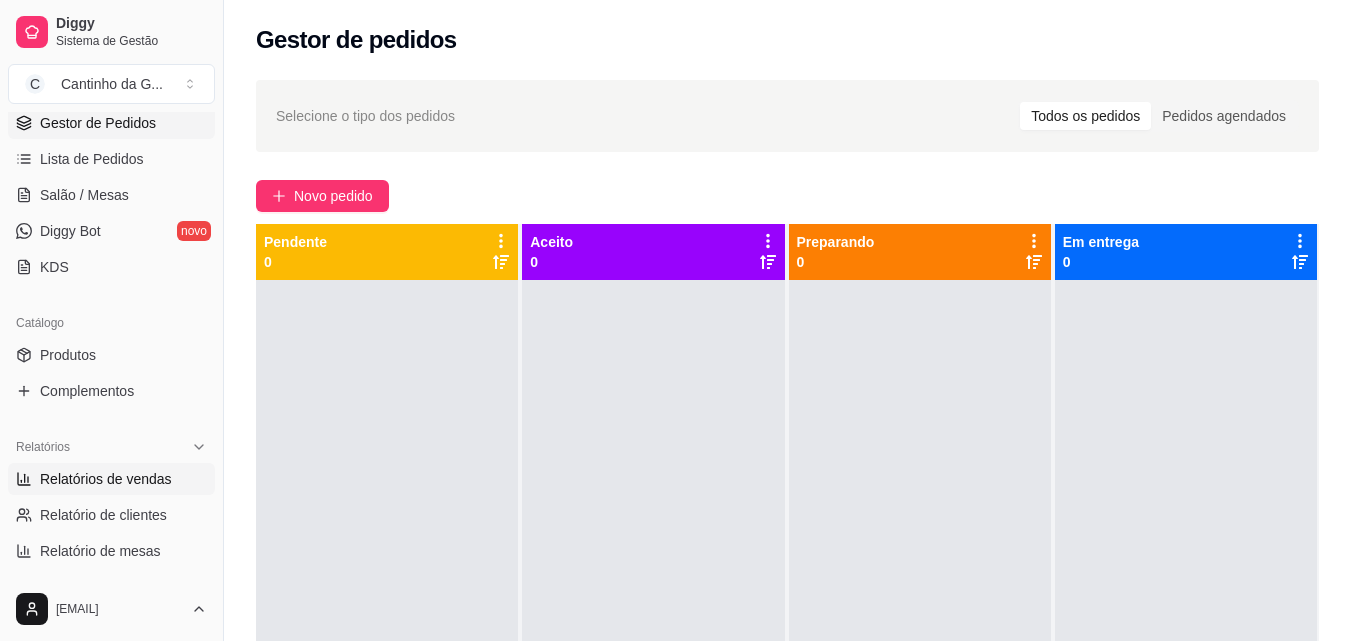 scroll, scrollTop: 400, scrollLeft: 0, axis: vertical 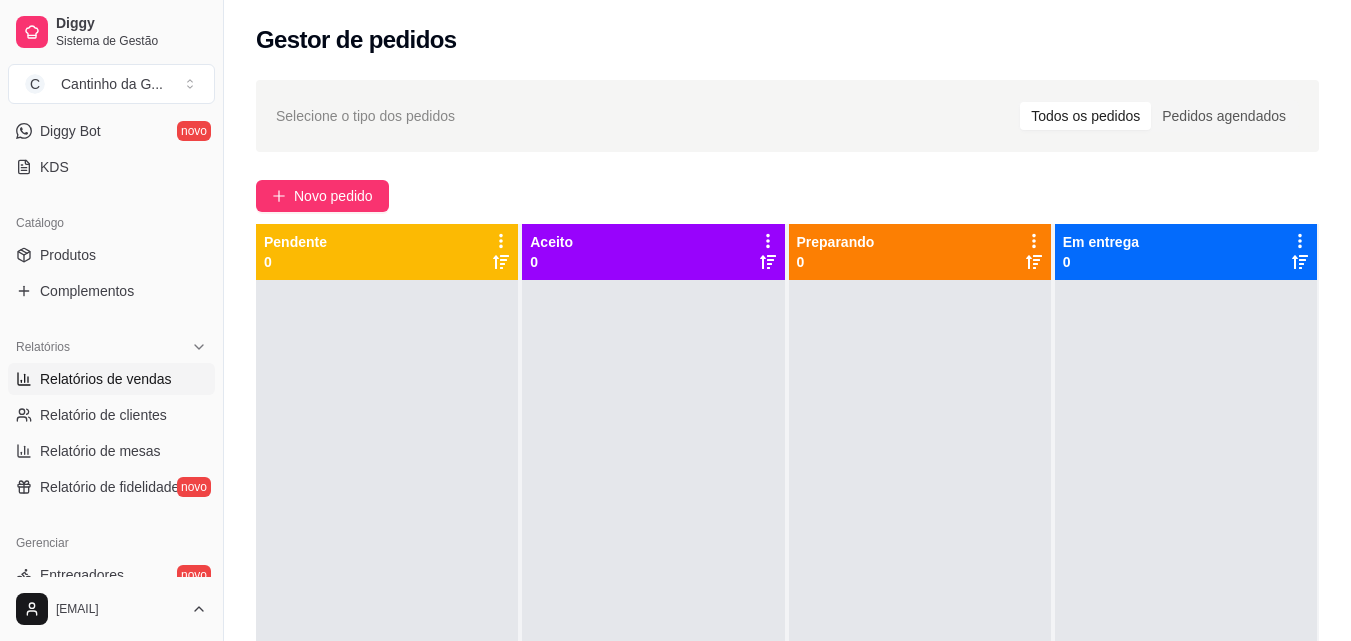 click on "Relatórios de vendas" at bounding box center [111, 379] 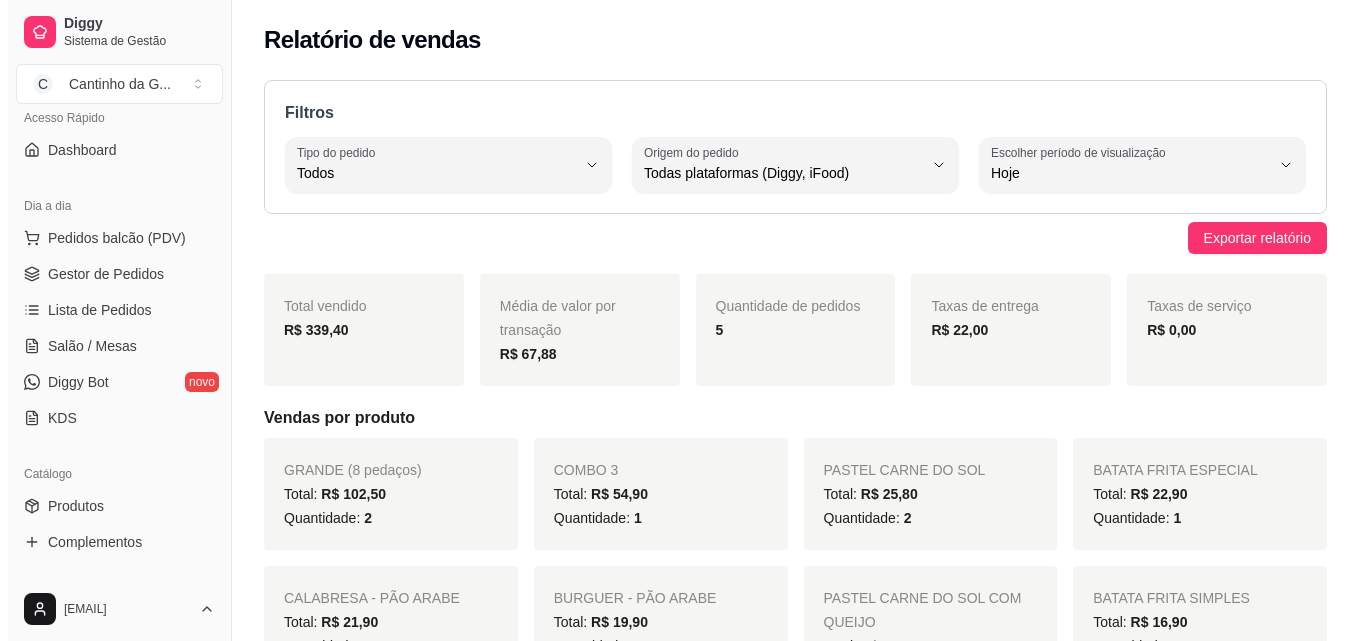 scroll, scrollTop: 0, scrollLeft: 0, axis: both 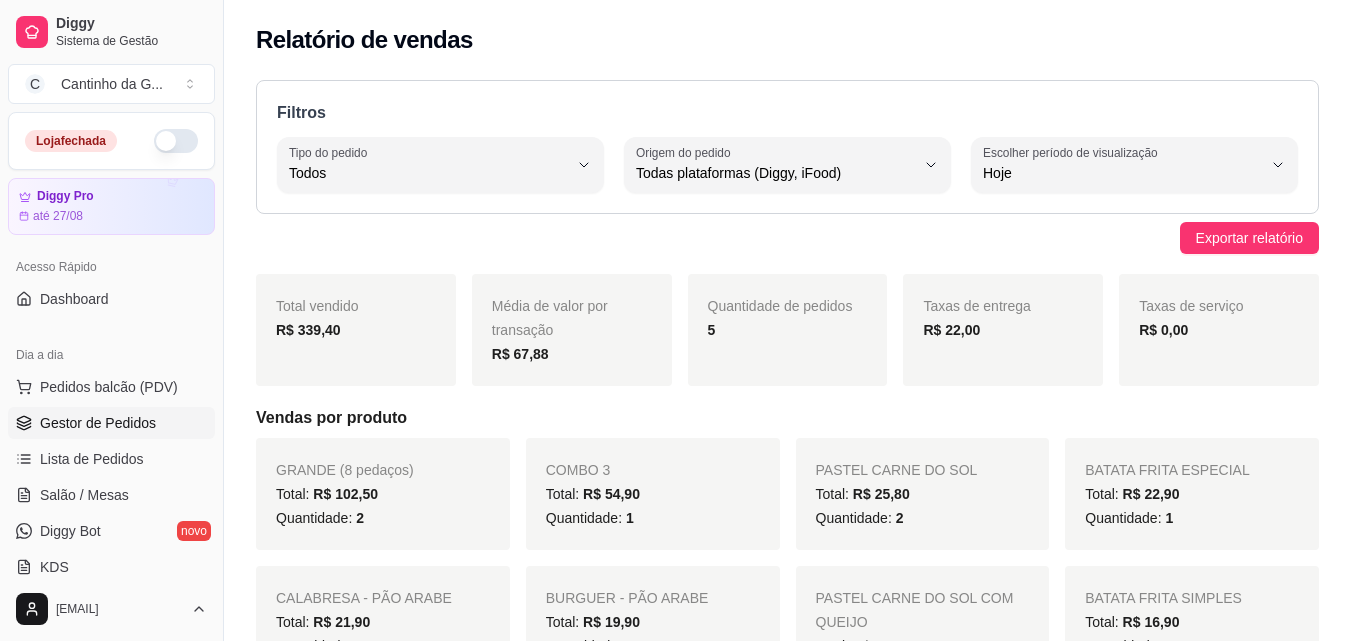 click on "Gestor de Pedidos" at bounding box center [111, 423] 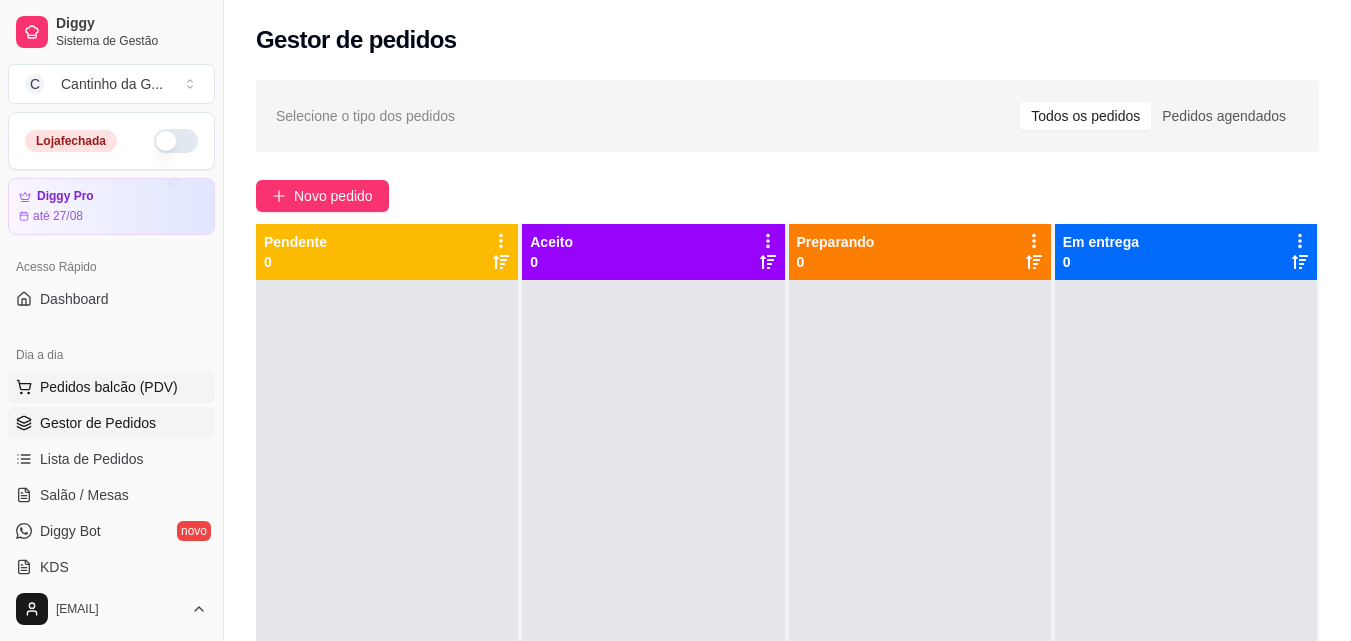 click on "Pedidos balcão (PDV)" at bounding box center (109, 387) 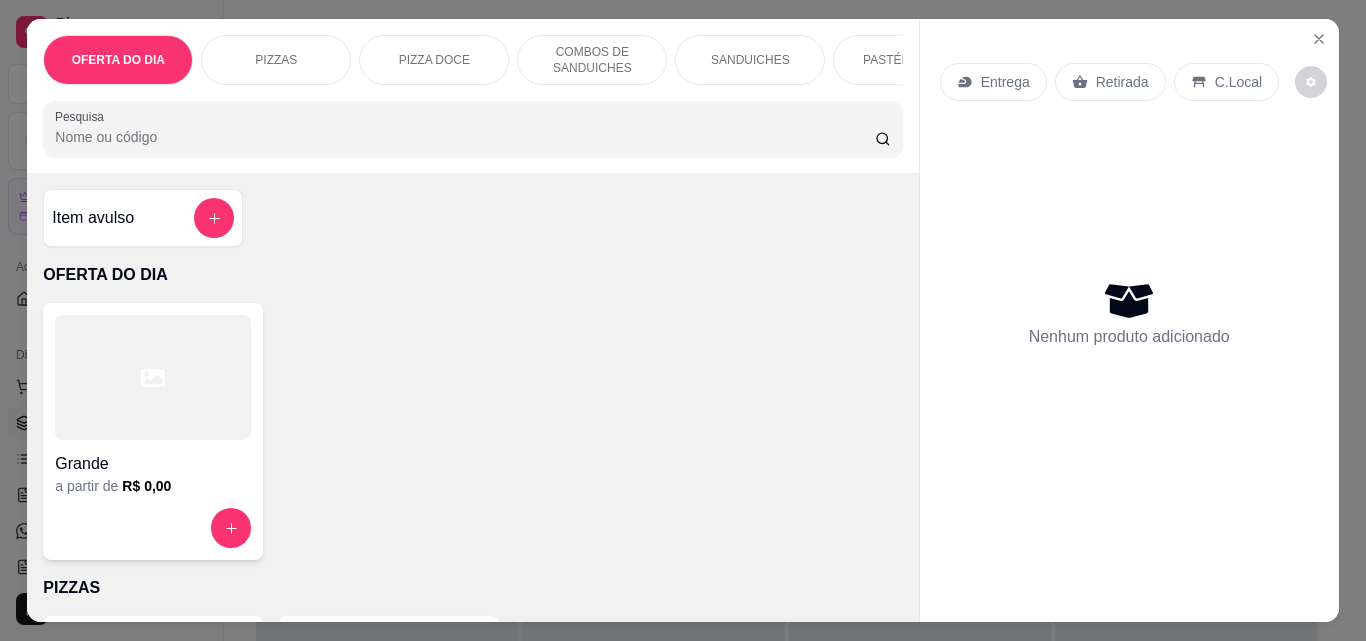 click on "Retirada" at bounding box center (1122, 82) 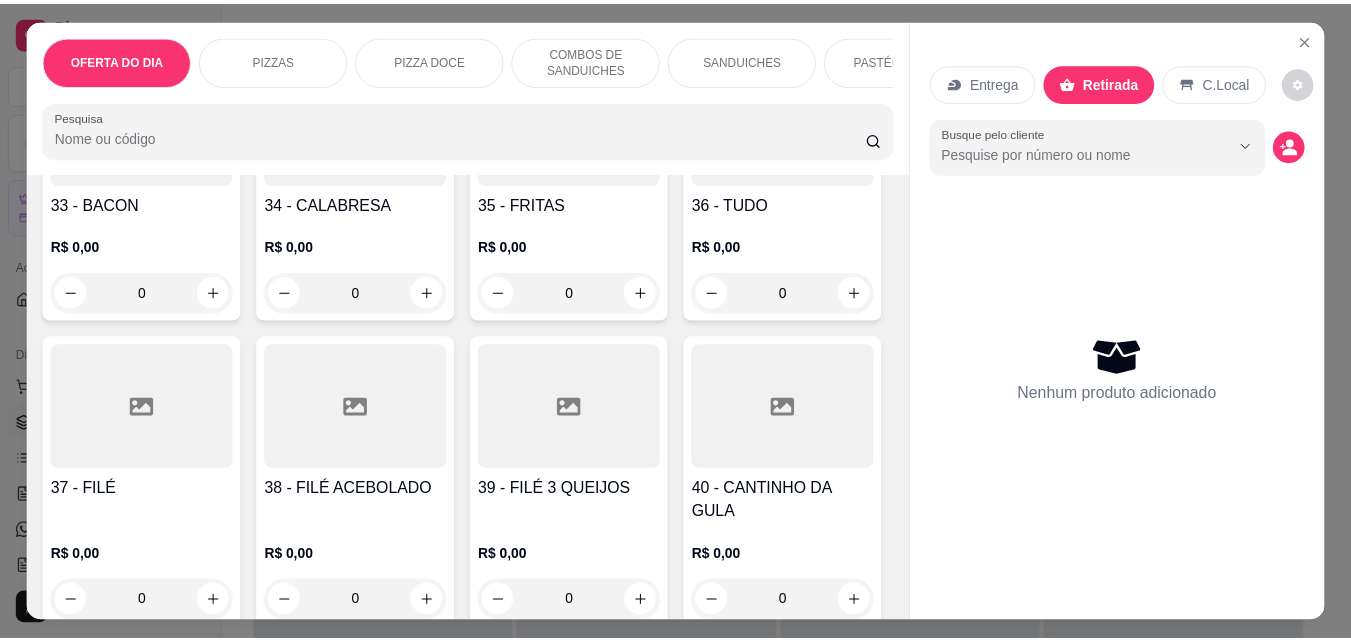 scroll, scrollTop: 1900, scrollLeft: 0, axis: vertical 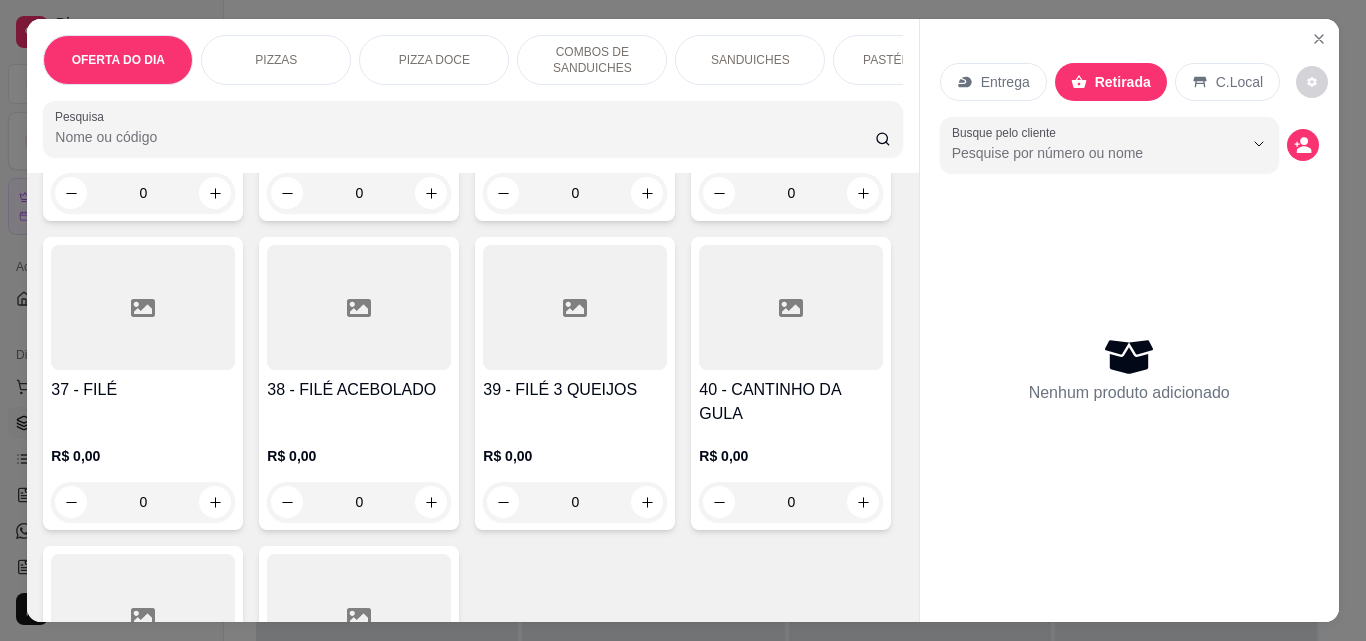 click on "0" at bounding box center (143, 502) 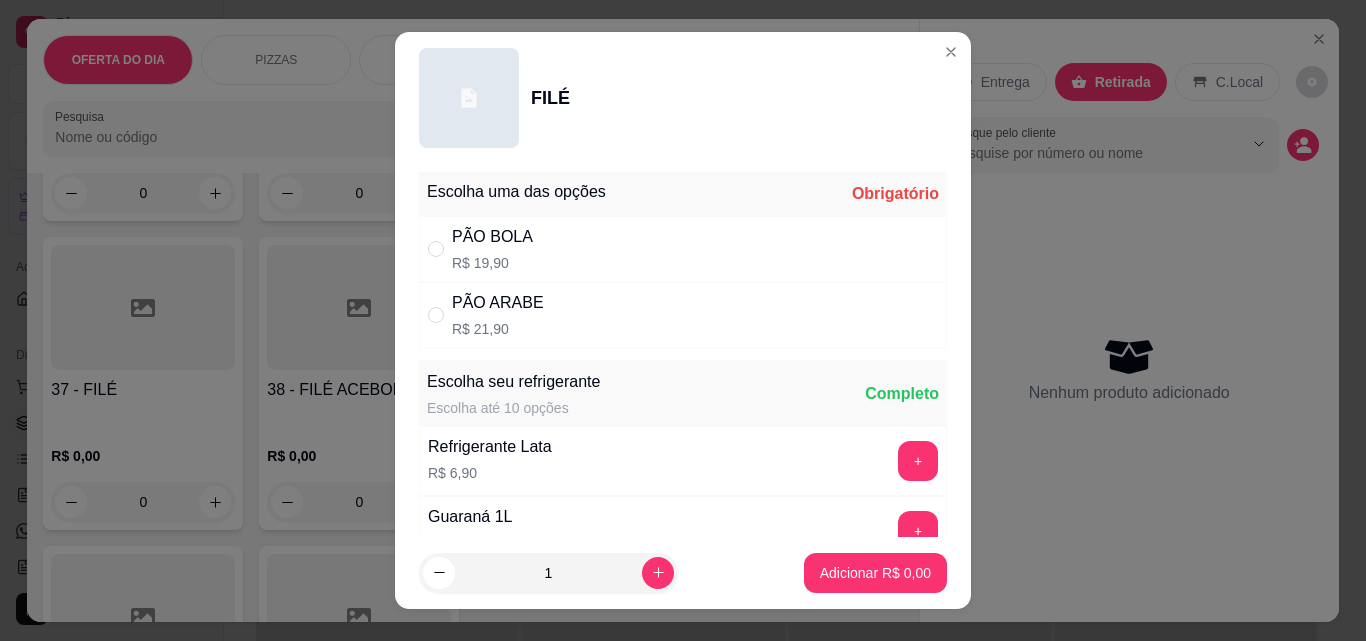 click on "PÃO BOLA R$ 19,90" at bounding box center [683, 249] 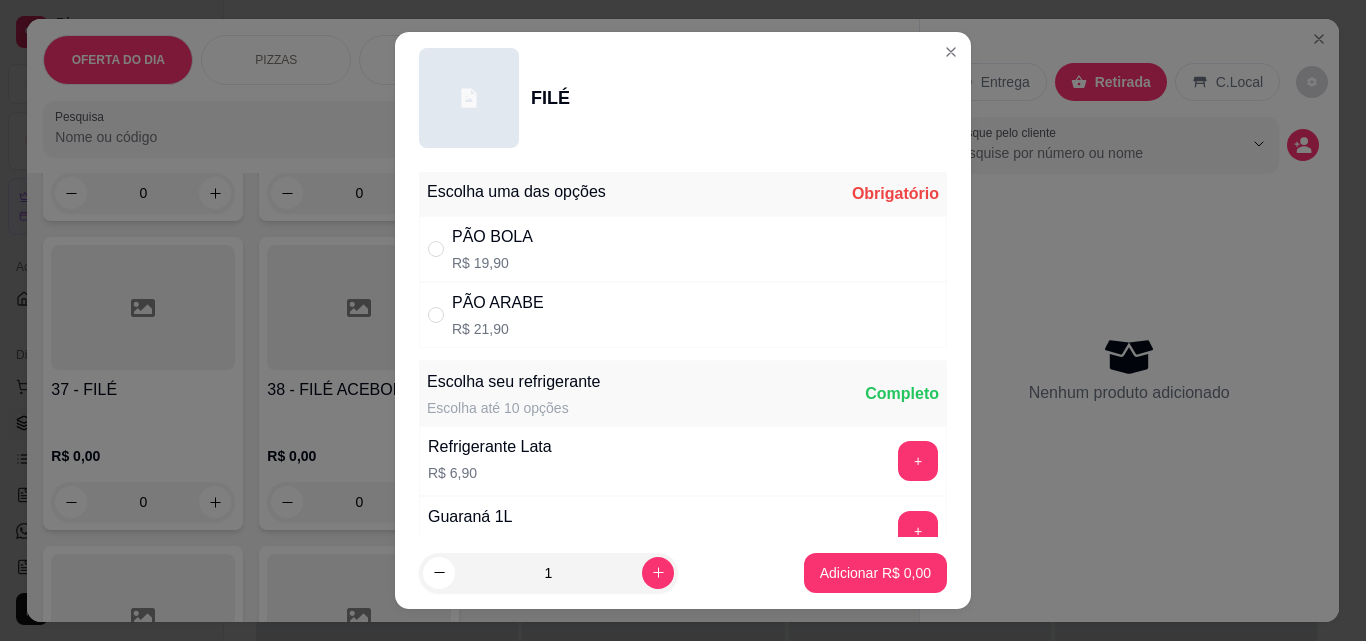 radio on "true" 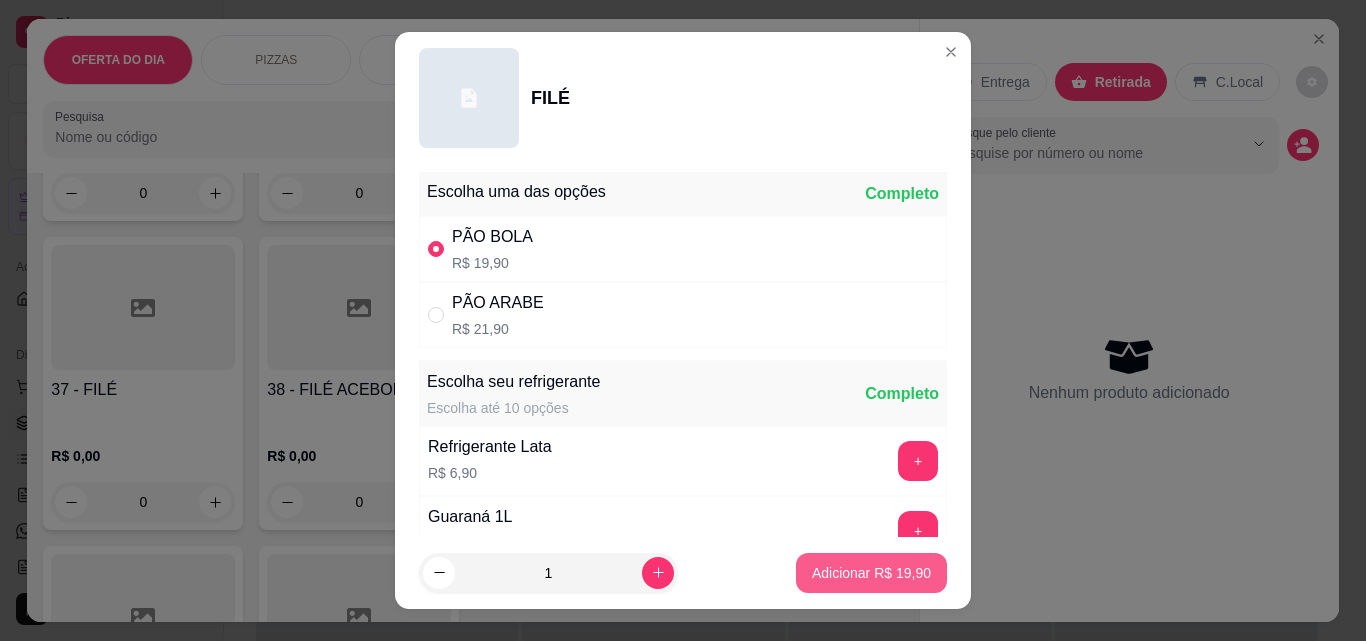 click on "Adicionar   R$ 19,90" at bounding box center [871, 573] 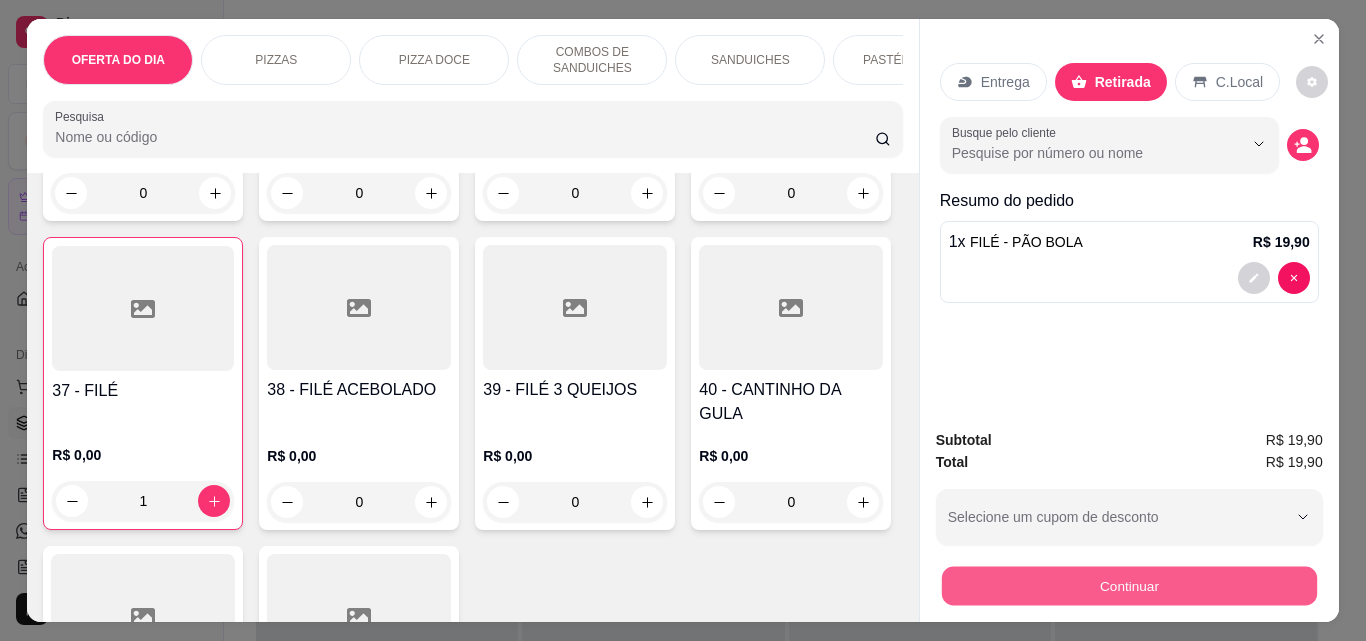 click on "Continuar" at bounding box center [1128, 585] 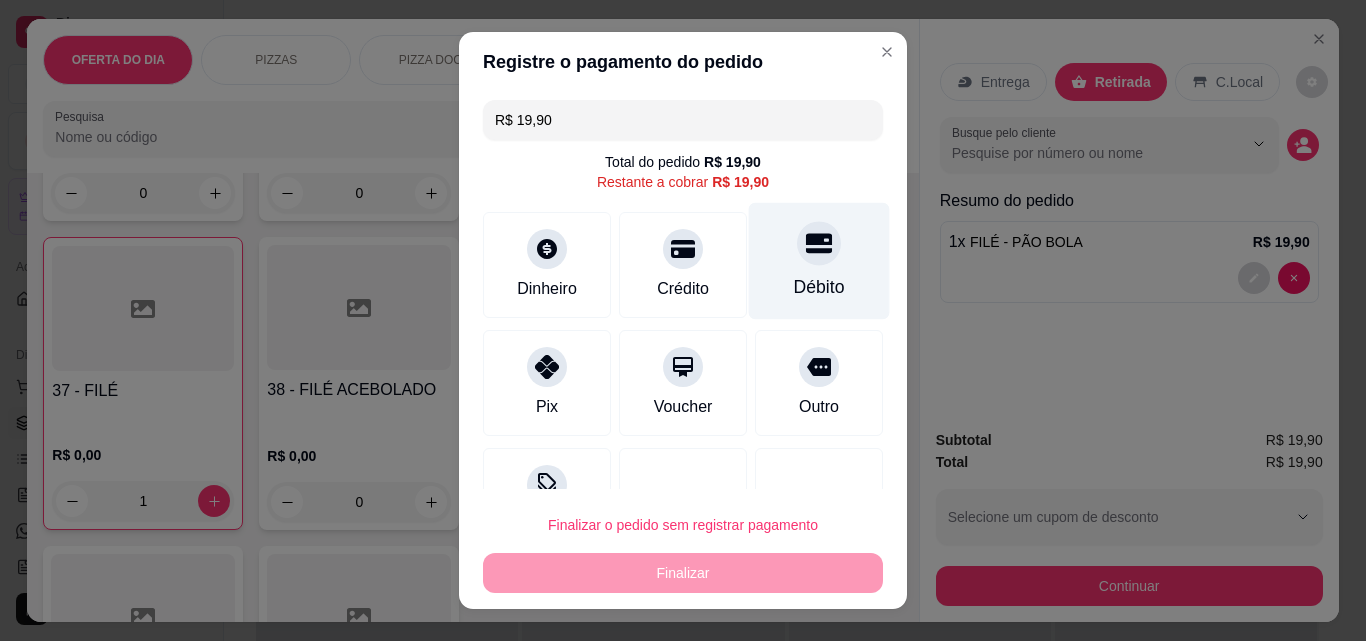 click on "Débito" at bounding box center [819, 287] 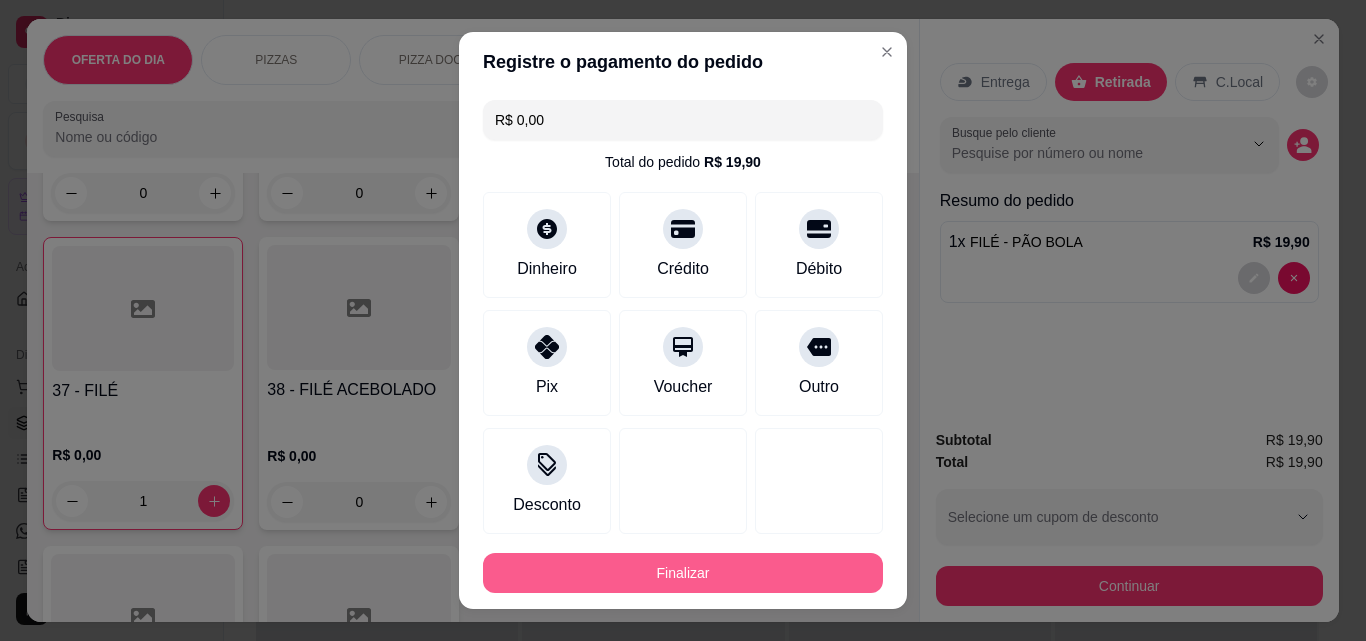 click on "Finalizar" at bounding box center (683, 573) 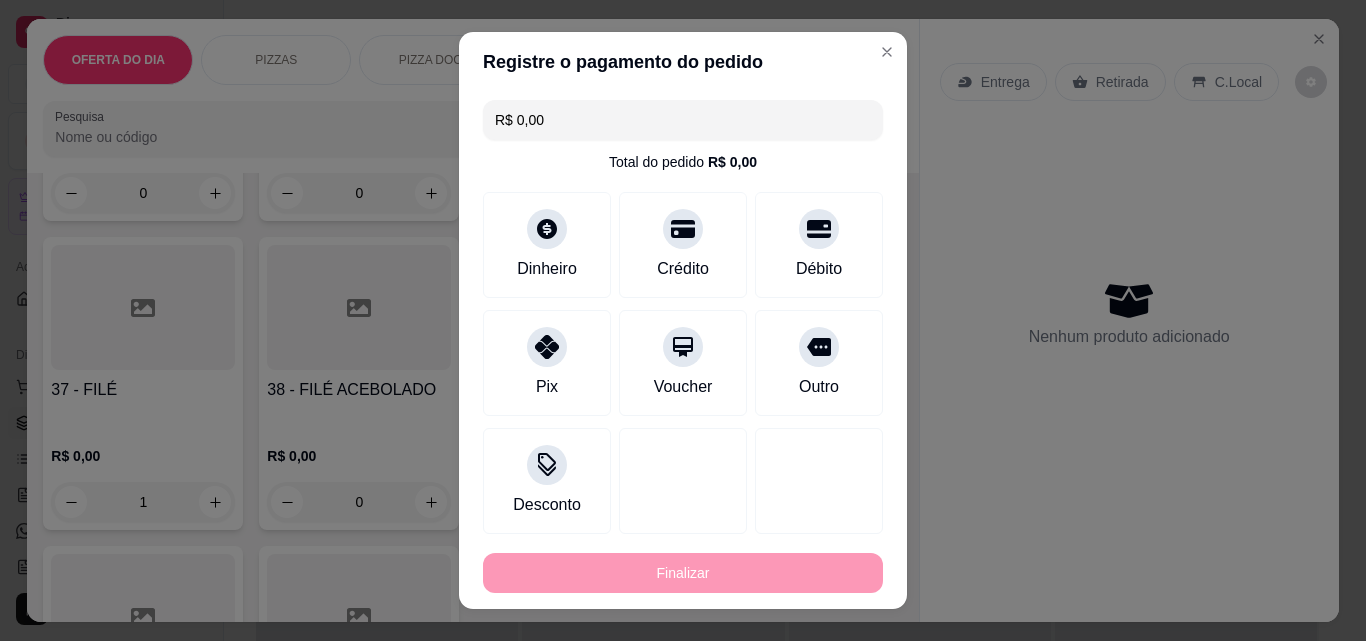 type on "0" 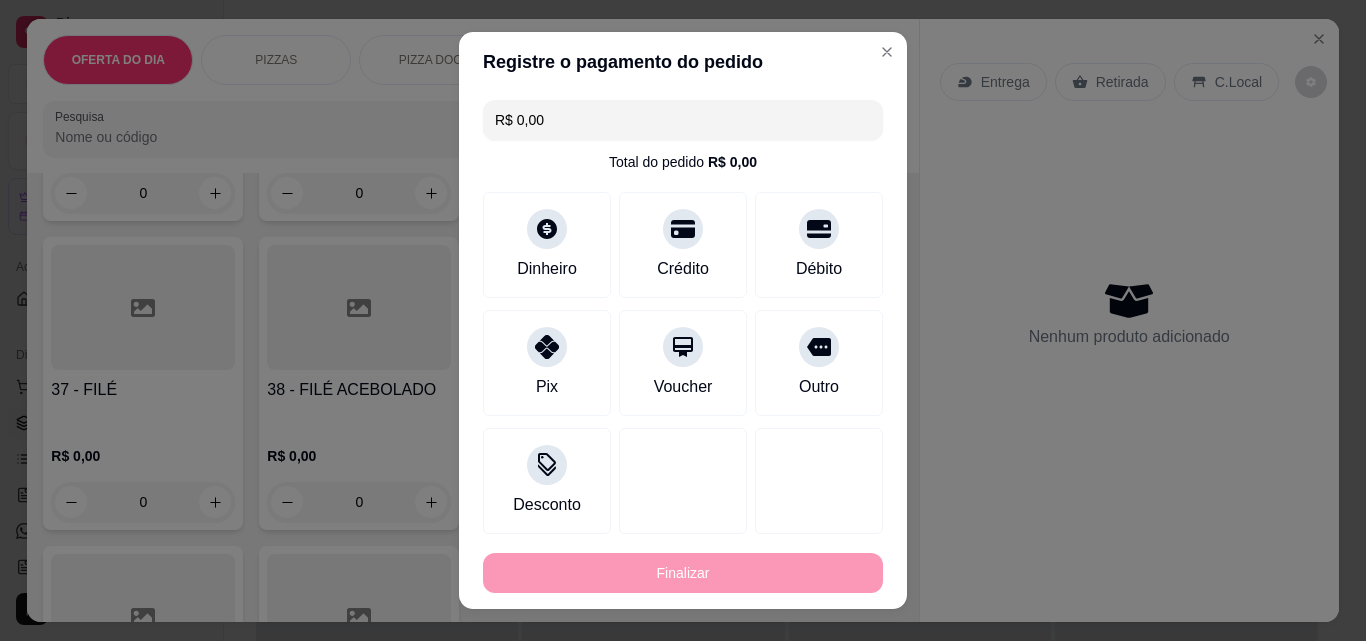 type on "-R$ 19,90" 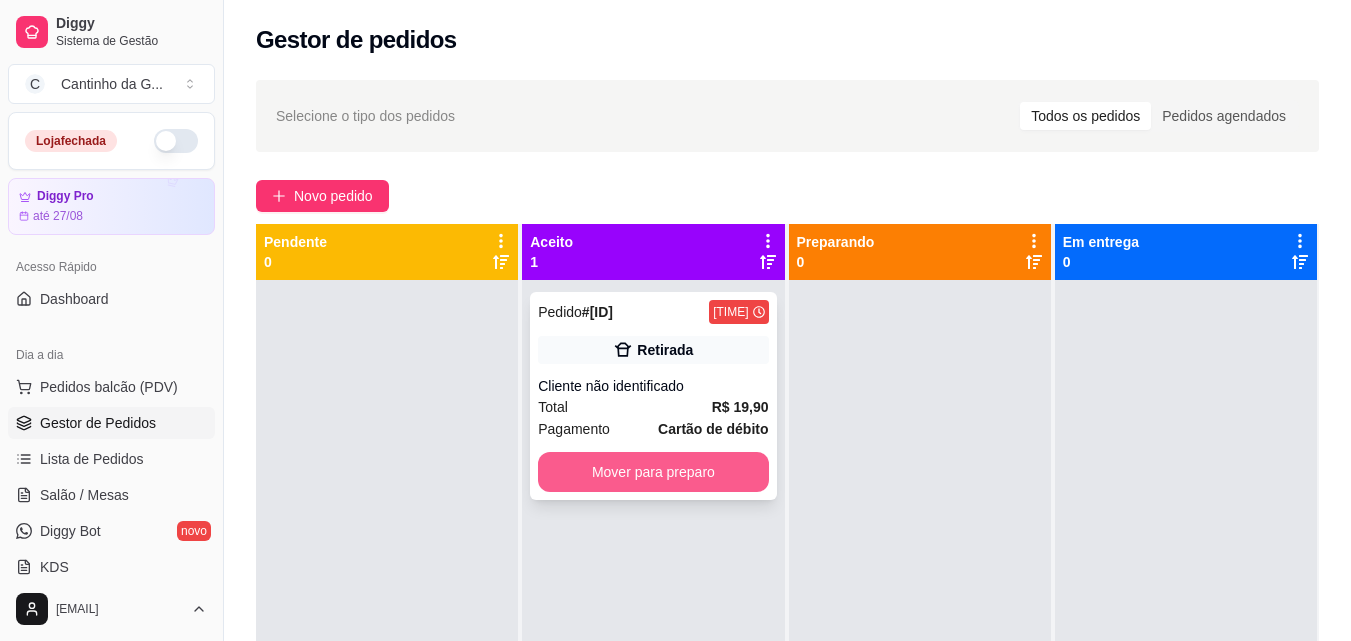 click on "Mover para preparo" at bounding box center (653, 472) 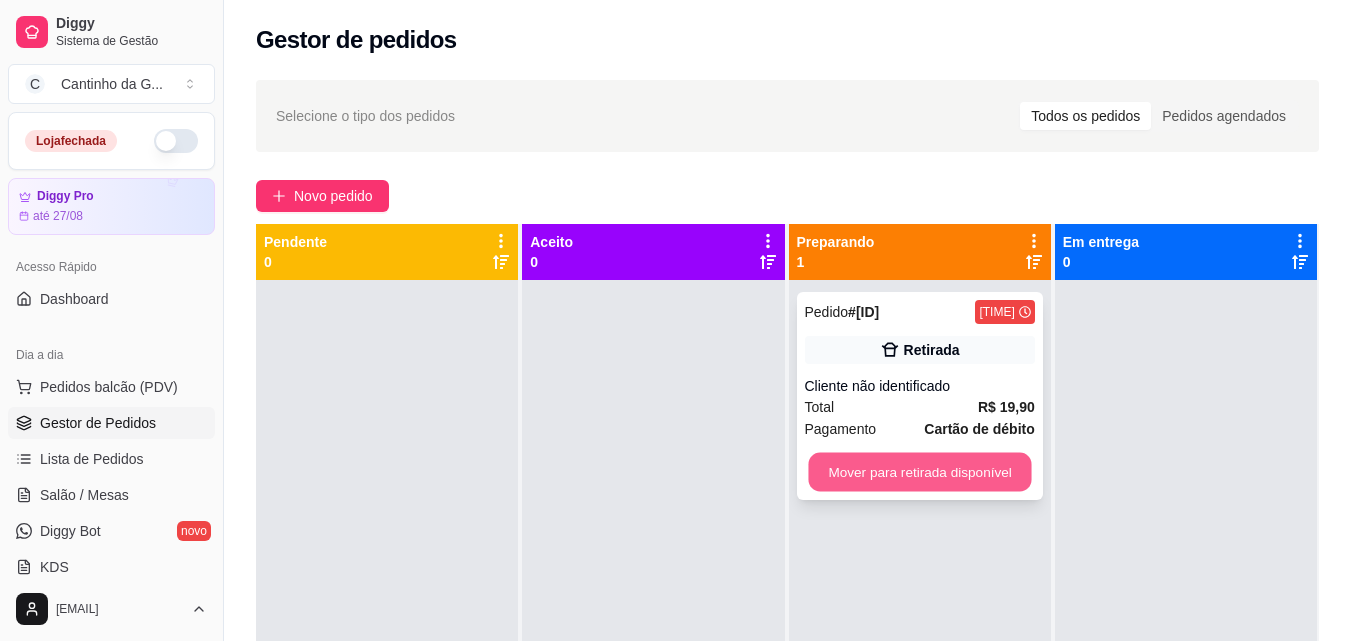 click on "Mover para retirada disponível" at bounding box center [919, 472] 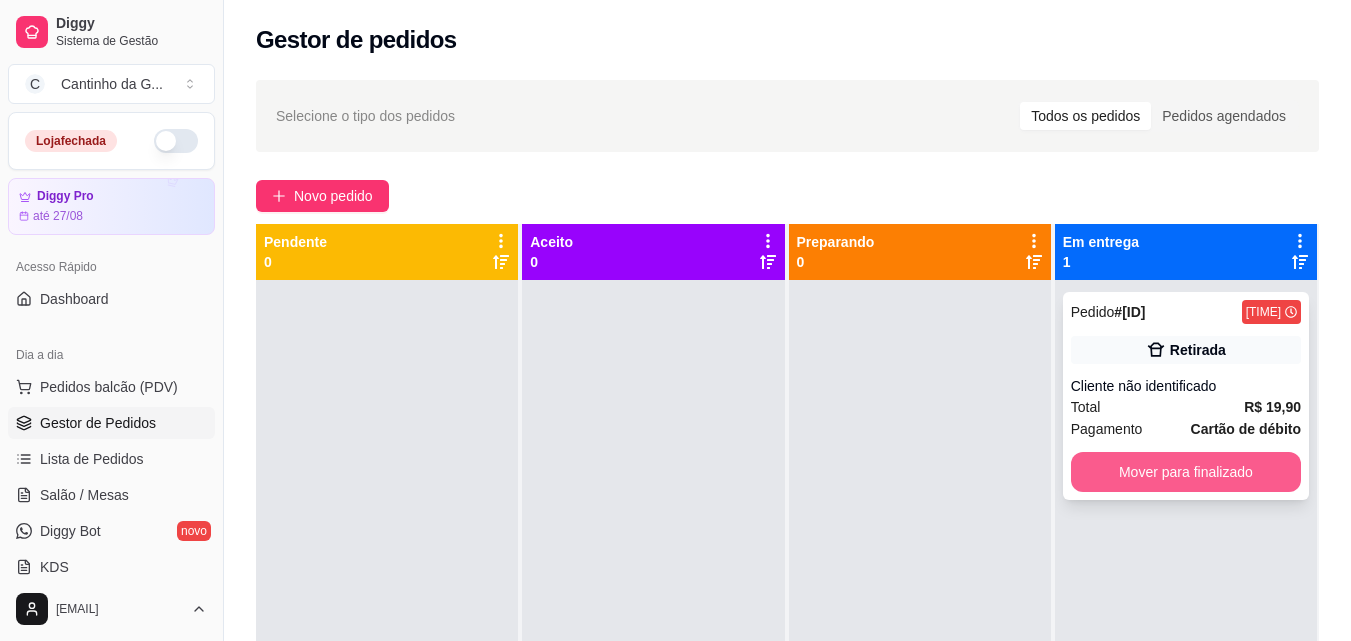 click on "Mover para finalizado" at bounding box center [1186, 472] 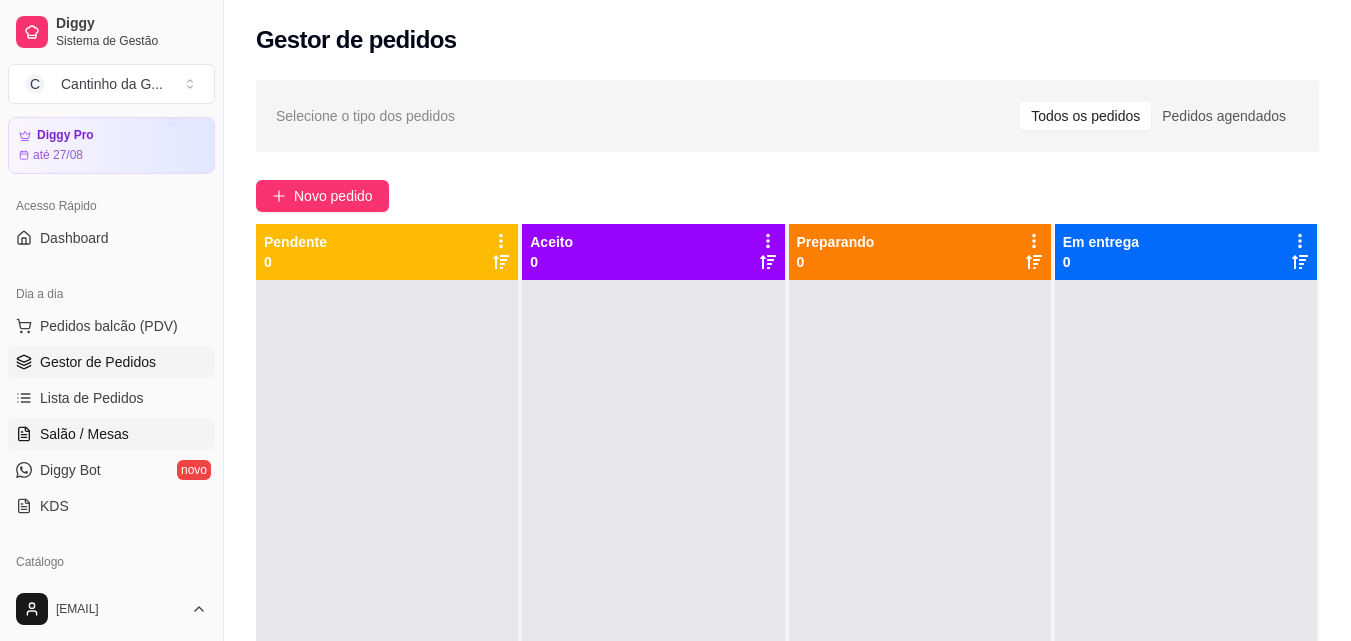 scroll, scrollTop: 300, scrollLeft: 0, axis: vertical 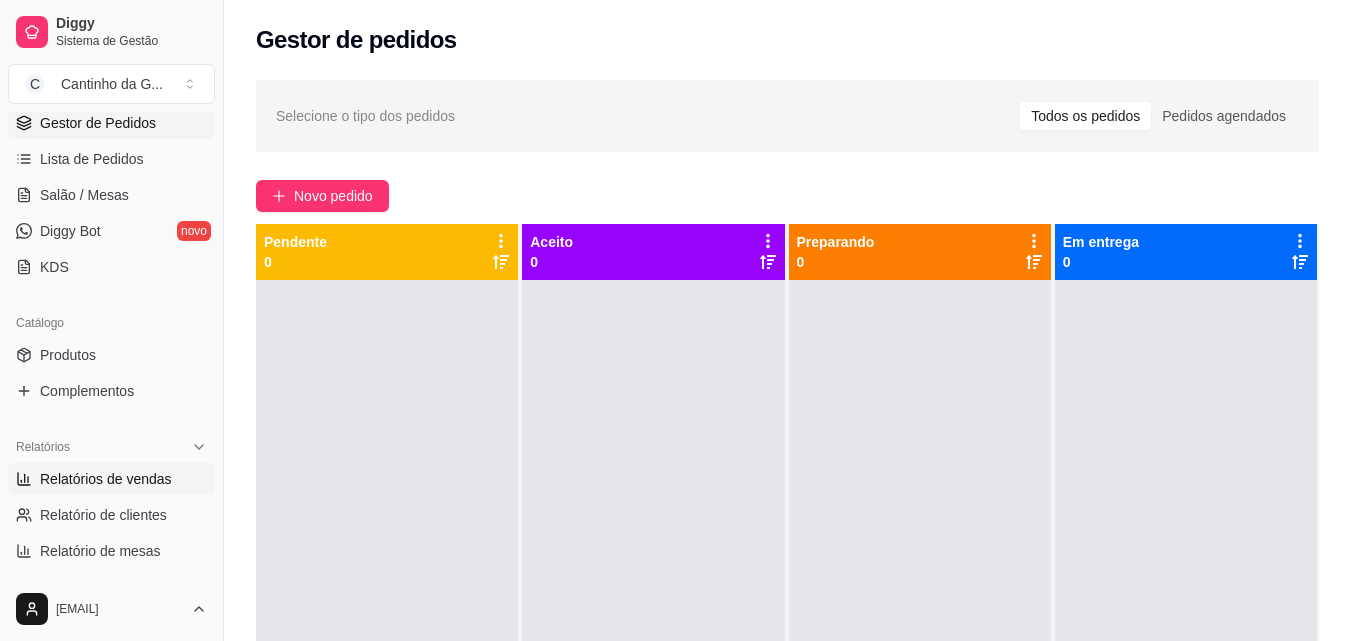 click on "Relatórios de vendas" at bounding box center [111, 479] 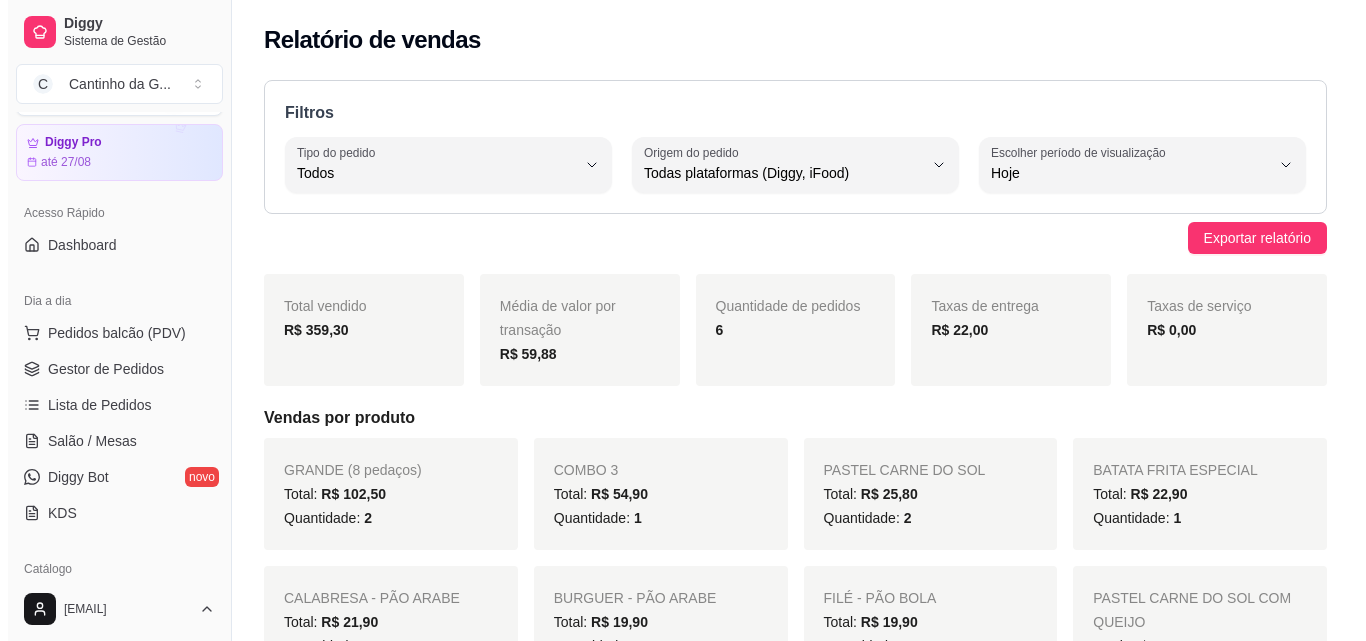 scroll, scrollTop: 0, scrollLeft: 0, axis: both 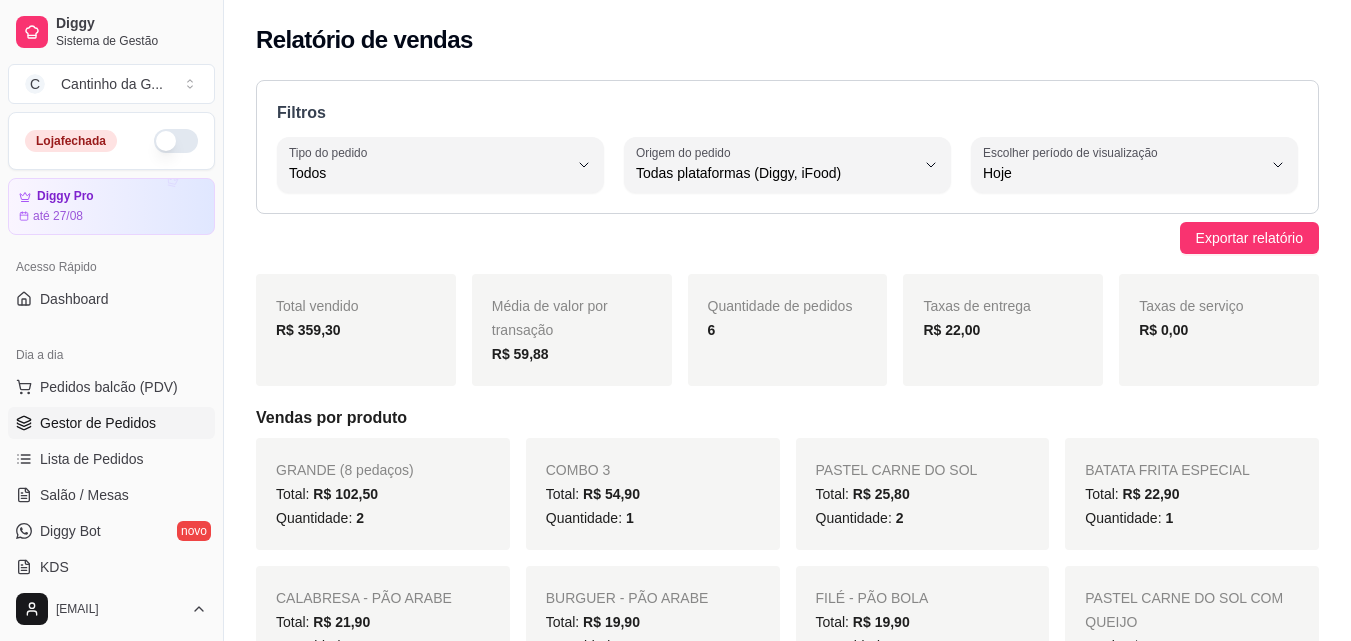 click on "Gestor de Pedidos" at bounding box center [98, 423] 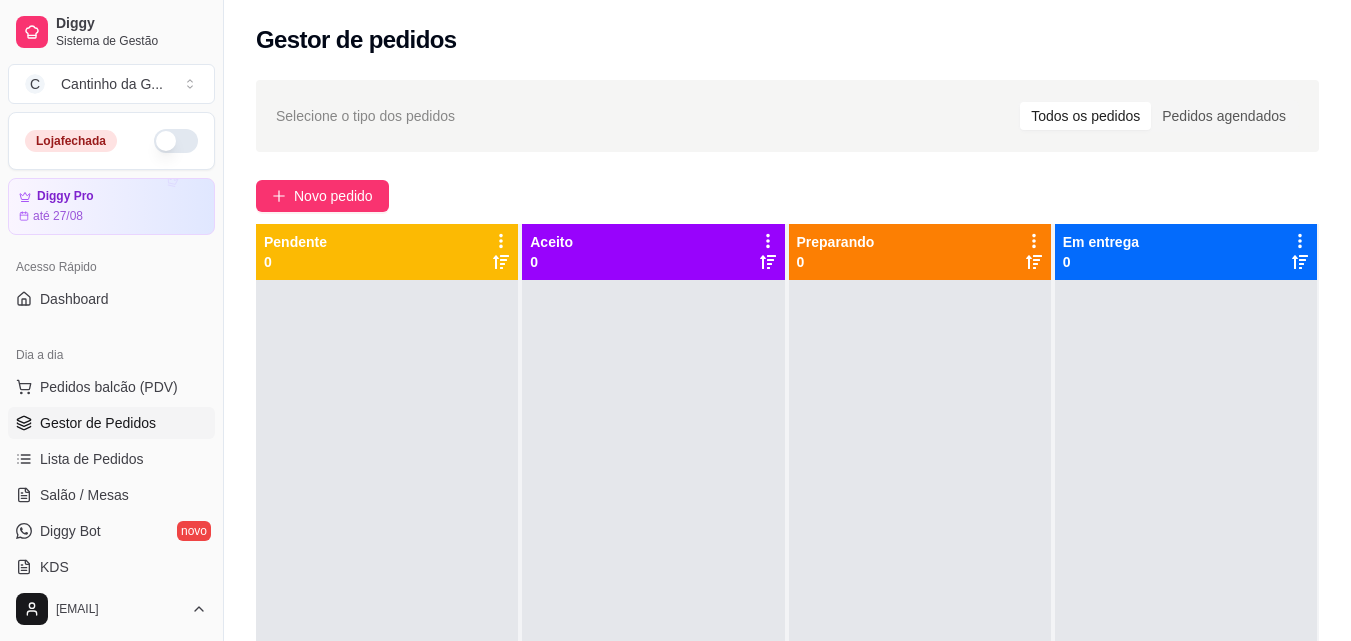 click on "Selecione o tipo dos pedidos Todos os pedidos Pedidos agendados Novo pedido Pendente 0 Aceito 0 Preparando 0 Em entrega 0" at bounding box center (787, 478) 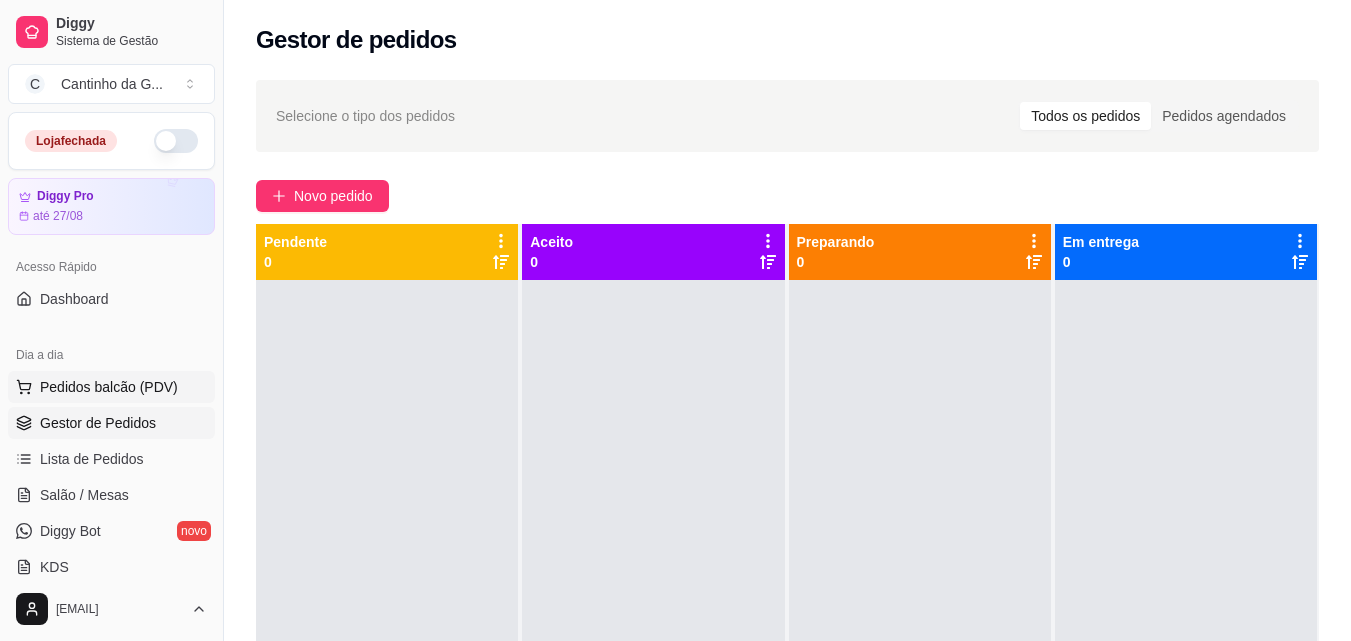 click on "Pedidos balcão (PDV)" at bounding box center [109, 387] 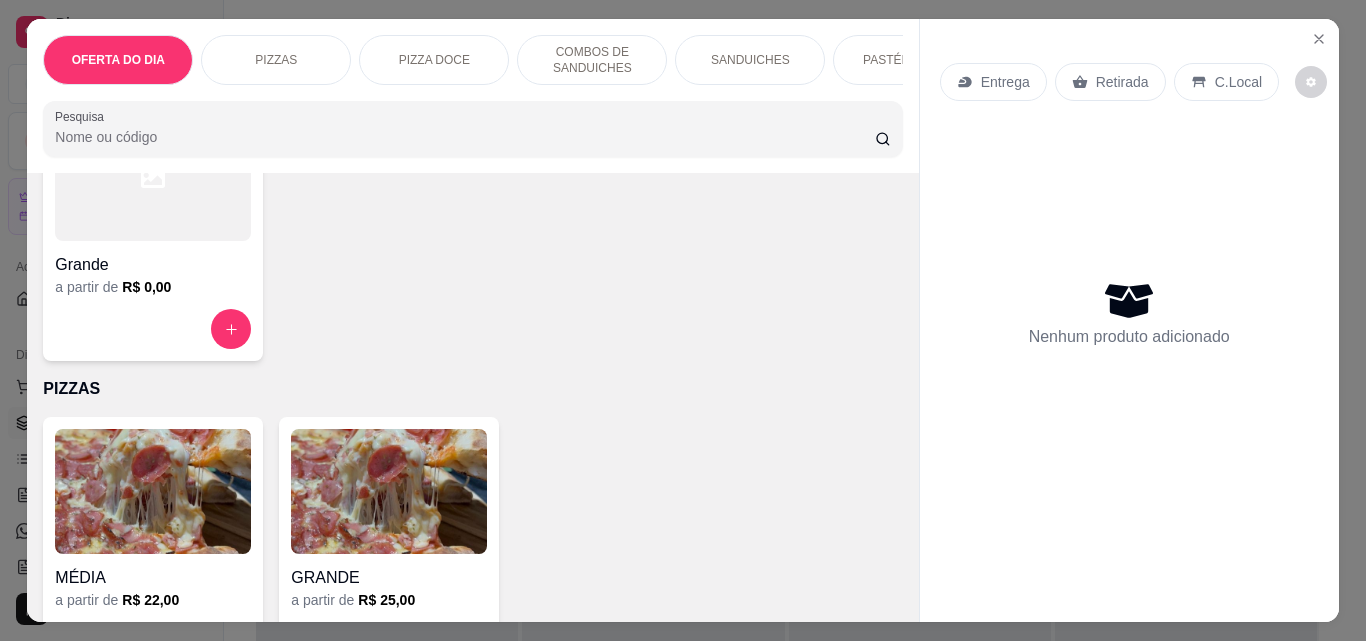 scroll, scrollTop: 400, scrollLeft: 0, axis: vertical 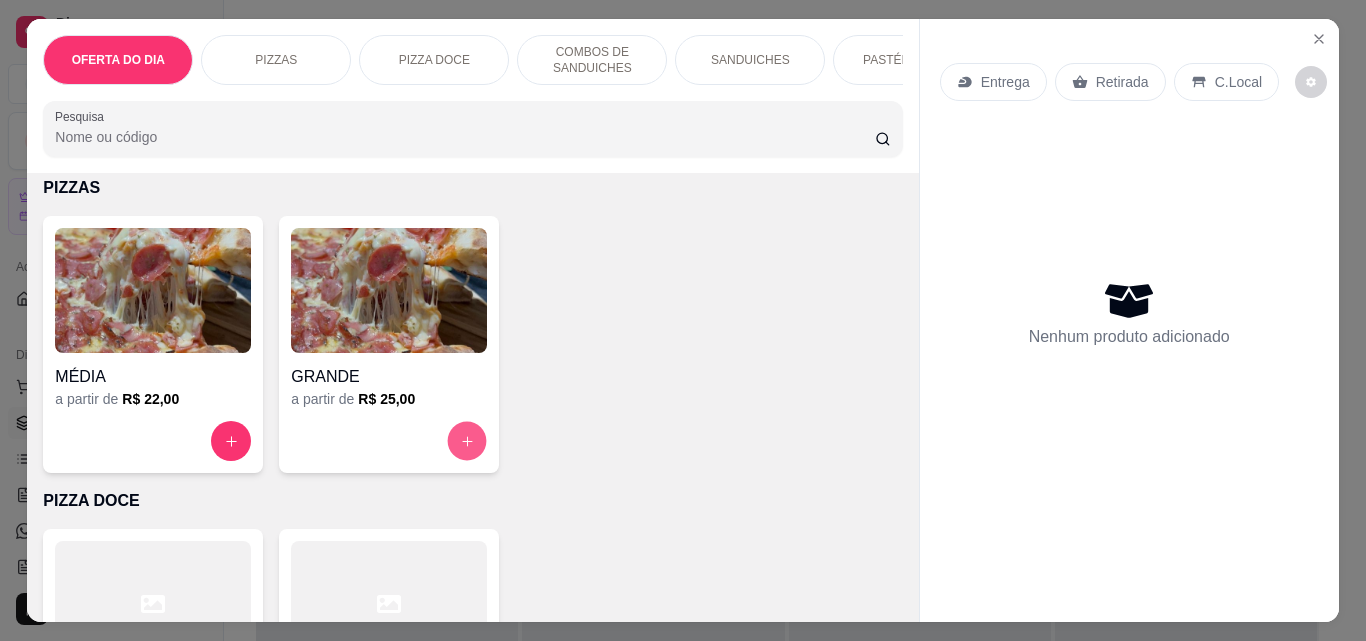 click at bounding box center [467, 441] 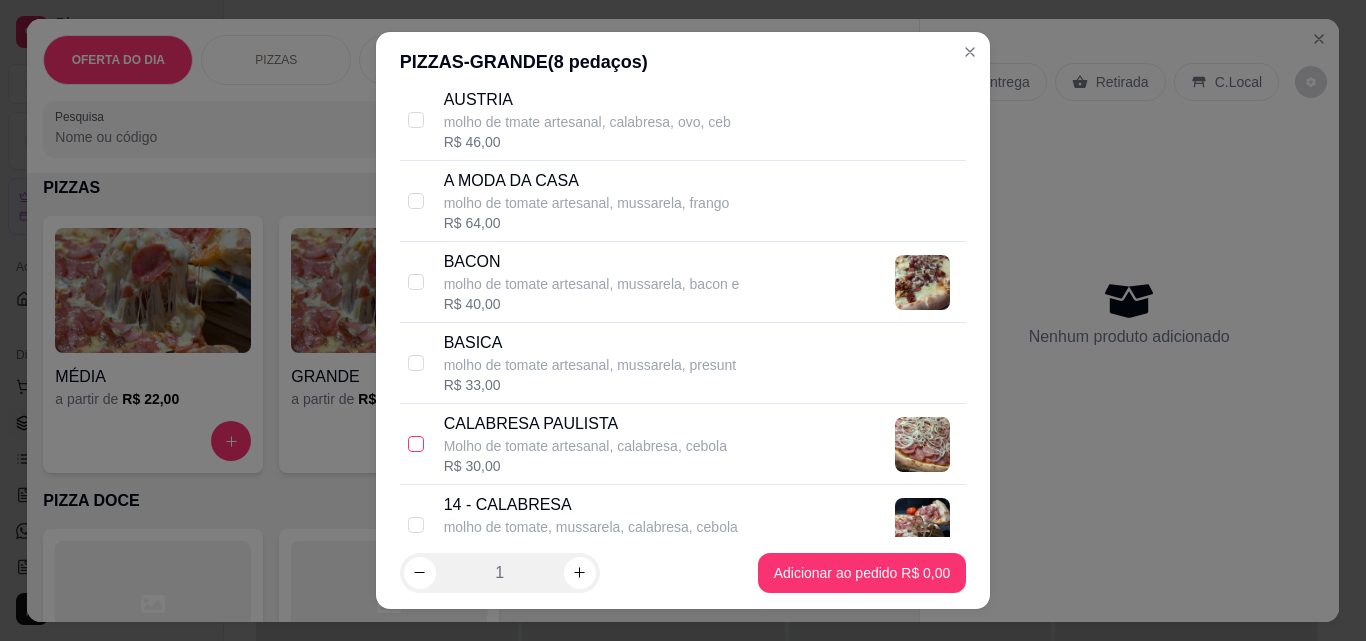 scroll, scrollTop: 600, scrollLeft: 0, axis: vertical 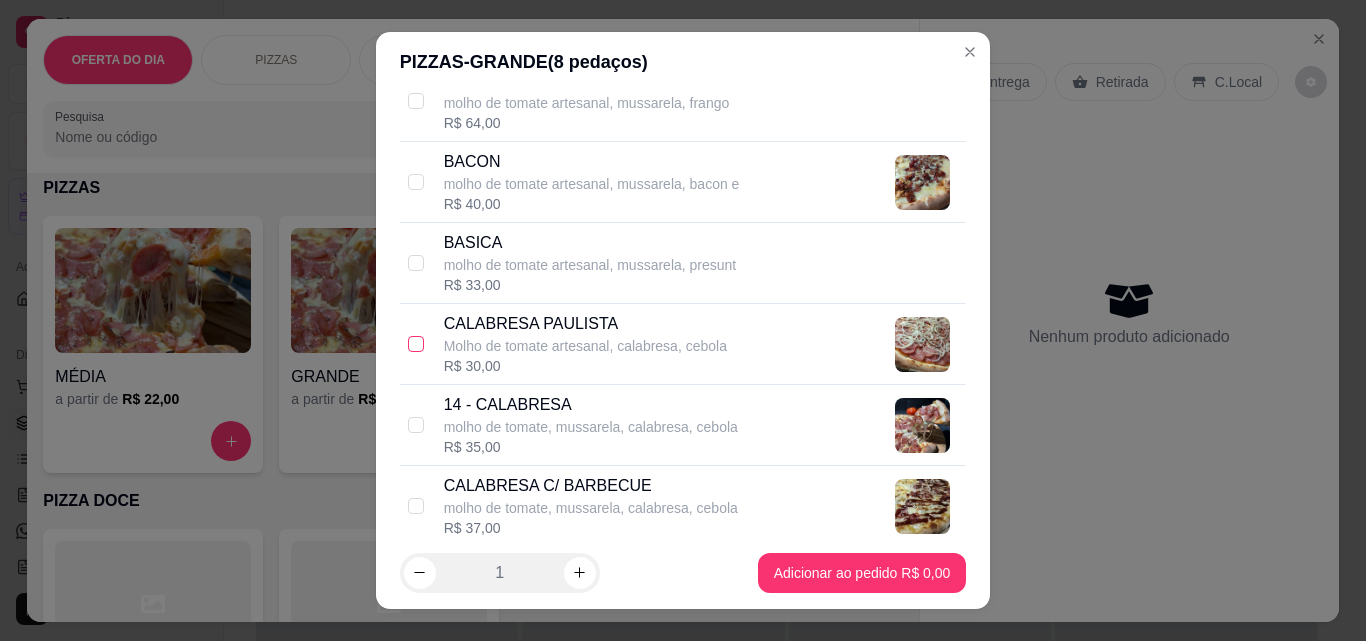 click at bounding box center (416, 344) 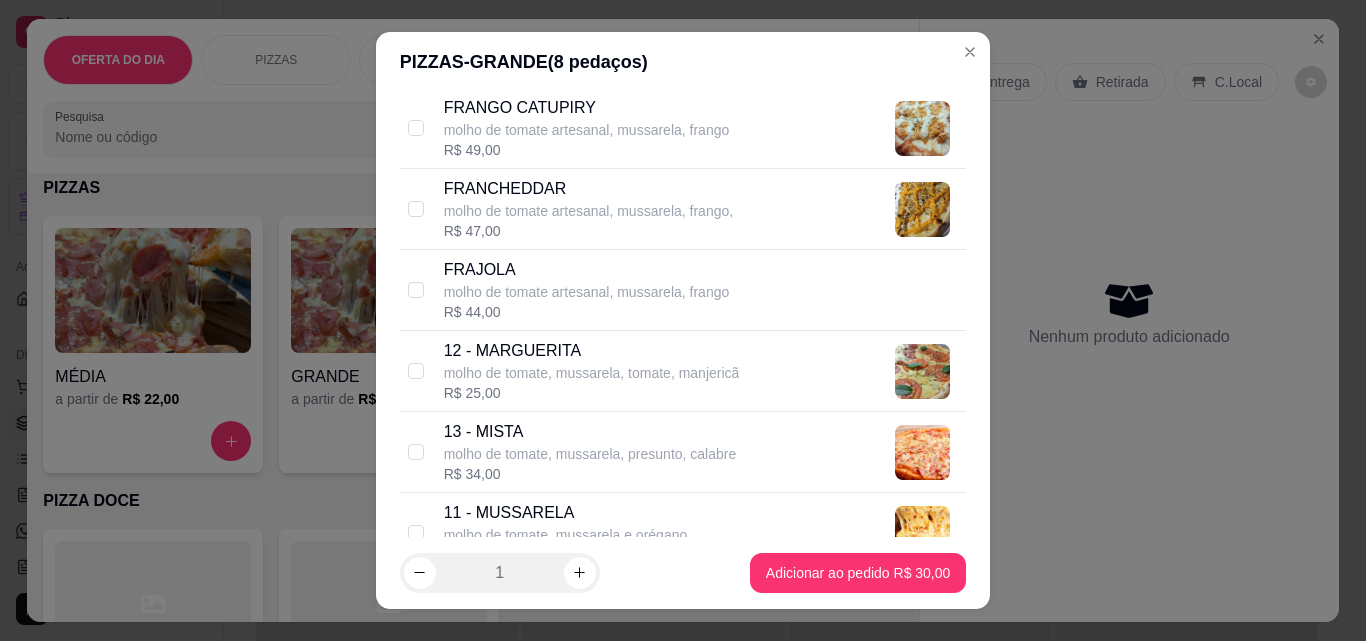 scroll, scrollTop: 1500, scrollLeft: 0, axis: vertical 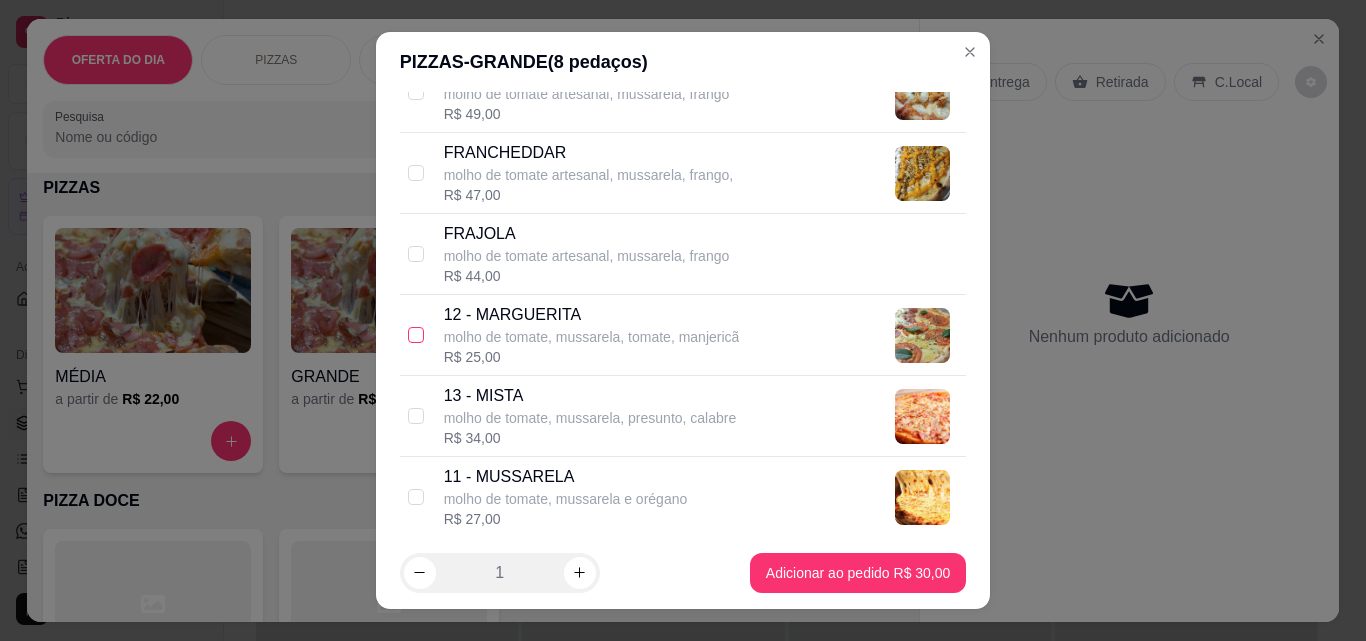 click at bounding box center (416, 335) 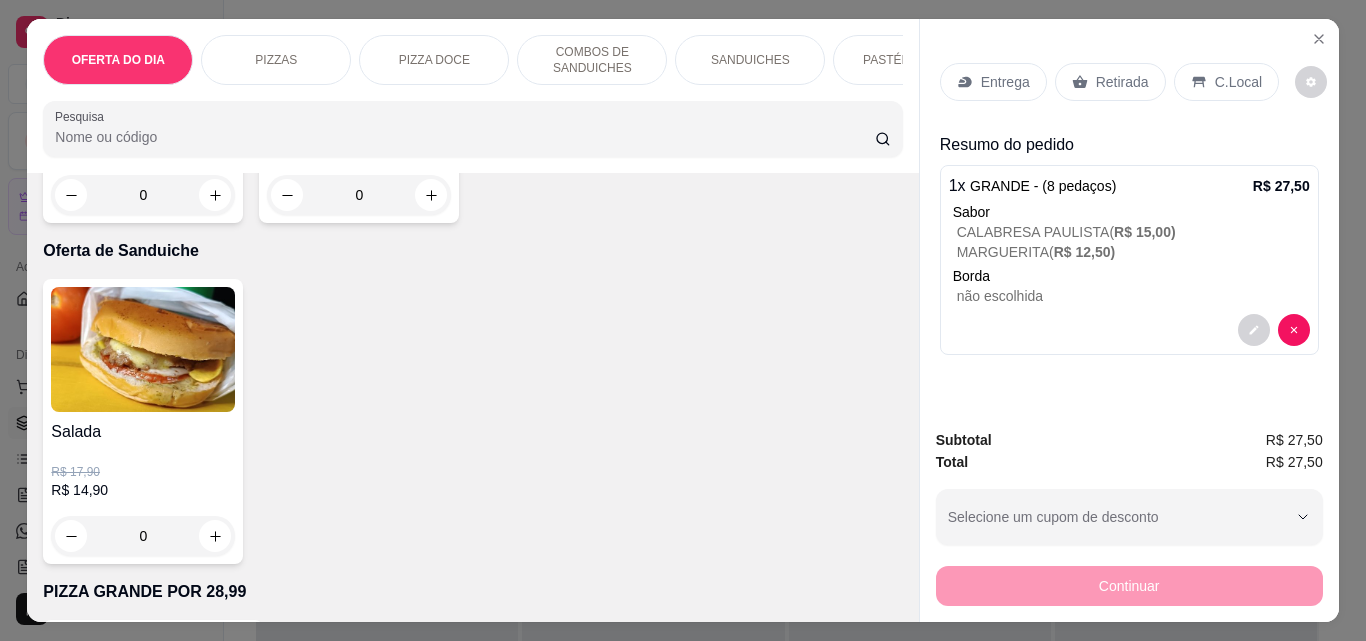 scroll, scrollTop: 5300, scrollLeft: 0, axis: vertical 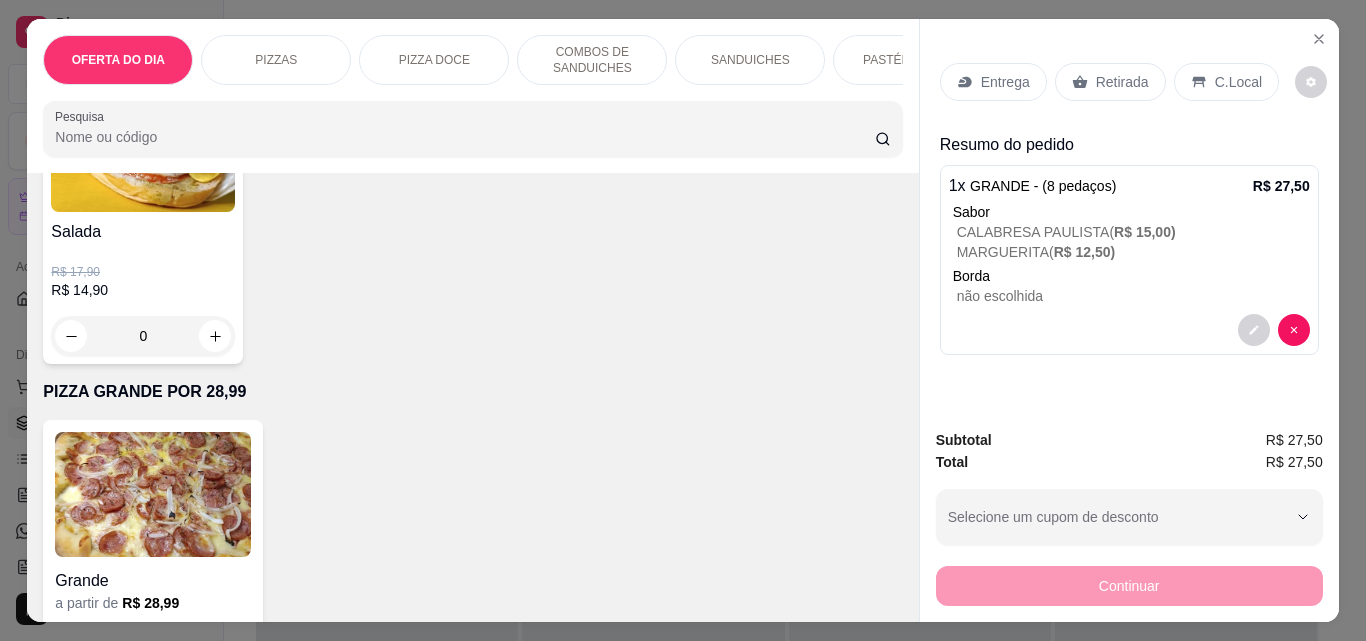 click 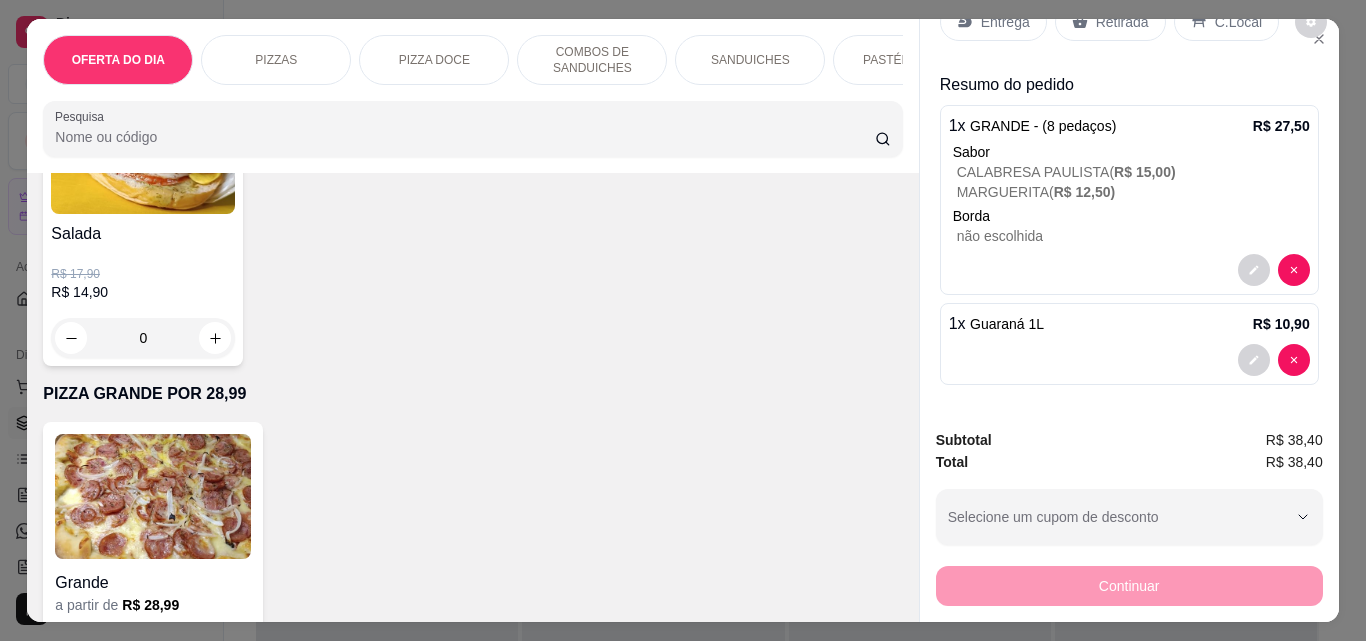 scroll, scrollTop: 0, scrollLeft: 0, axis: both 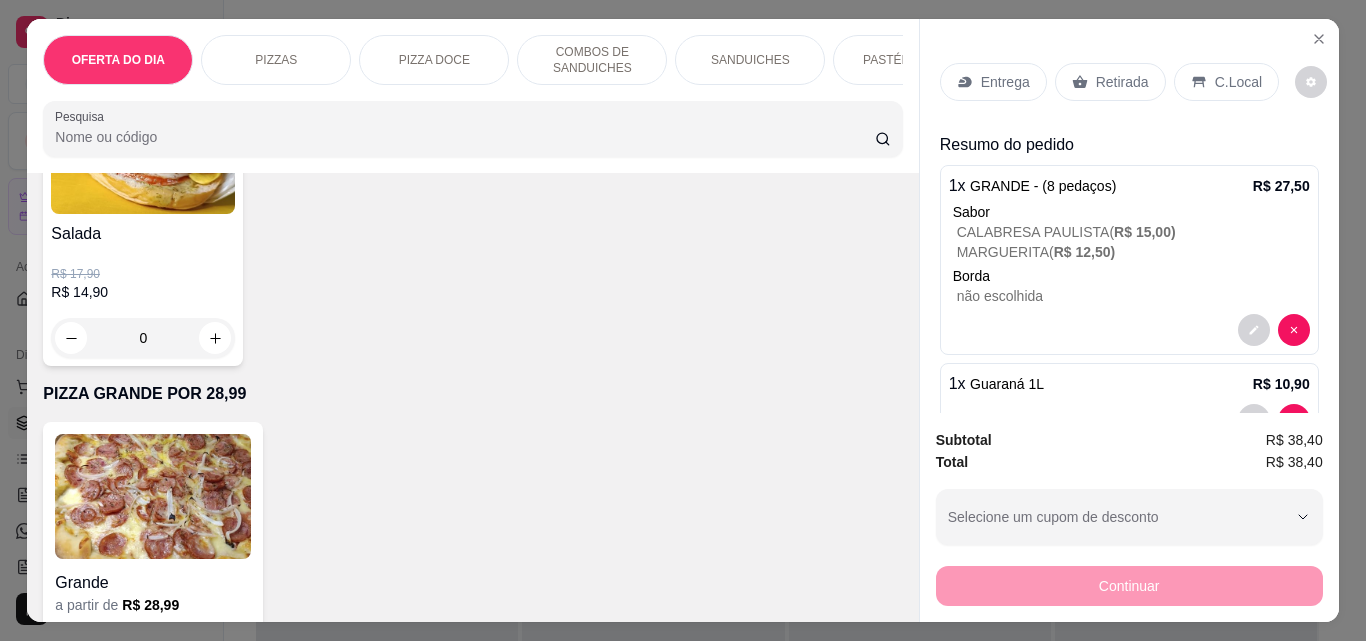 click on "Retirada" at bounding box center [1122, 82] 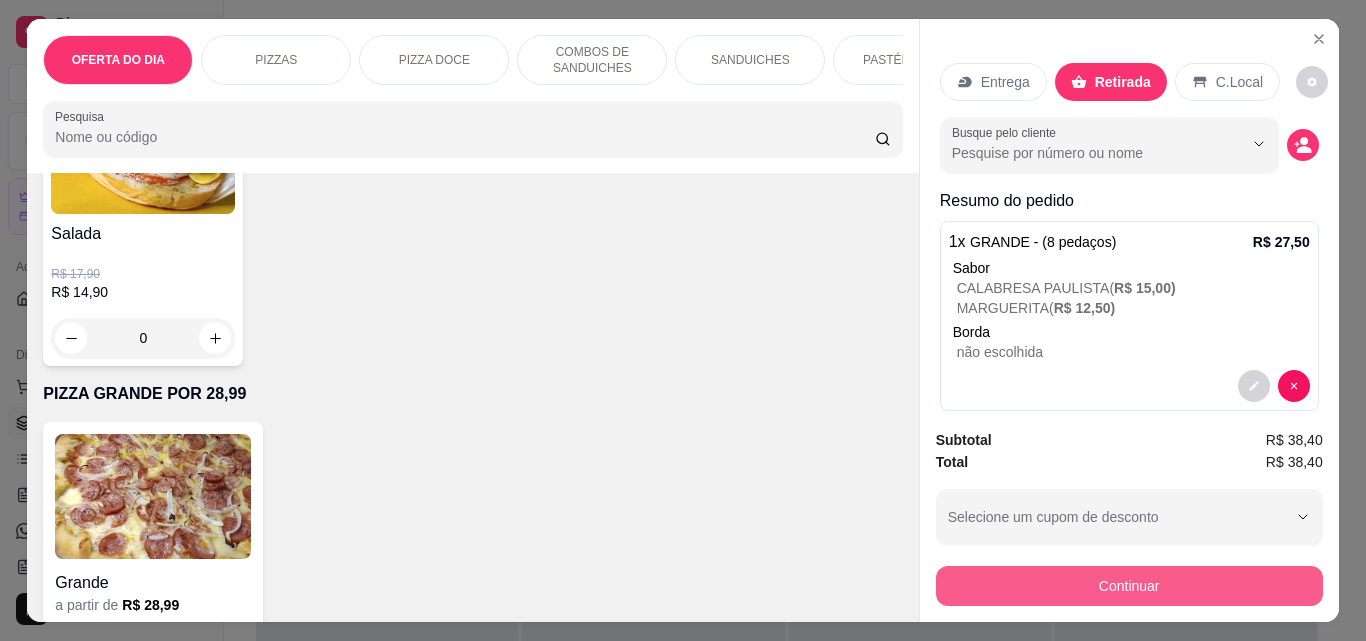 click on "Continuar" at bounding box center [1129, 586] 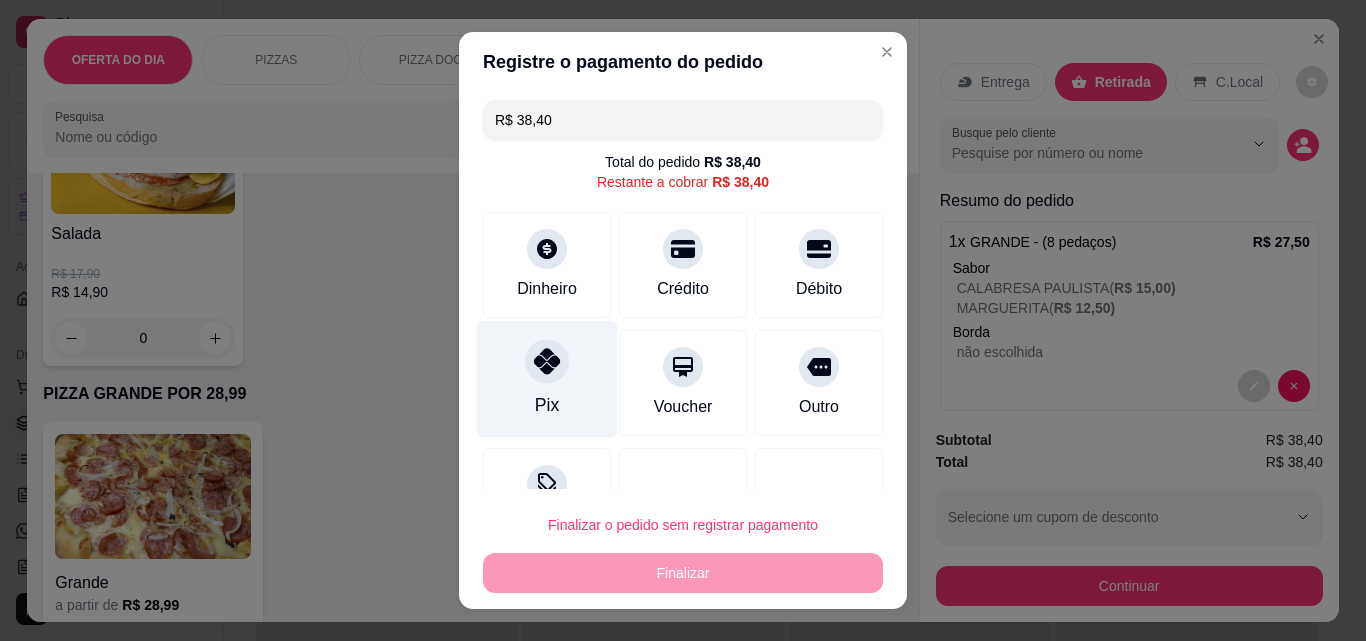 click at bounding box center (547, 361) 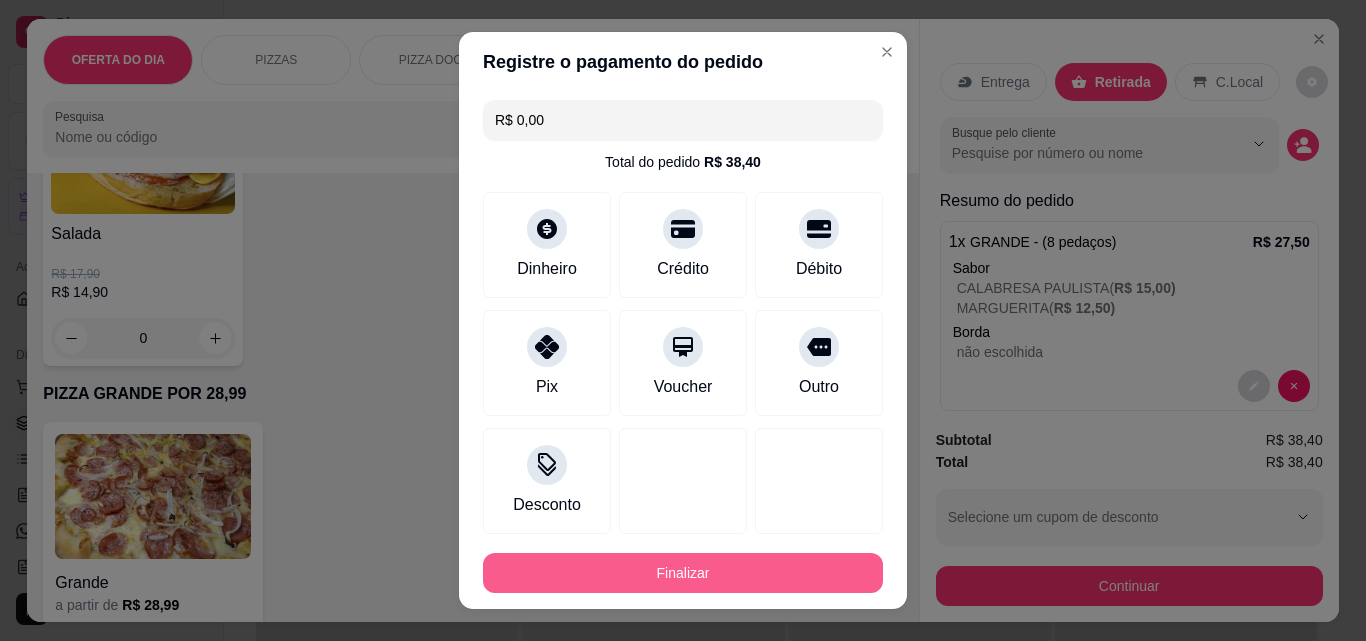 click on "Finalizar" at bounding box center (683, 573) 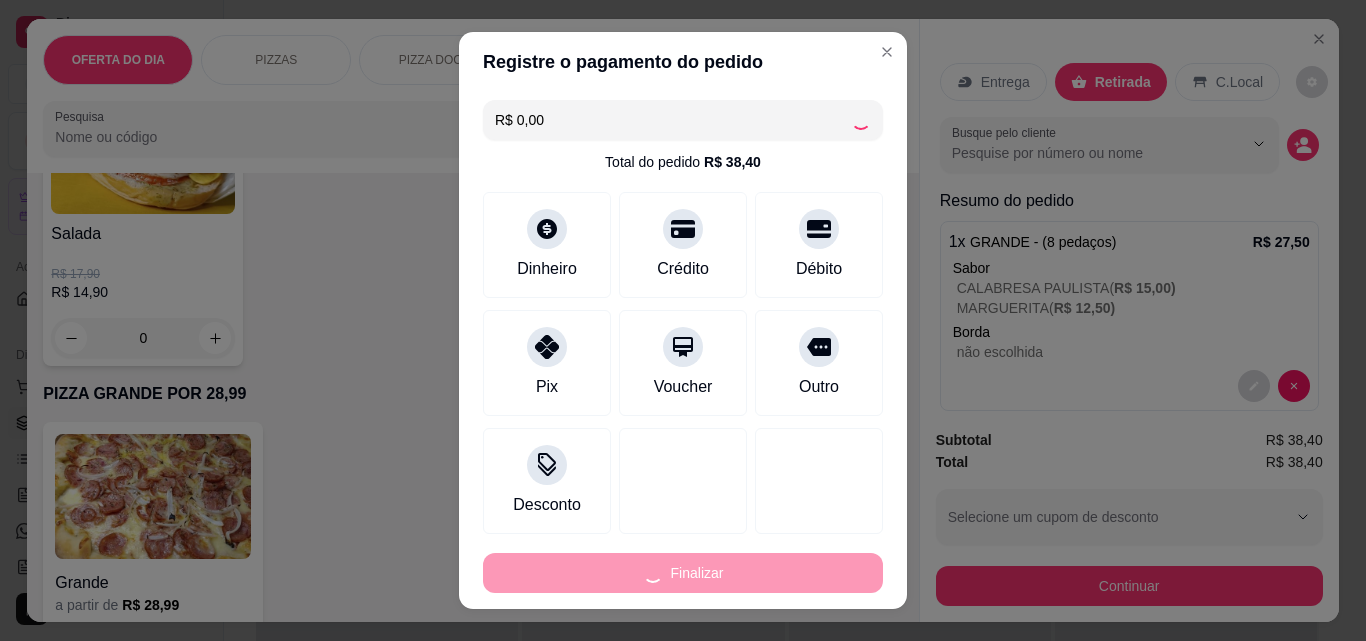 type on "0" 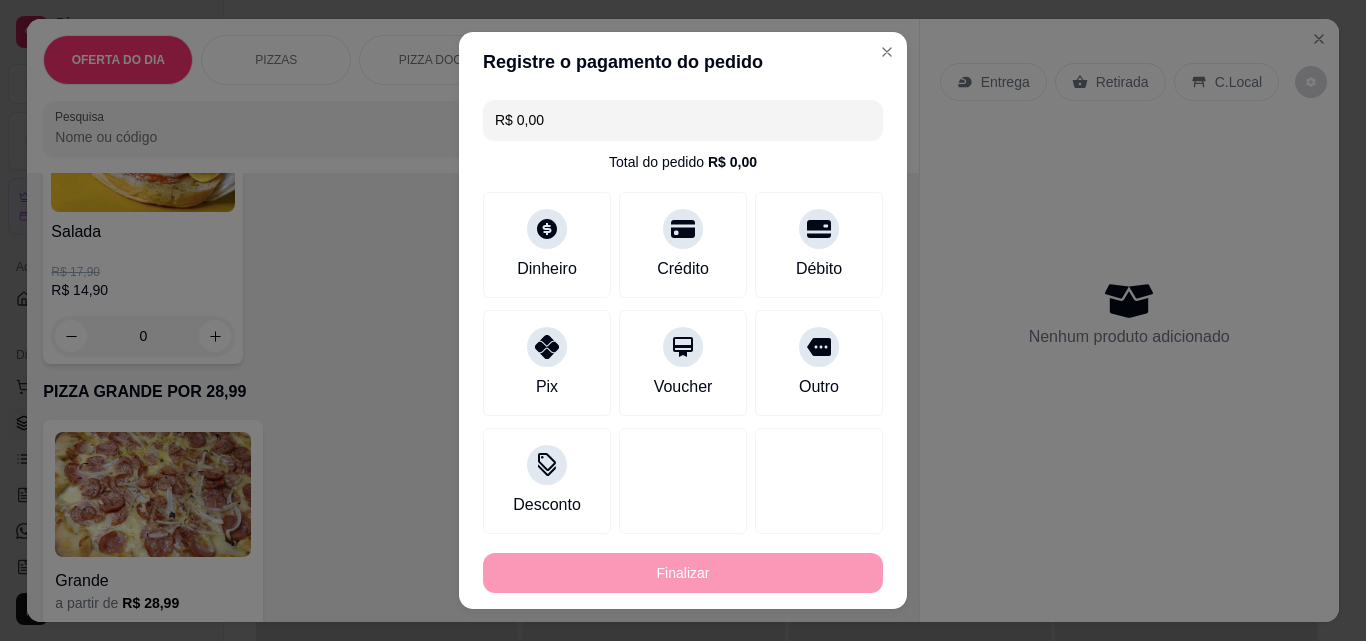 type on "-R$ 38,40" 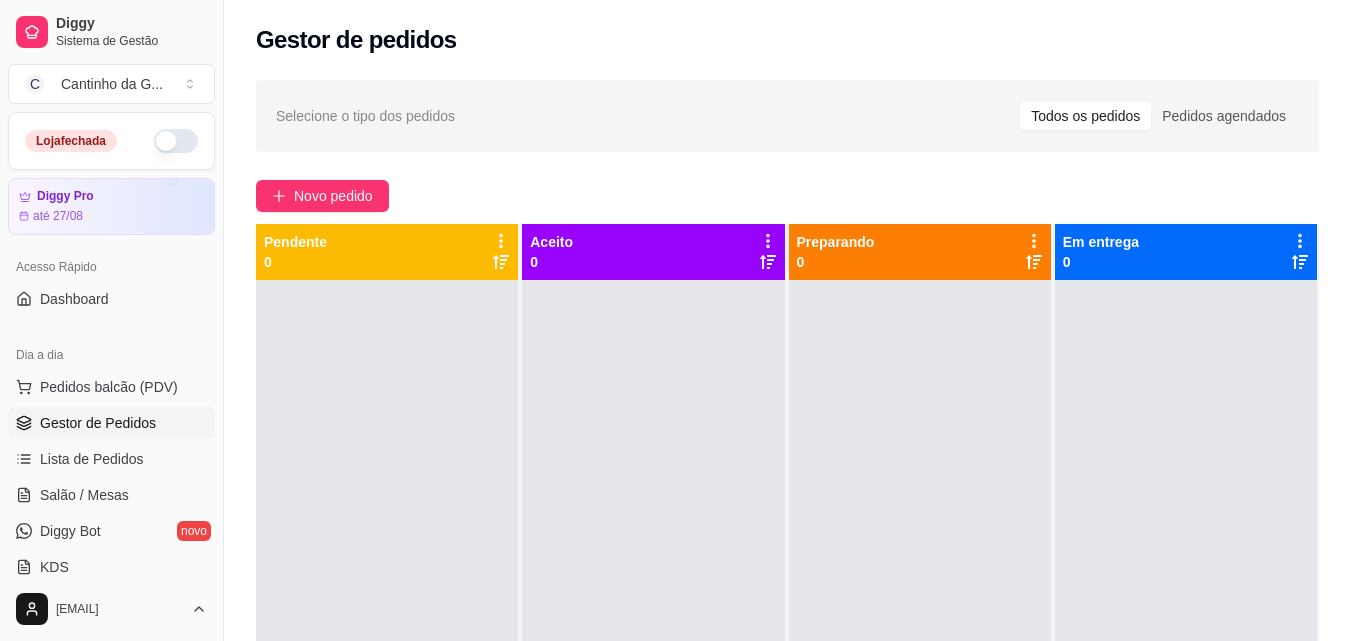 click on "Novo pedido" at bounding box center (787, 196) 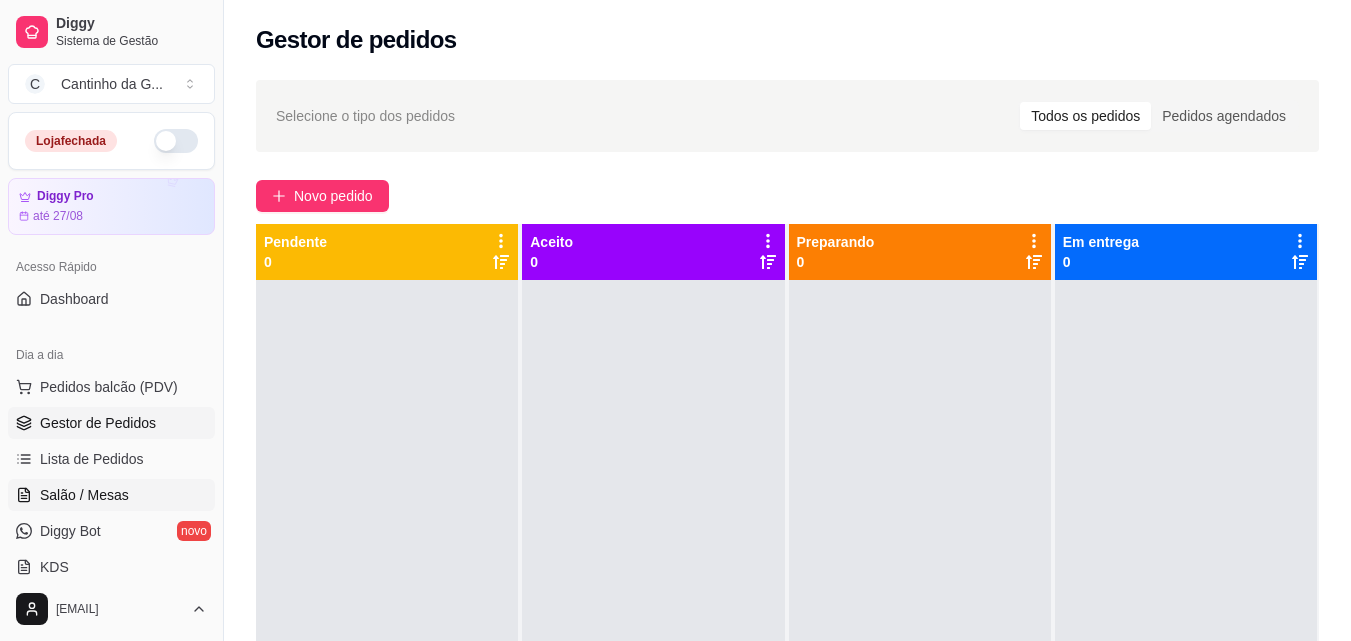 click on "Salão / Mesas" at bounding box center [111, 495] 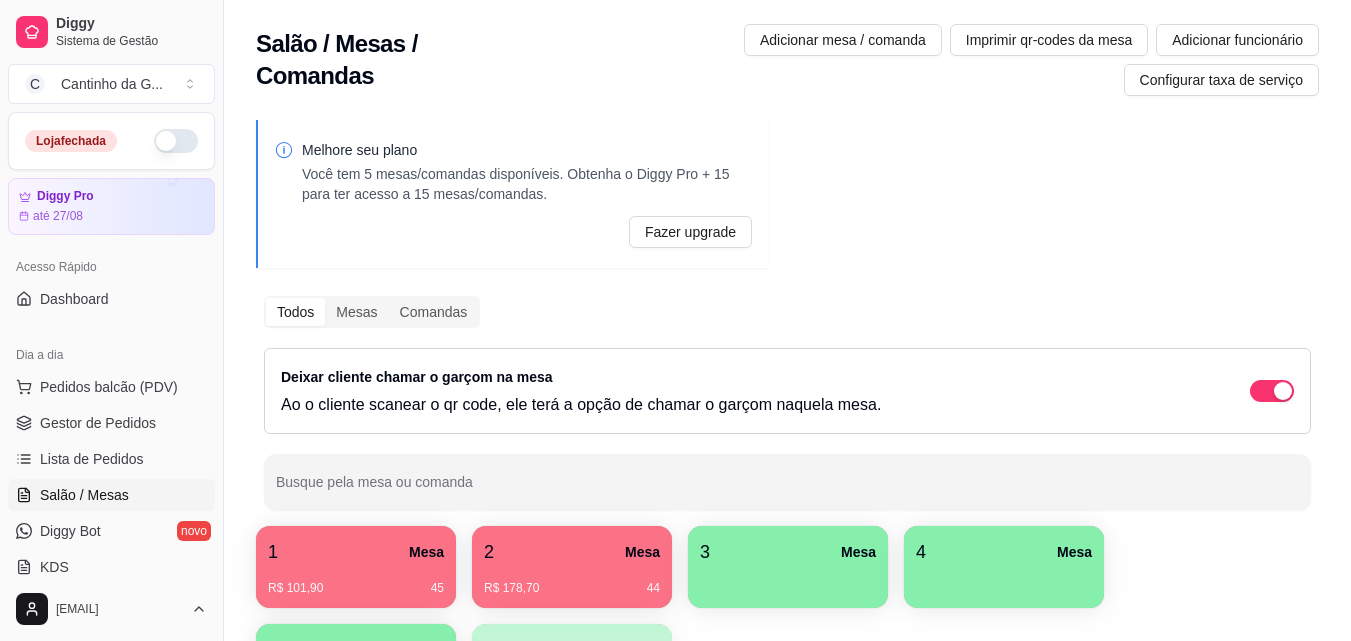 click on "R$ 101,90 45" at bounding box center [356, 581] 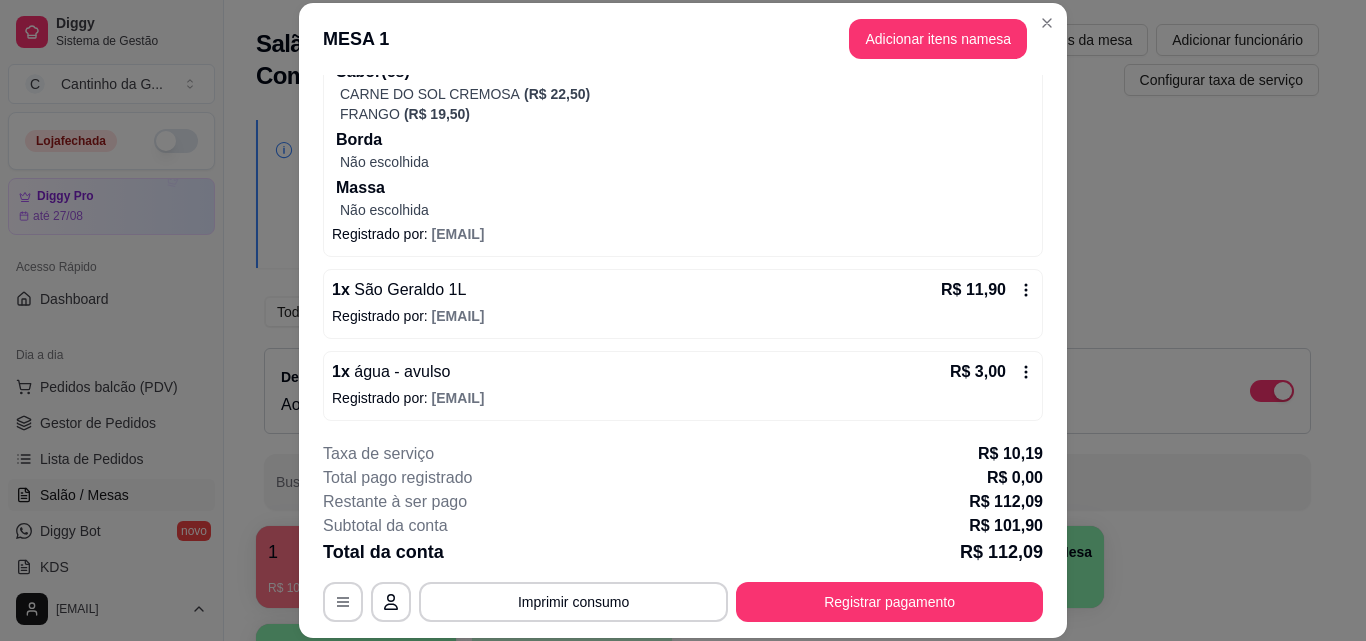 scroll, scrollTop: 462, scrollLeft: 0, axis: vertical 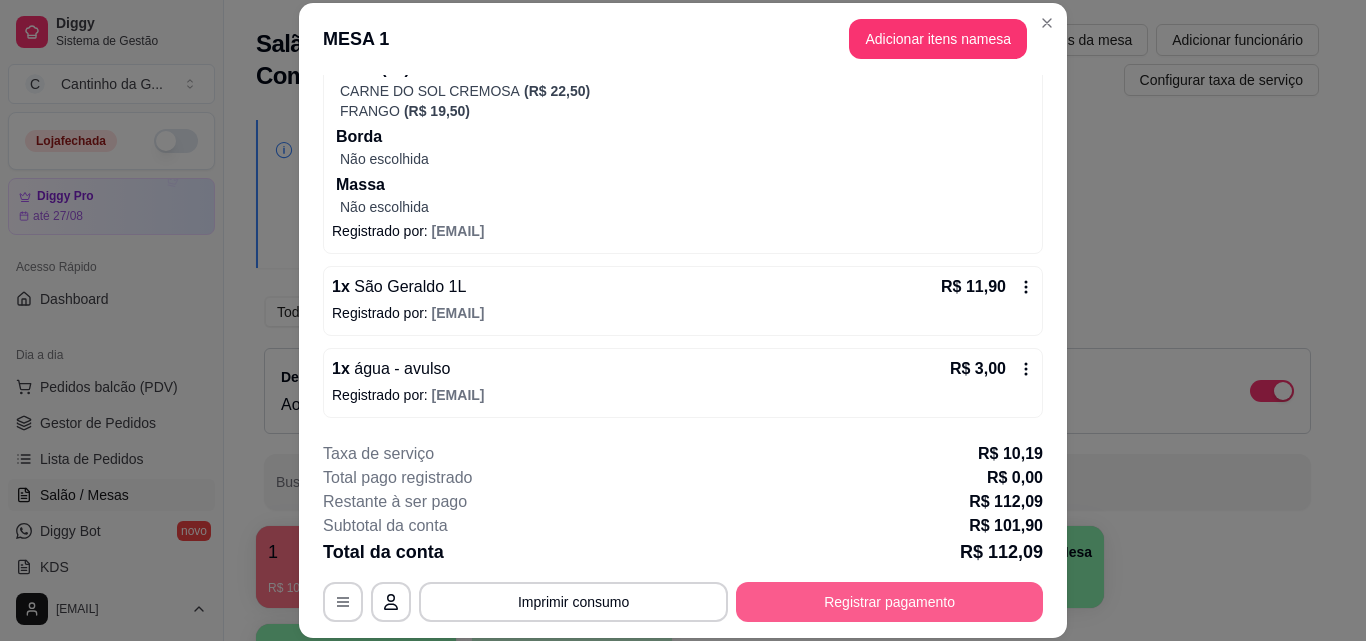 click on "Registrar pagamento" at bounding box center [889, 602] 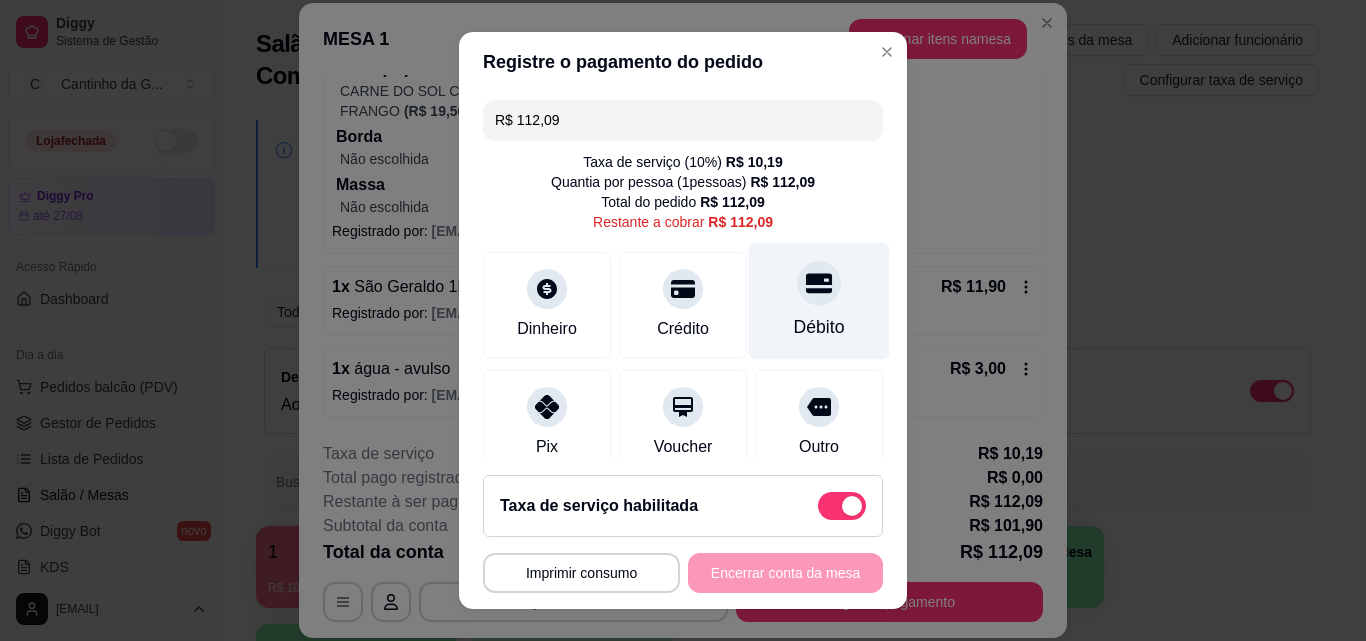 click on "Débito" at bounding box center [819, 327] 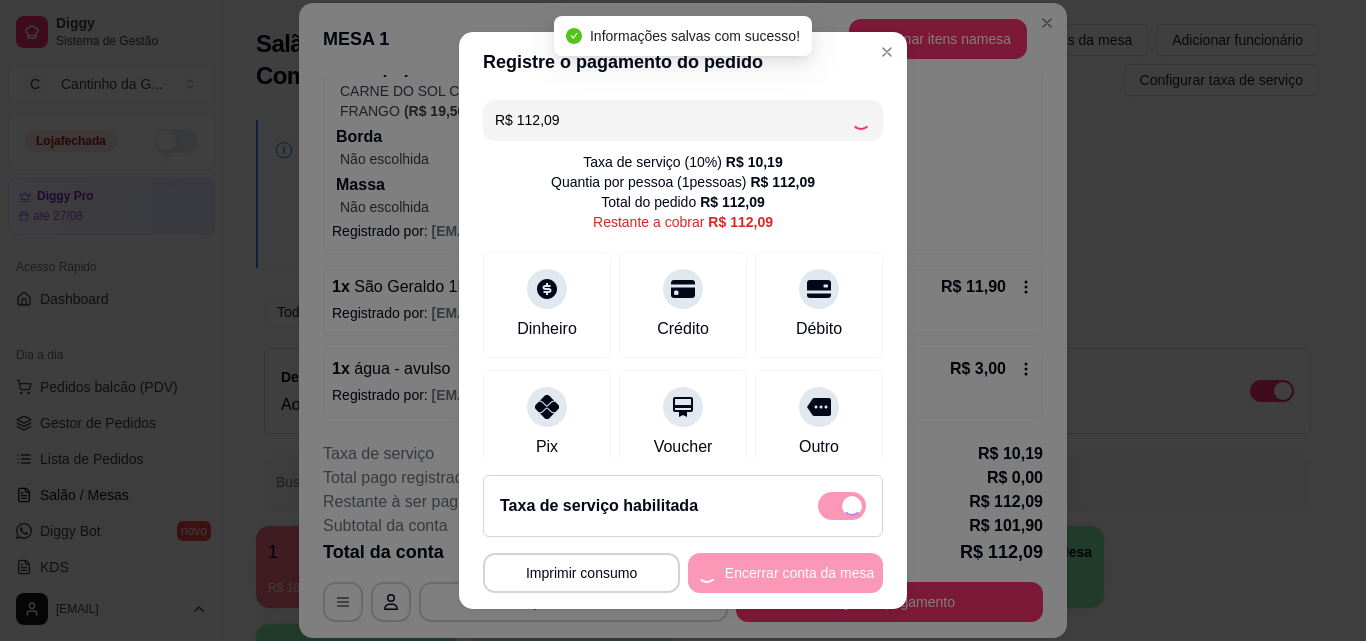 type on "R$ 0,00" 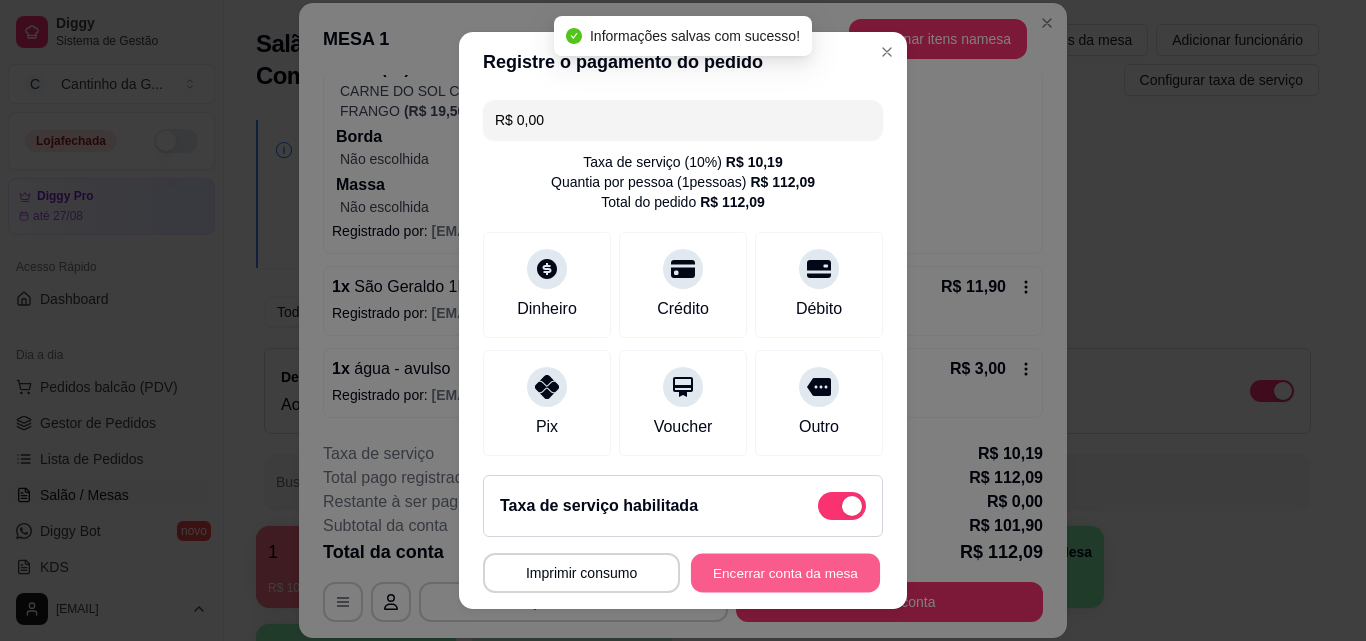 click on "Encerrar conta da mesa" at bounding box center [785, 573] 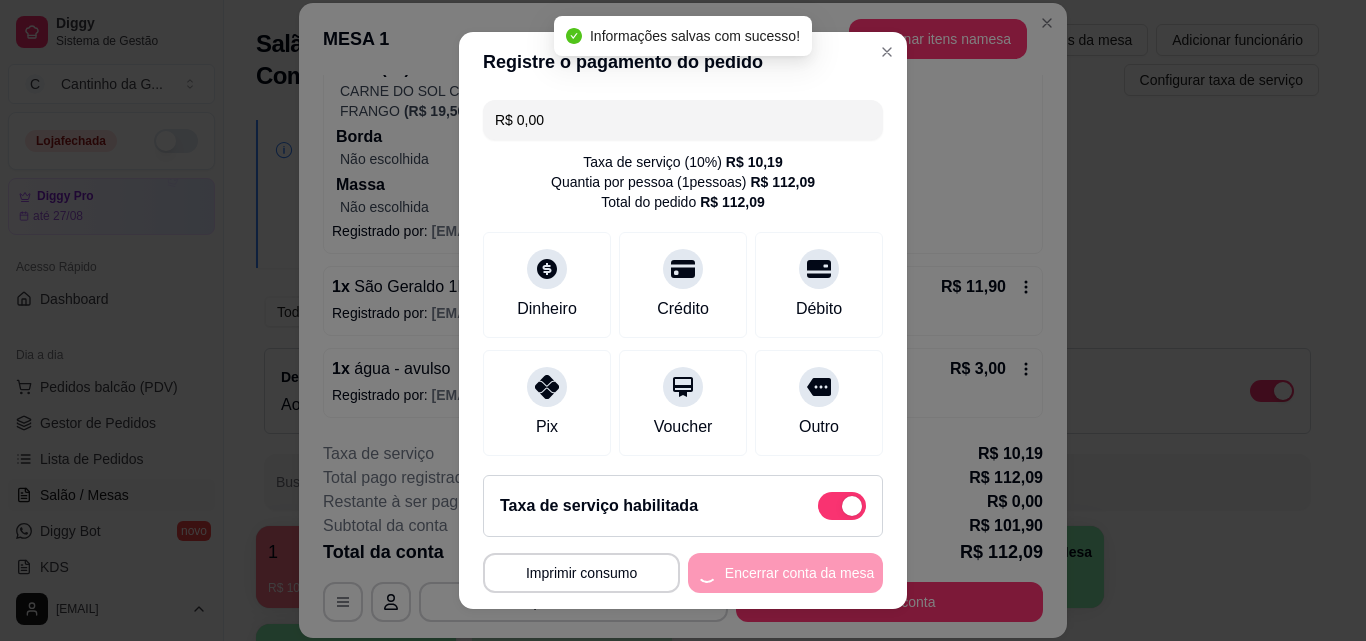 scroll, scrollTop: 0, scrollLeft: 0, axis: both 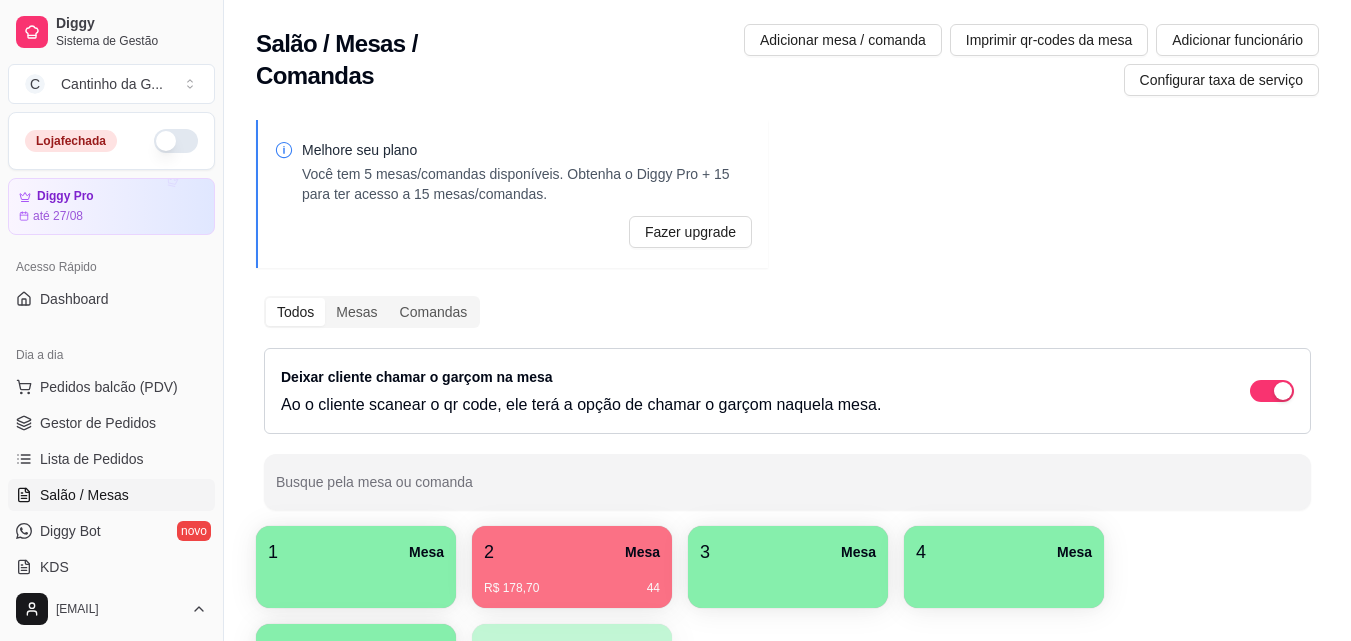 click on "R$ 178,70 44" at bounding box center (572, 588) 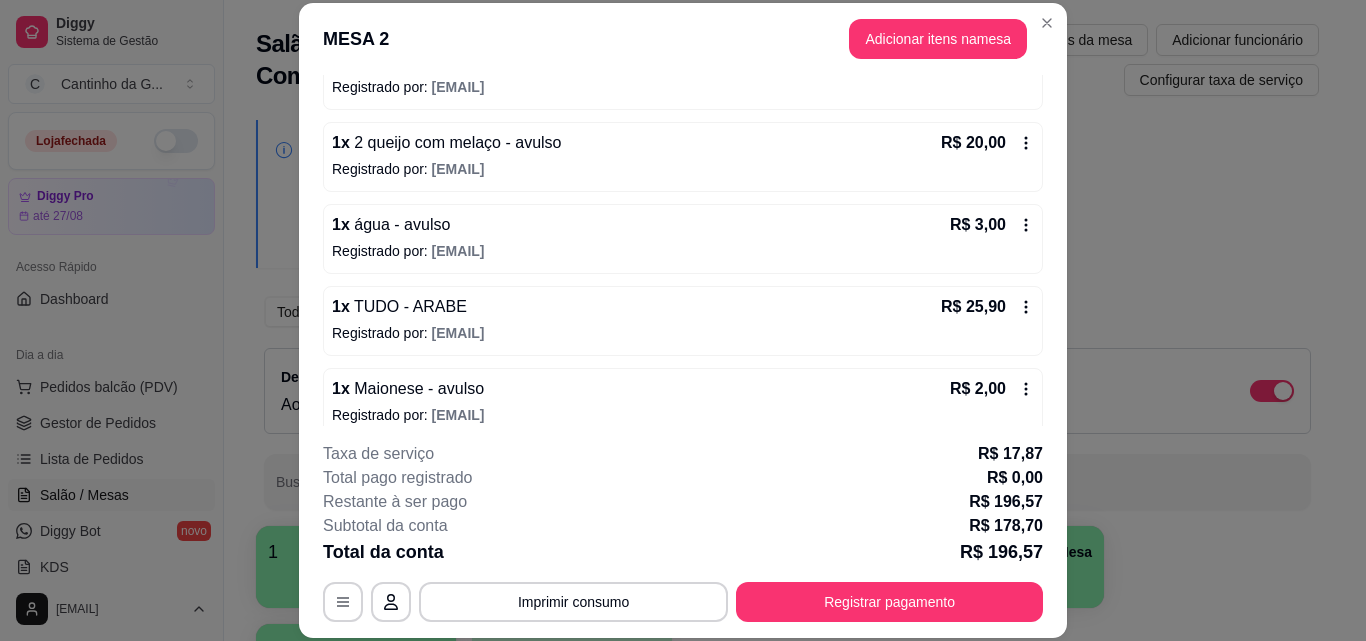 scroll, scrollTop: 357, scrollLeft: 0, axis: vertical 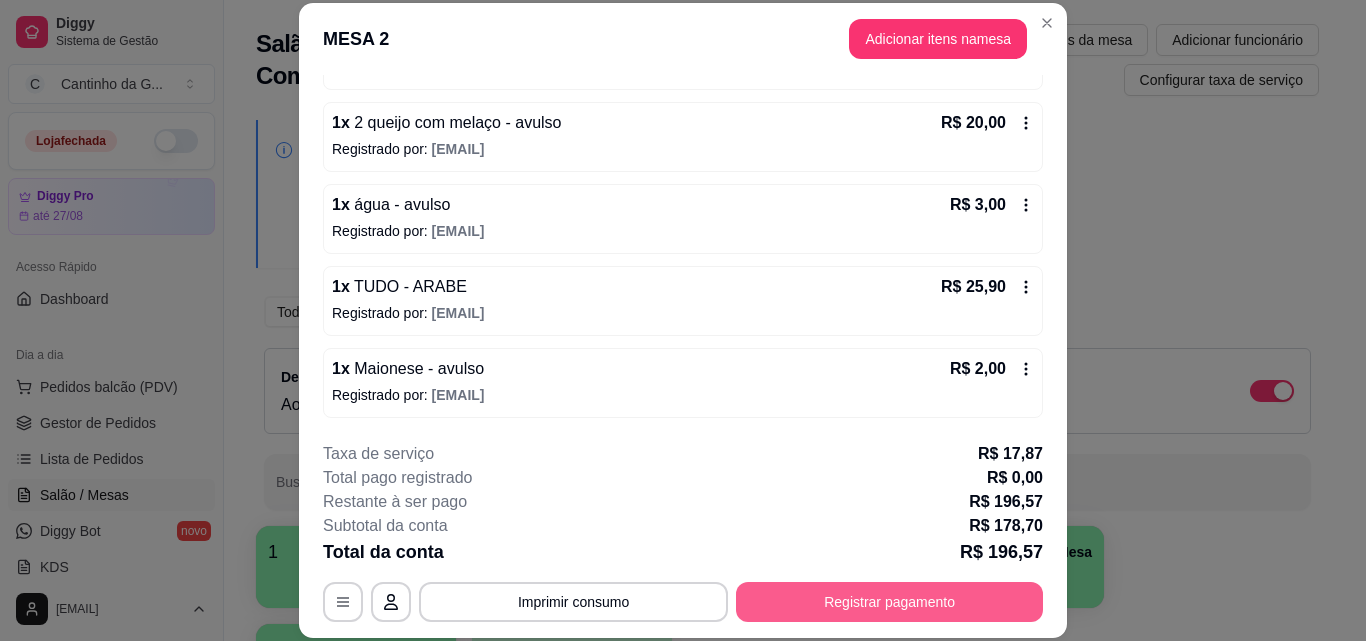 click on "Registrar pagamento" at bounding box center (889, 602) 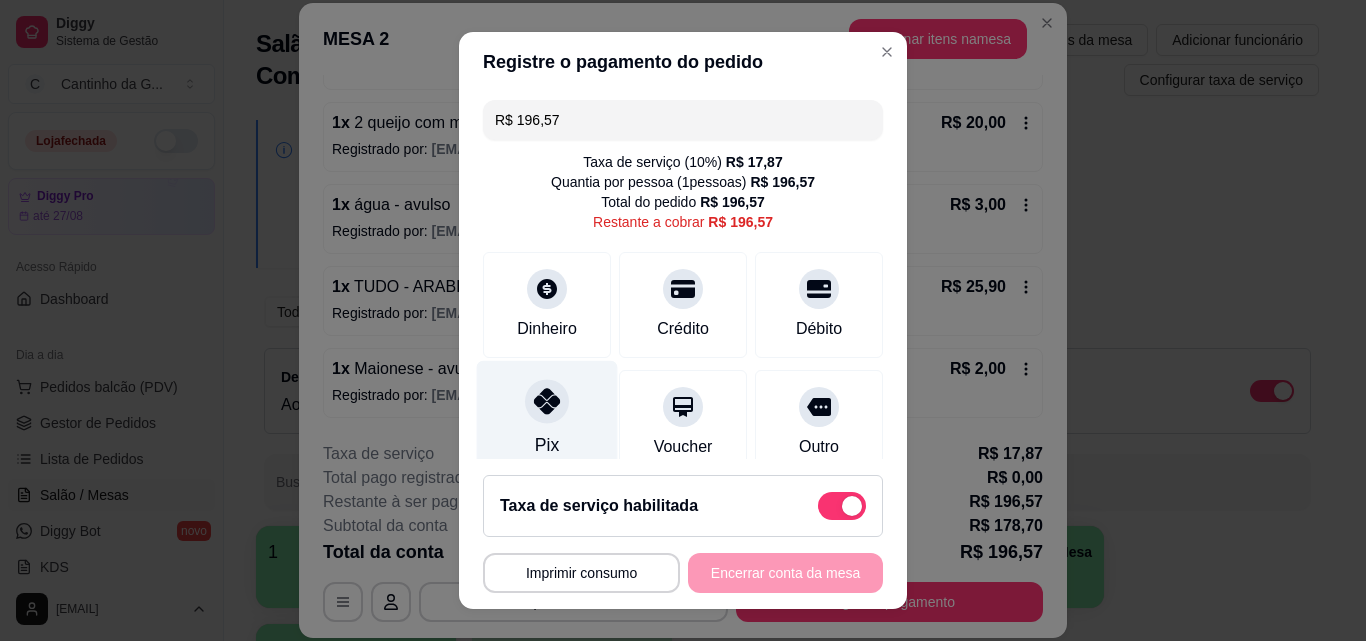click on "Pix" at bounding box center [547, 419] 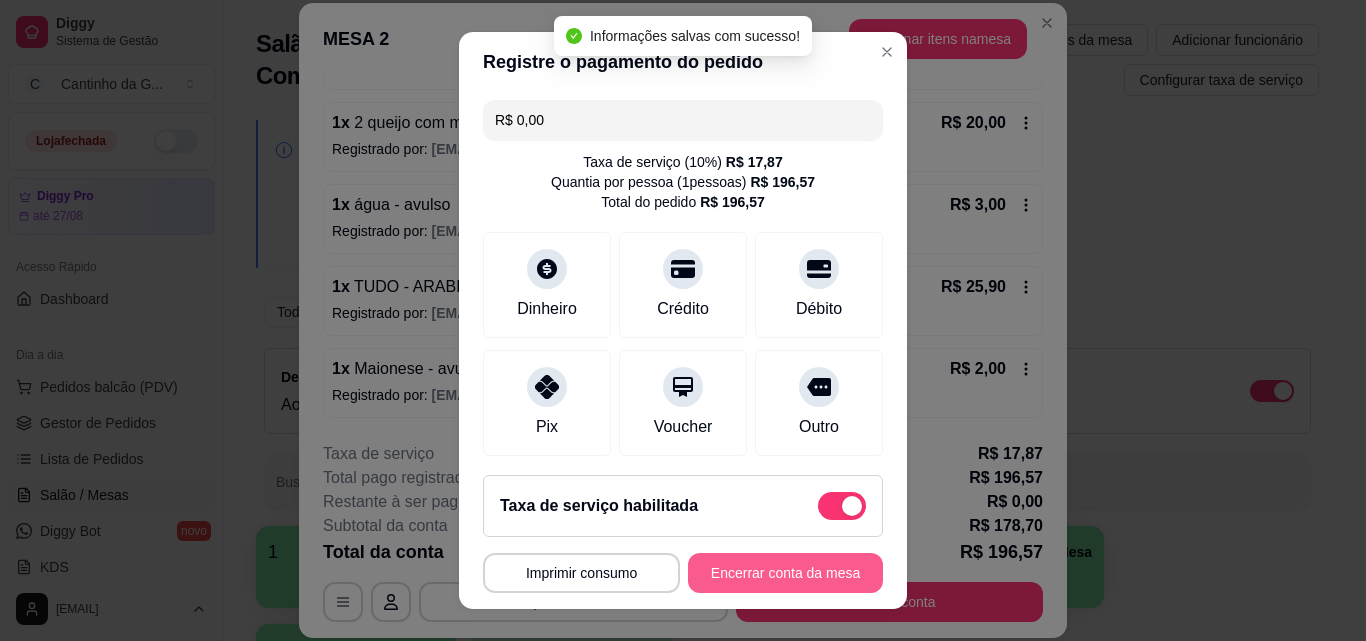 type on "R$ 0,00" 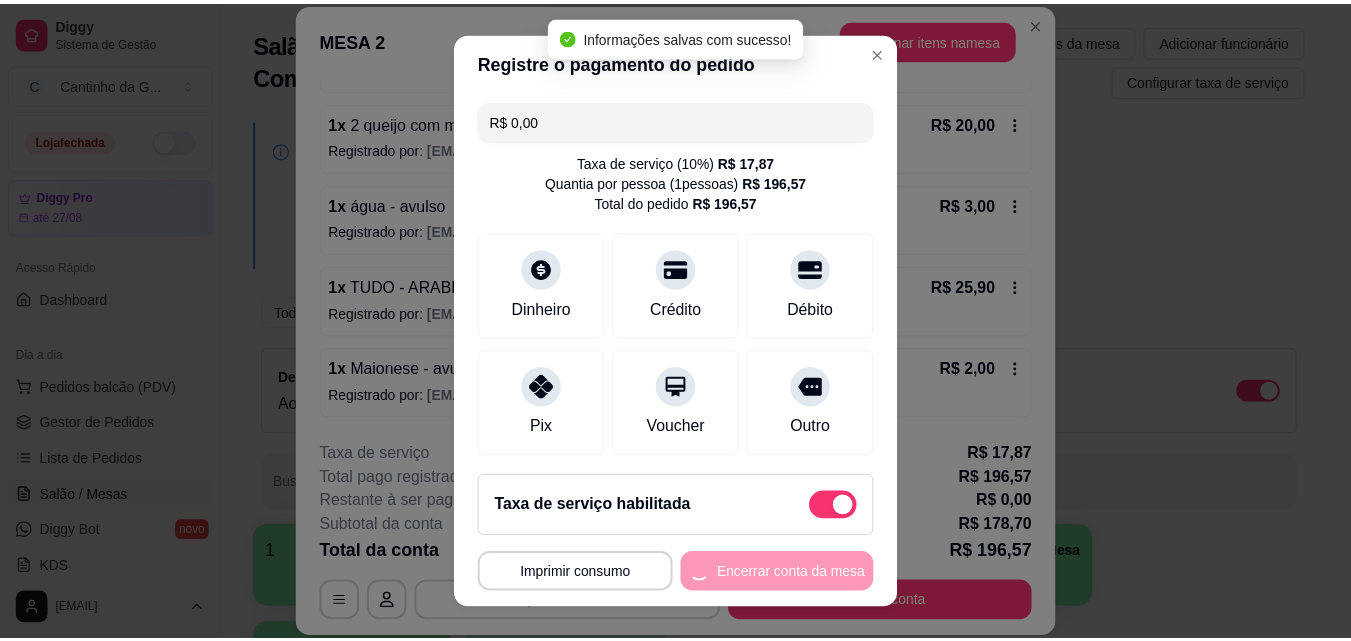 scroll, scrollTop: 0, scrollLeft: 0, axis: both 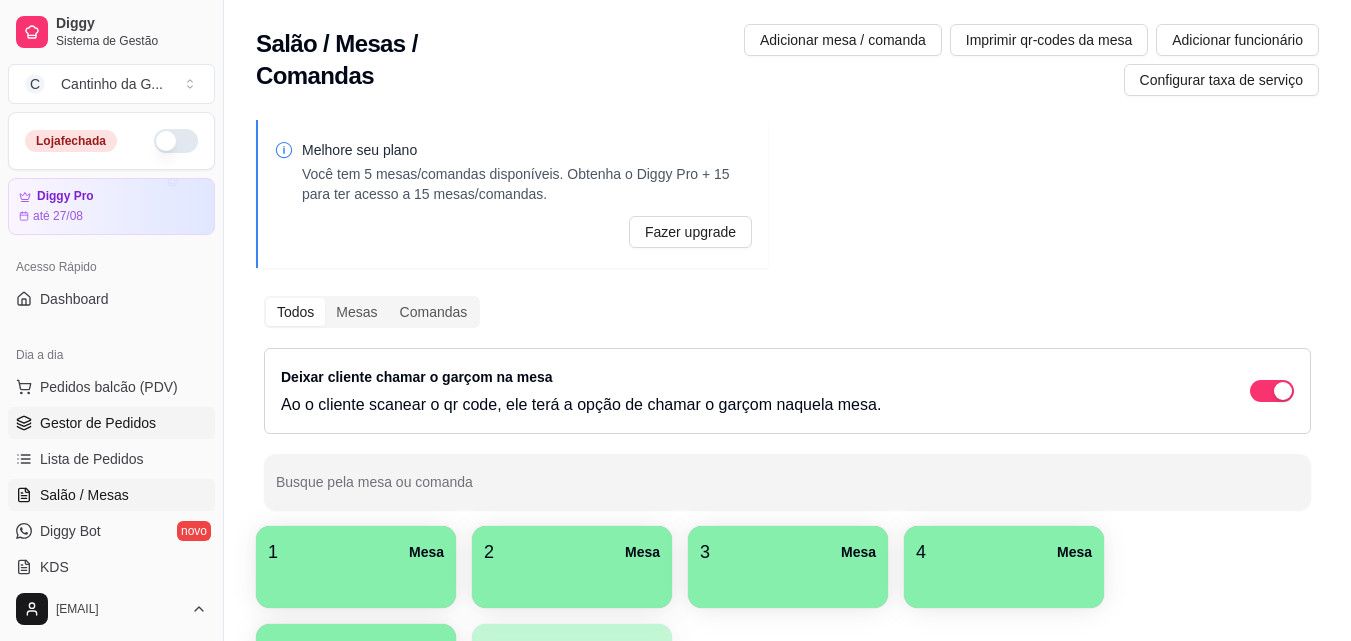 click on "Gestor de Pedidos" at bounding box center (111, 423) 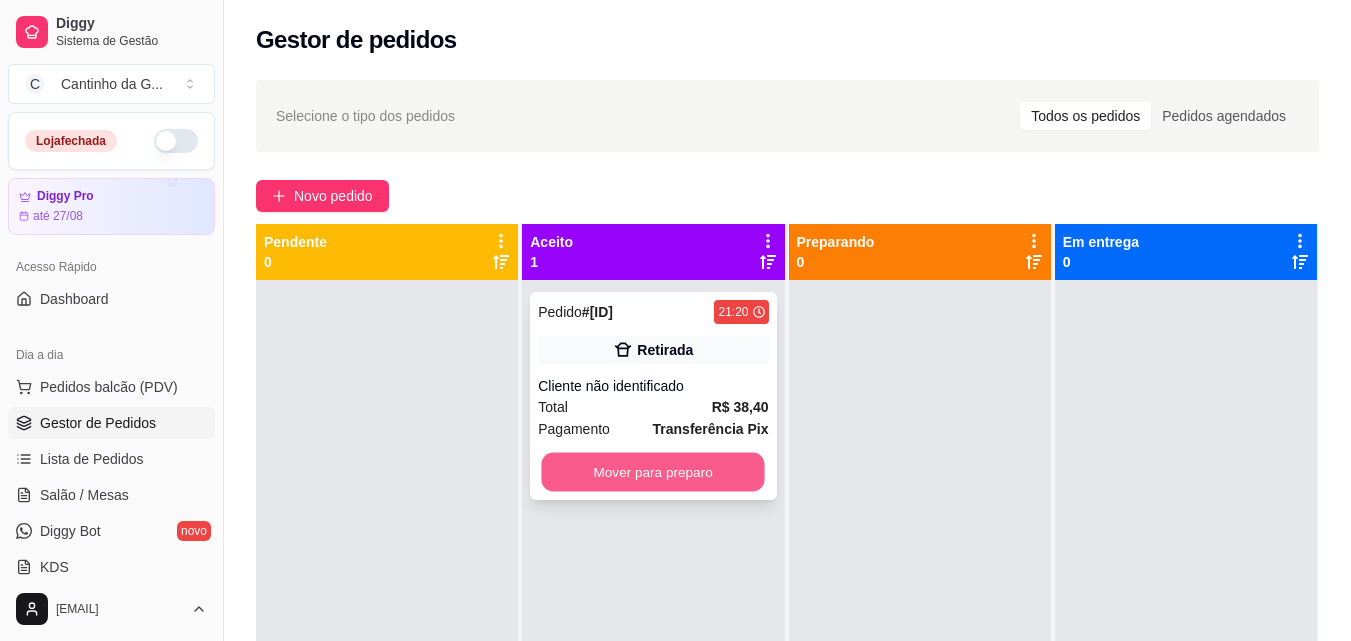 click on "Mover para preparo" at bounding box center [653, 472] 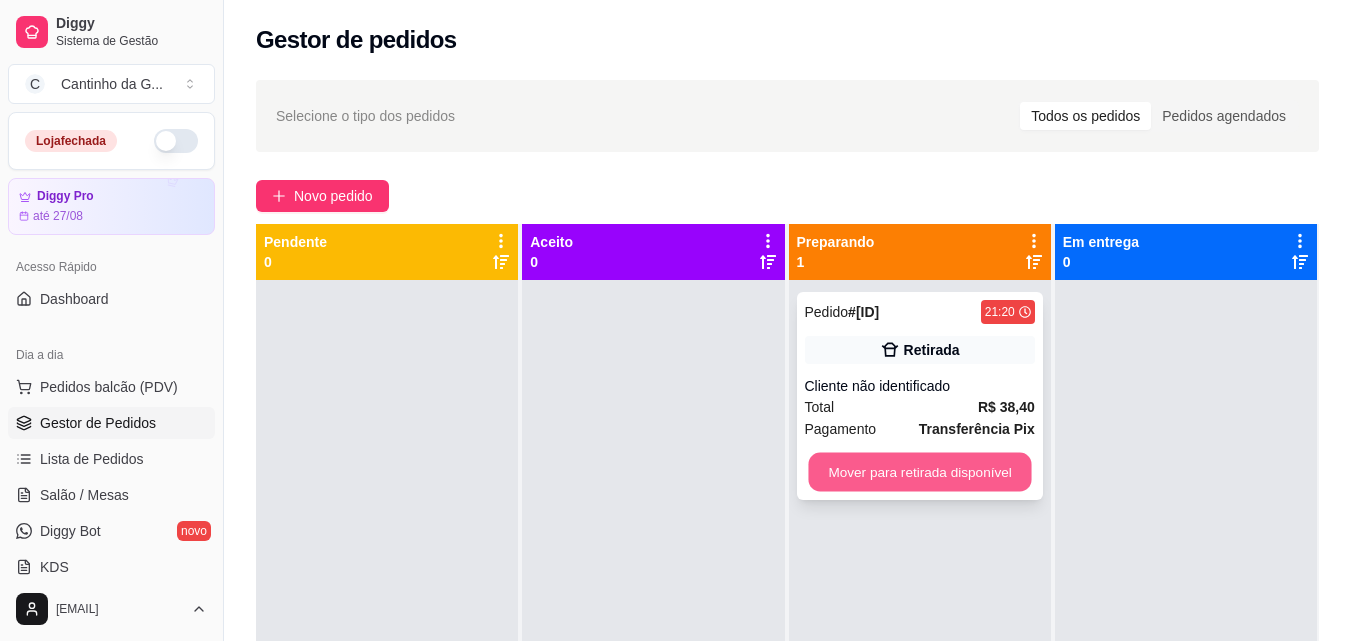 click on "Mover para retirada disponível" at bounding box center (919, 472) 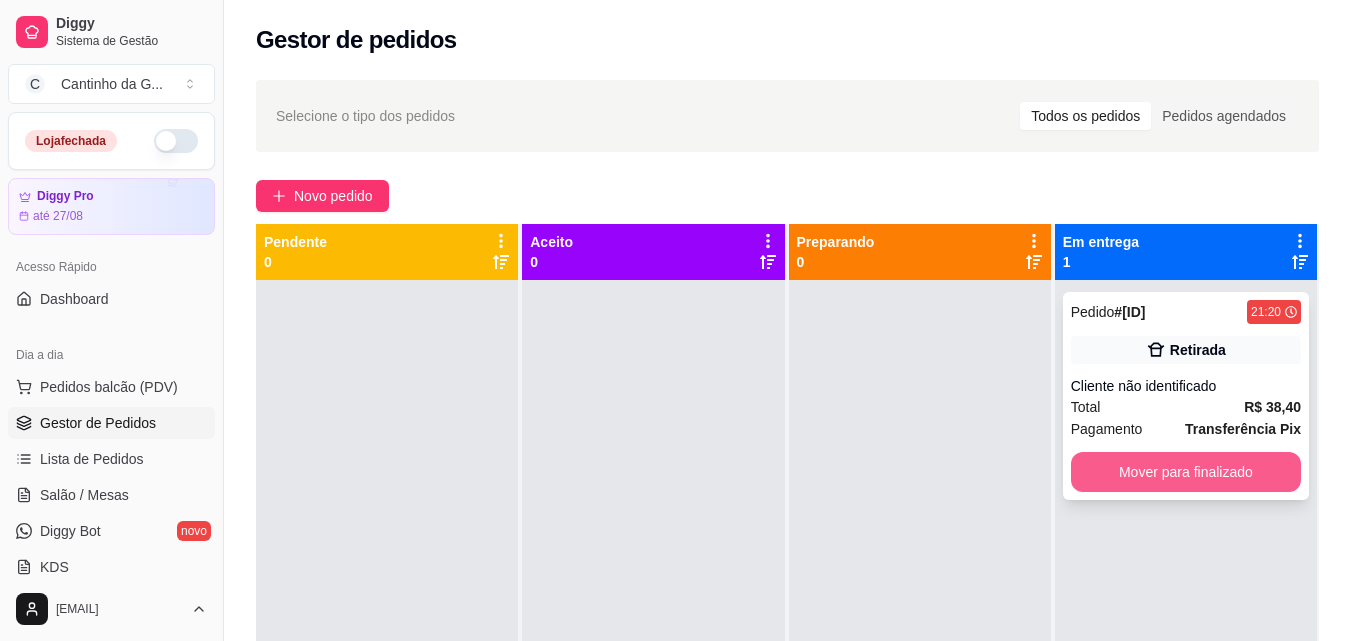 click on "Mover para finalizado" at bounding box center [1186, 472] 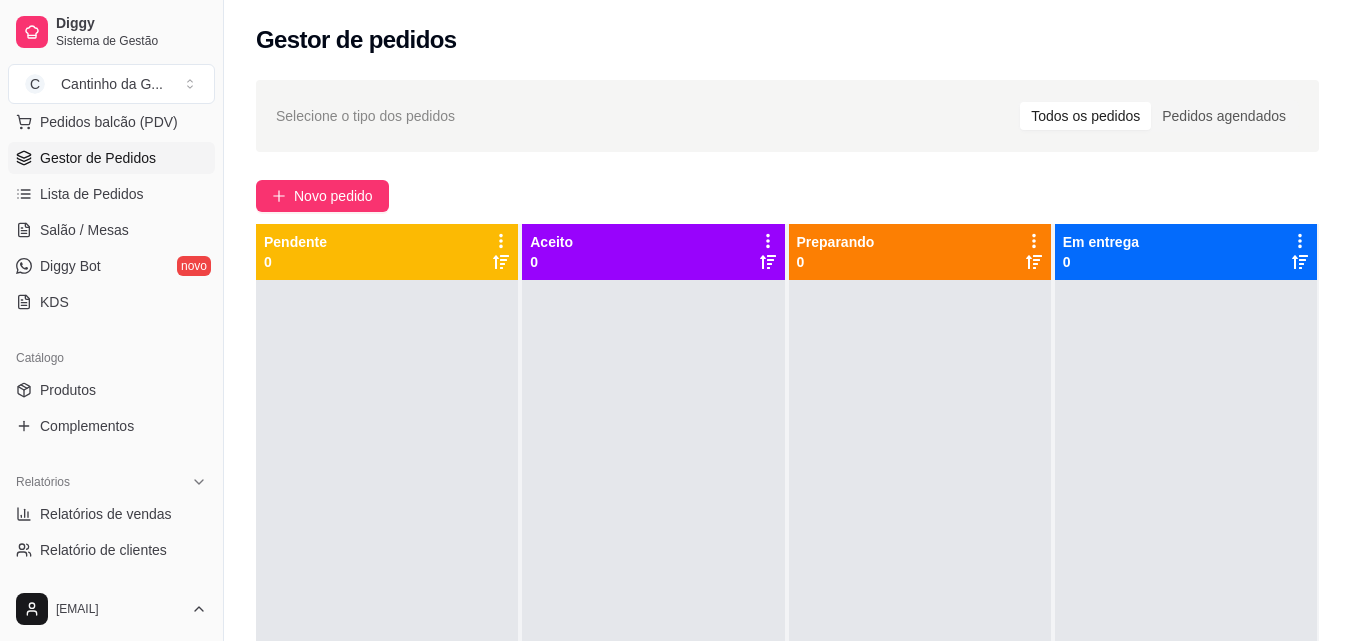 scroll, scrollTop: 300, scrollLeft: 0, axis: vertical 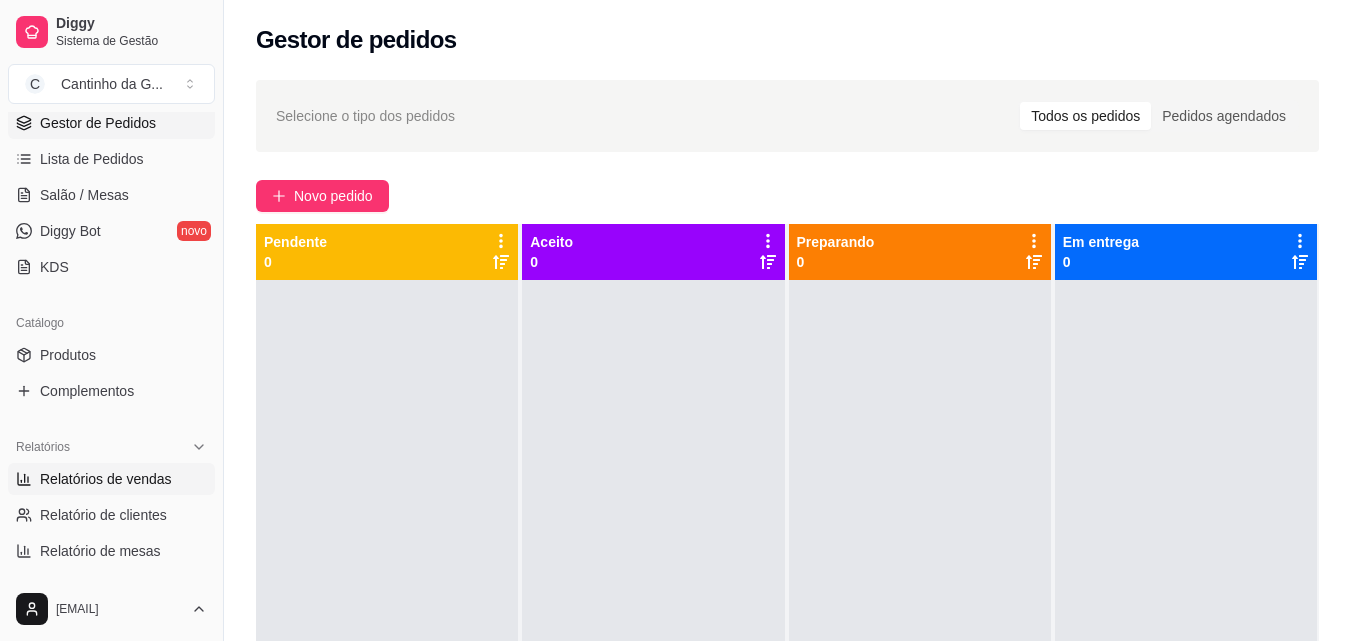 click on "Relatórios de vendas" at bounding box center (106, 479) 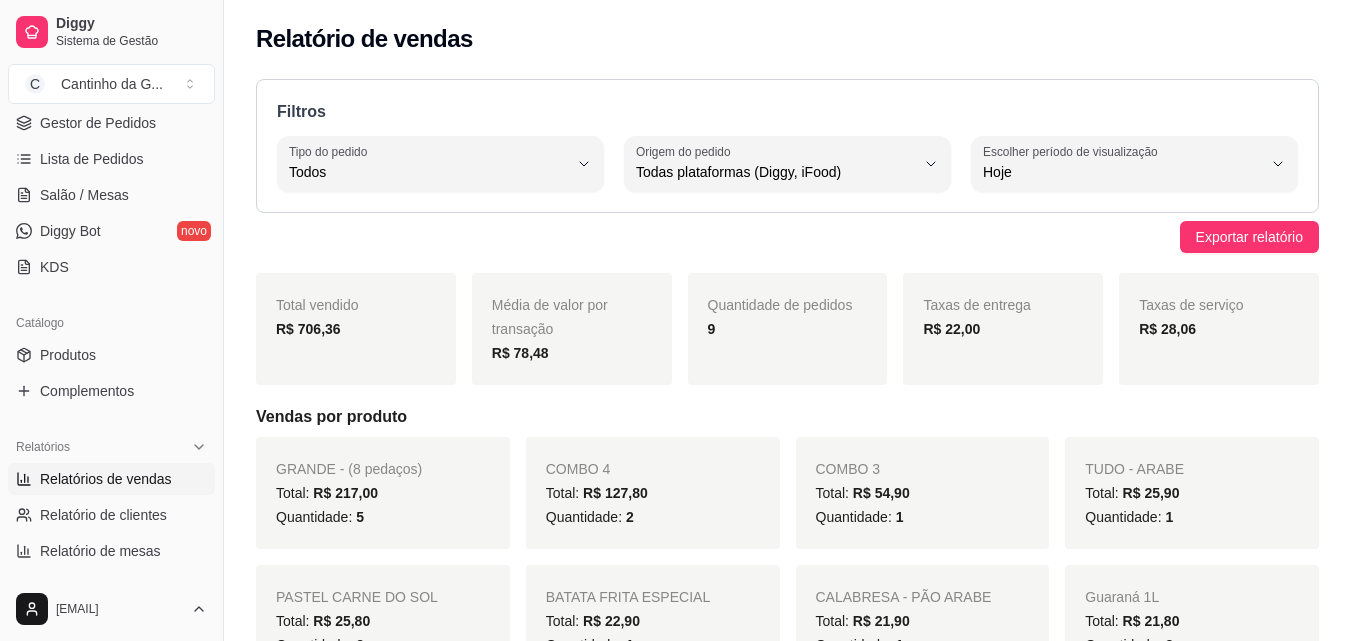 scroll, scrollTop: 0, scrollLeft: 0, axis: both 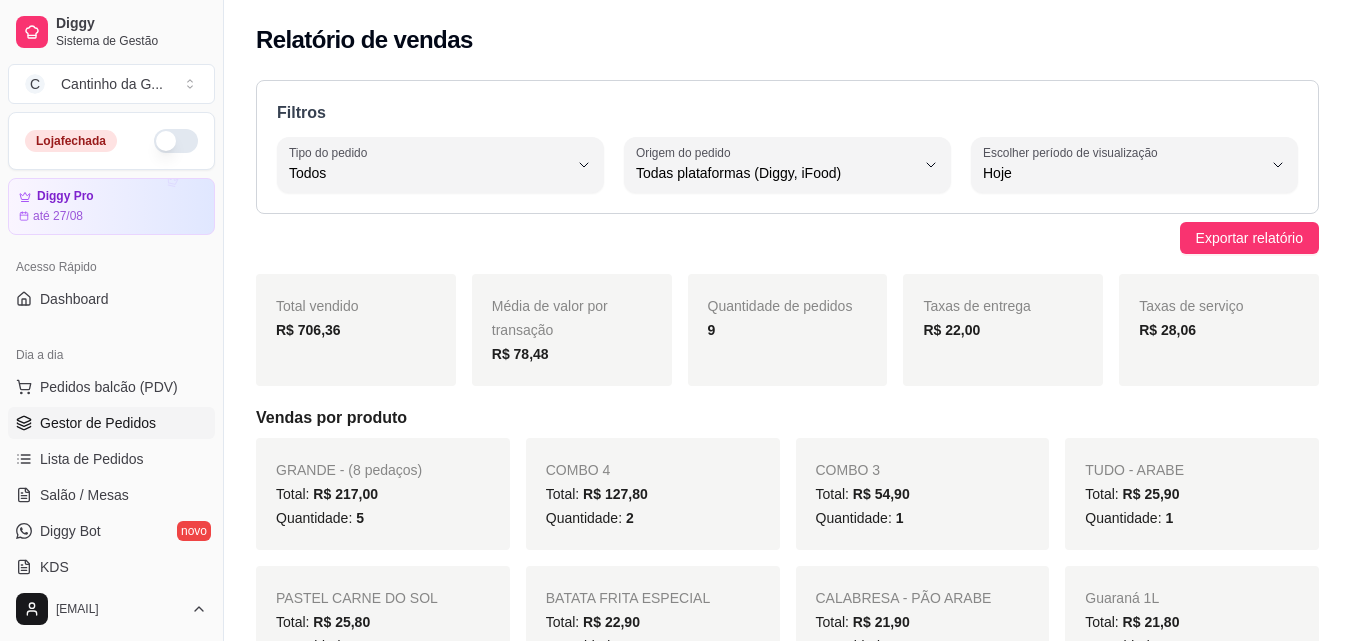 click on "Gestor de Pedidos" at bounding box center (98, 423) 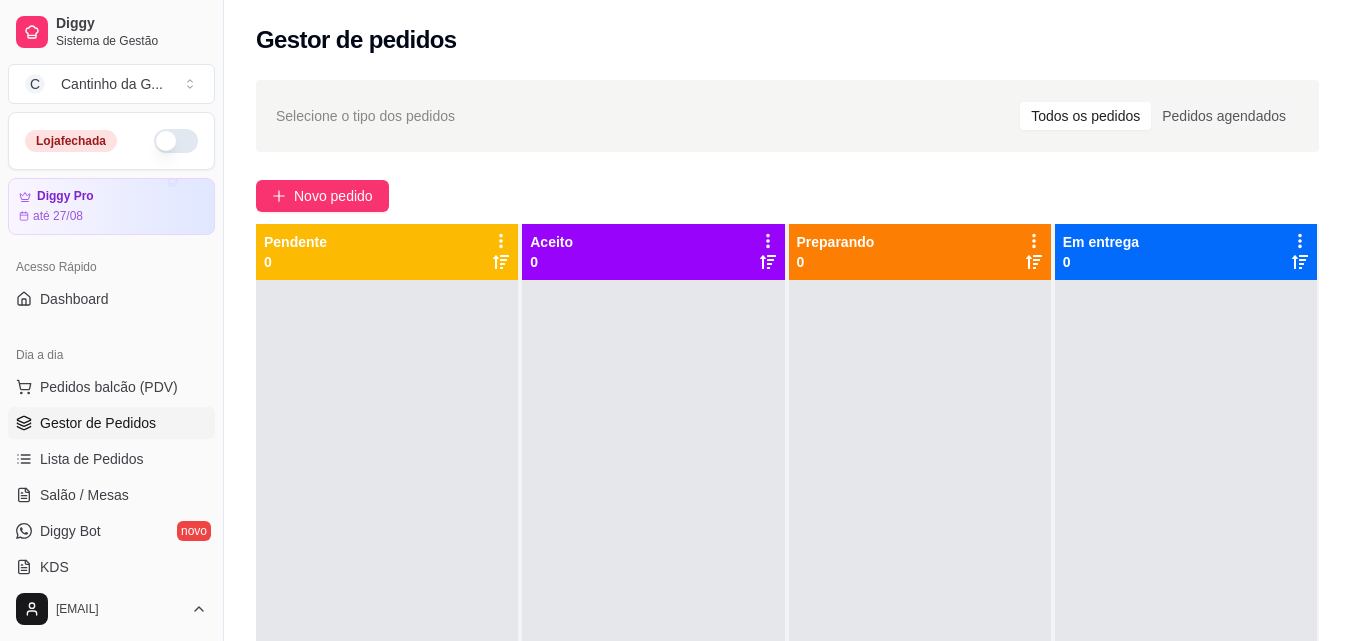 click on "Selecione o tipo dos pedidos Todos os pedidos Pedidos agendados Novo pedido Pendente 0 Aceito 0 Preparando 0 Em entrega 0" at bounding box center (787, 478) 